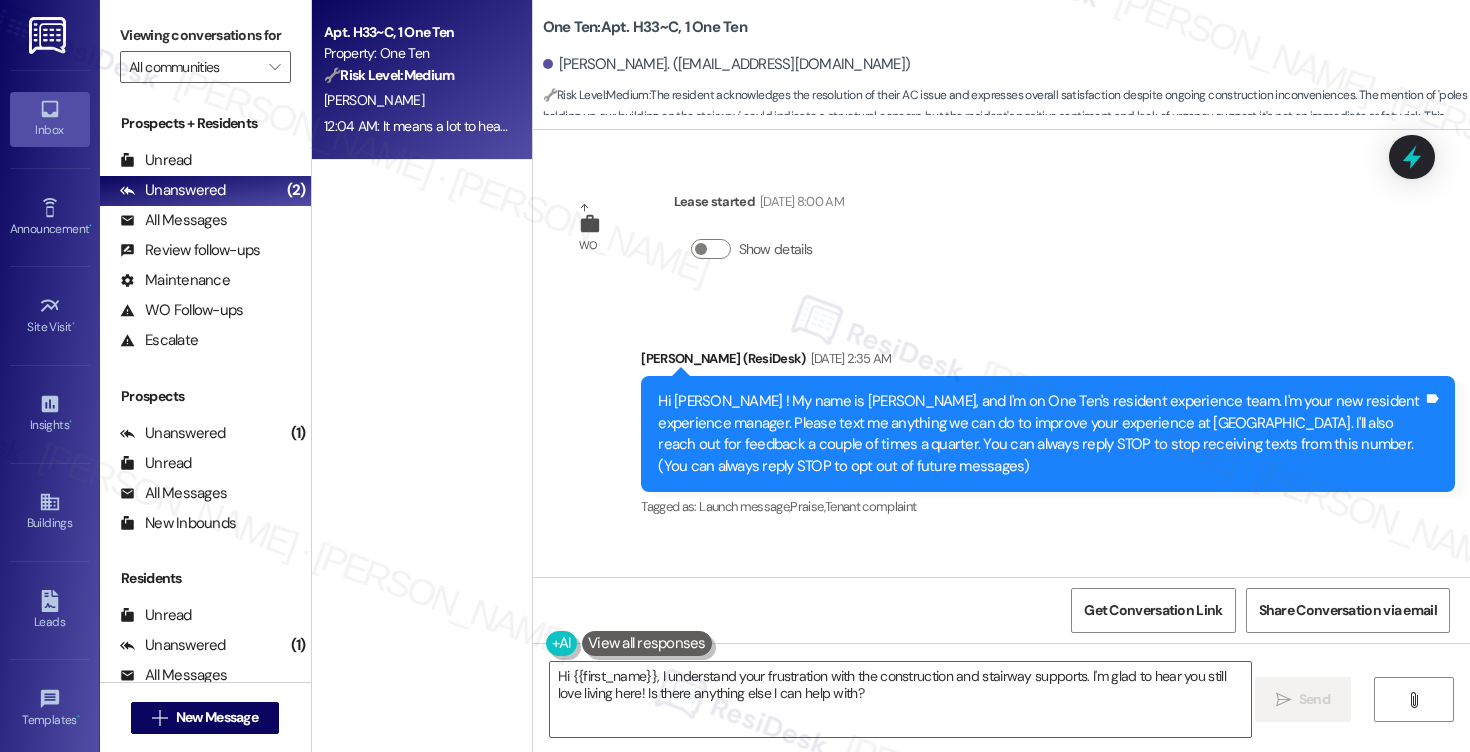 scroll, scrollTop: 0, scrollLeft: 0, axis: both 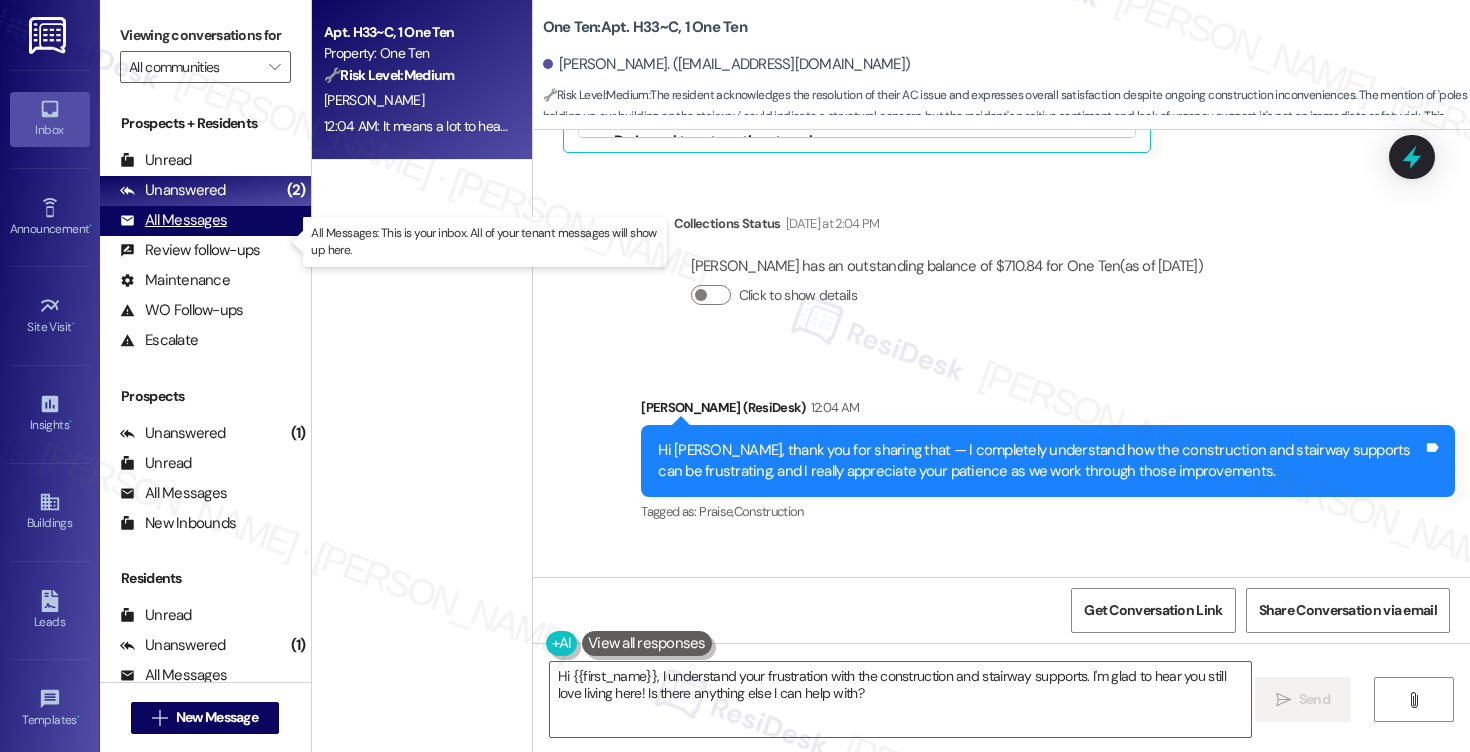 click on "All Messages" at bounding box center (173, 220) 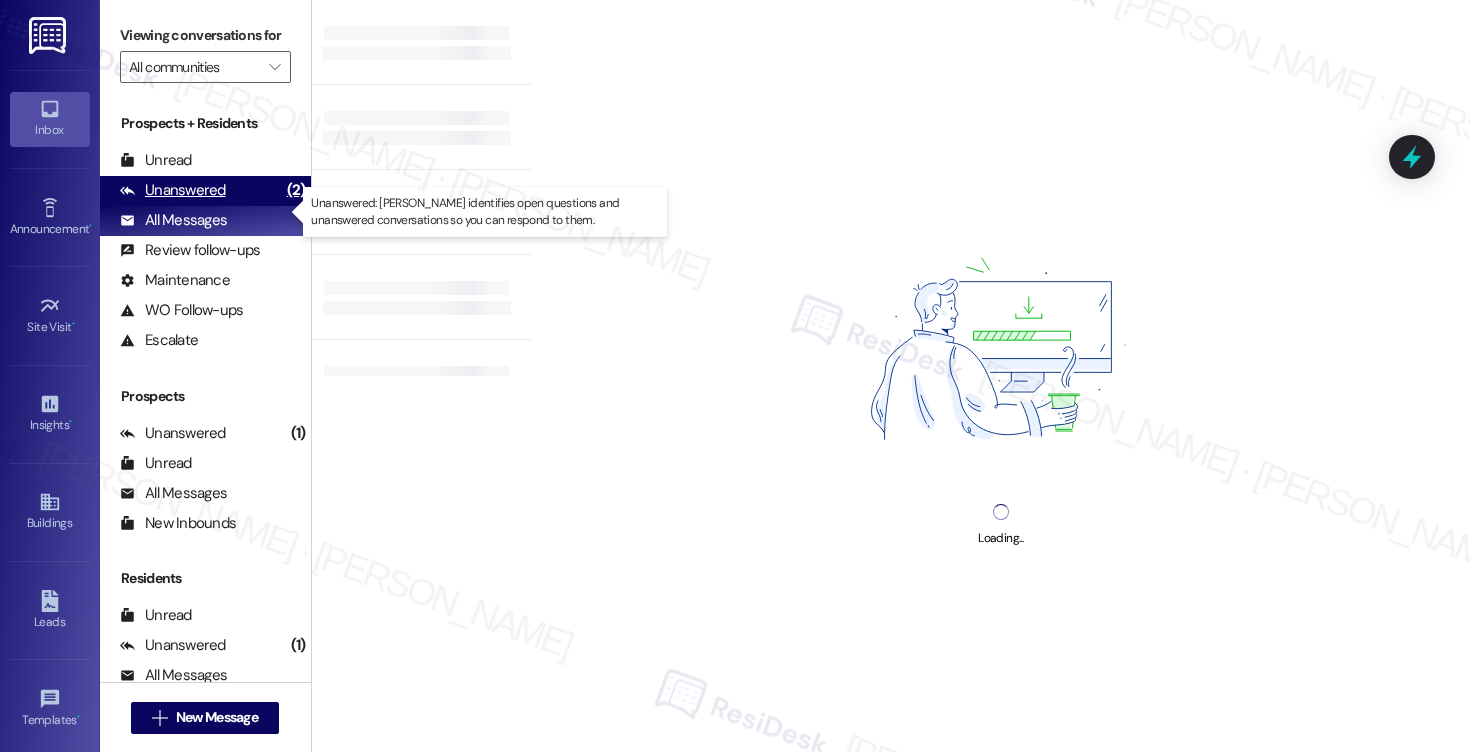click on "Unanswered" at bounding box center (173, 190) 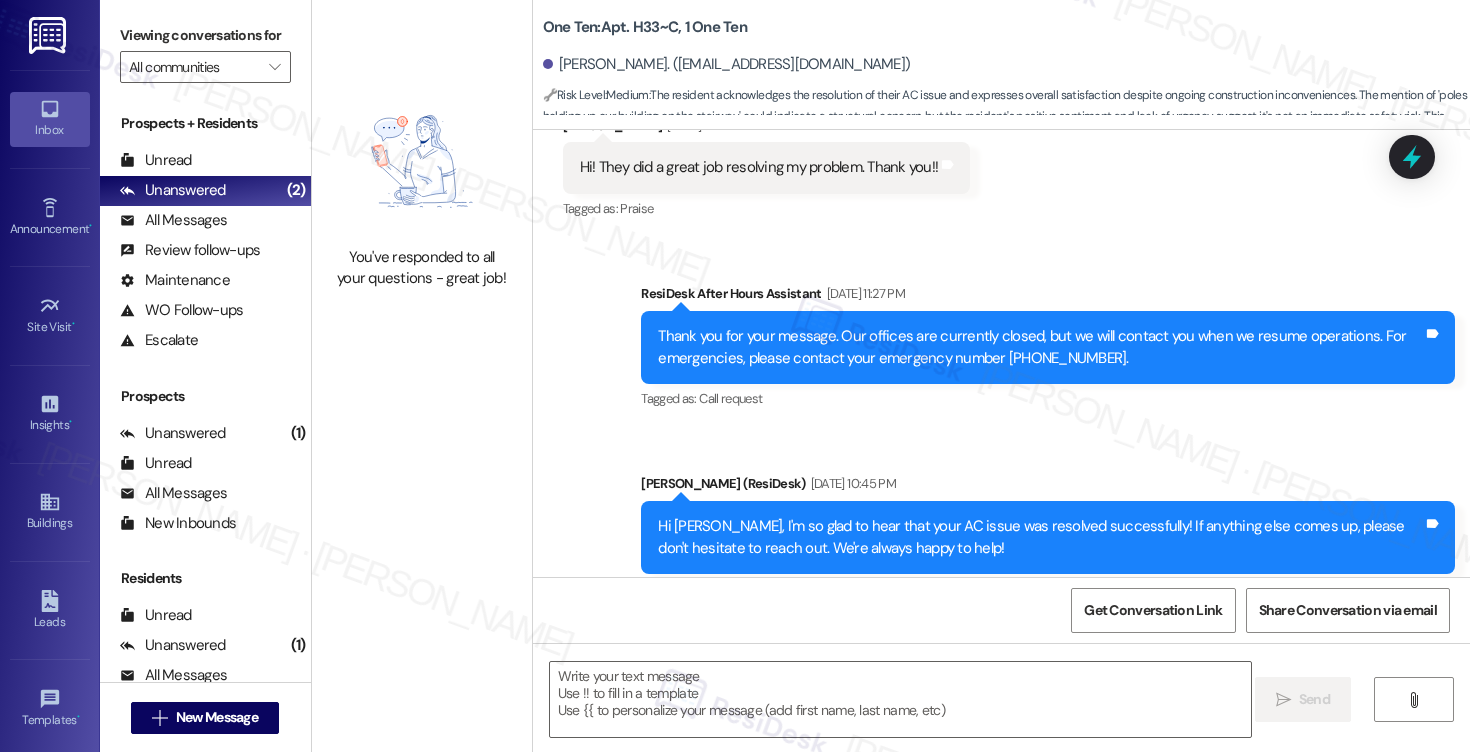 scroll, scrollTop: 5622, scrollLeft: 0, axis: vertical 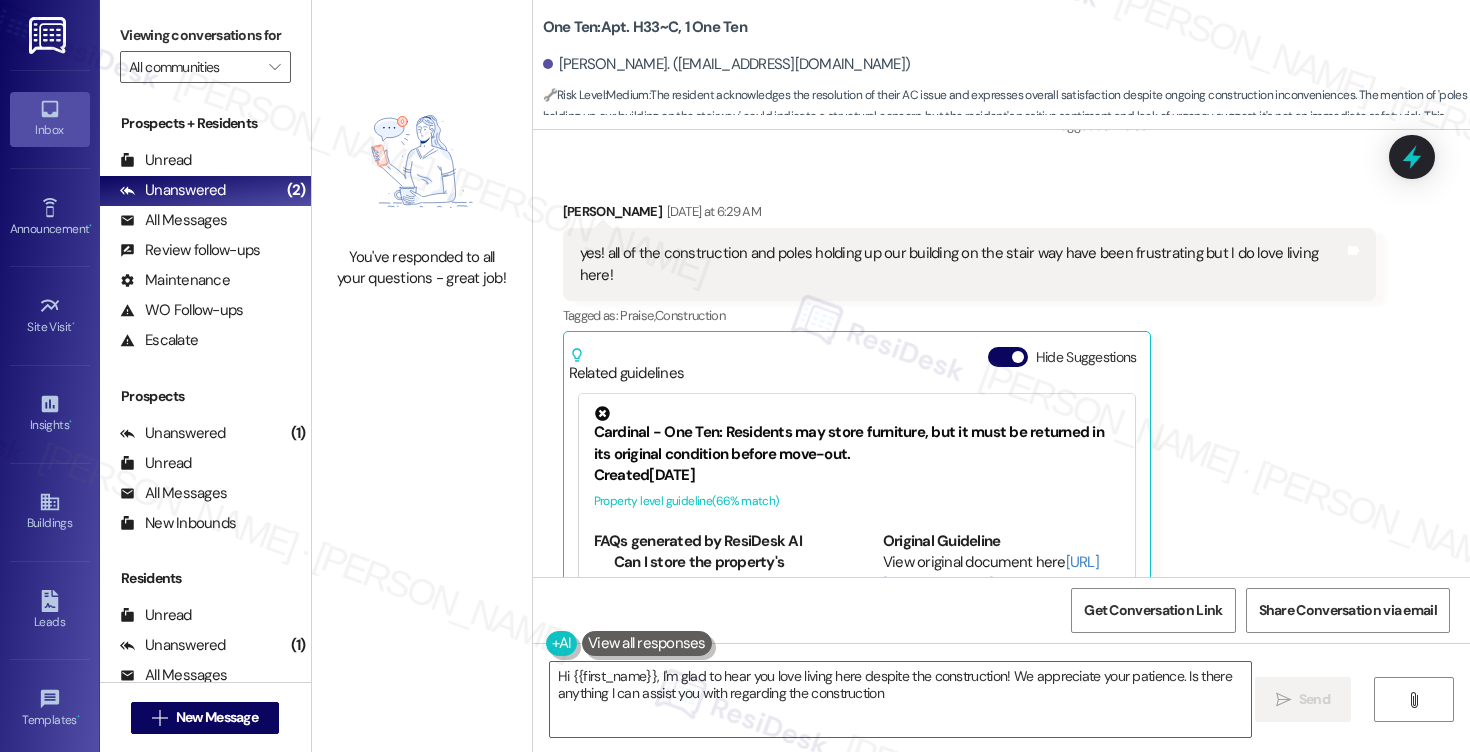type on "Hi {{first_name}}, I'm glad to hear you love living here despite the construction! We appreciate your patience. Is there anything I can assist you with regarding the construction?" 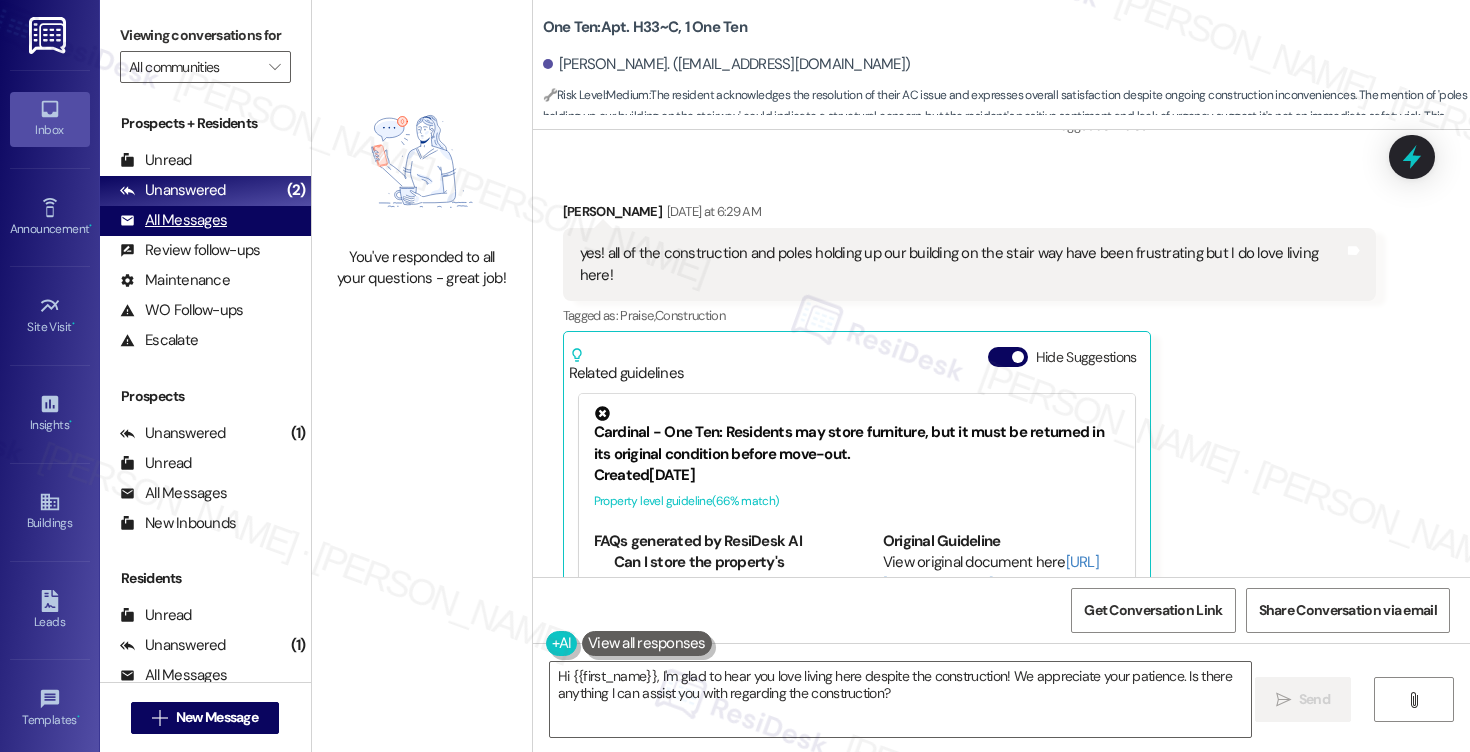 click on "All Messages" at bounding box center (173, 220) 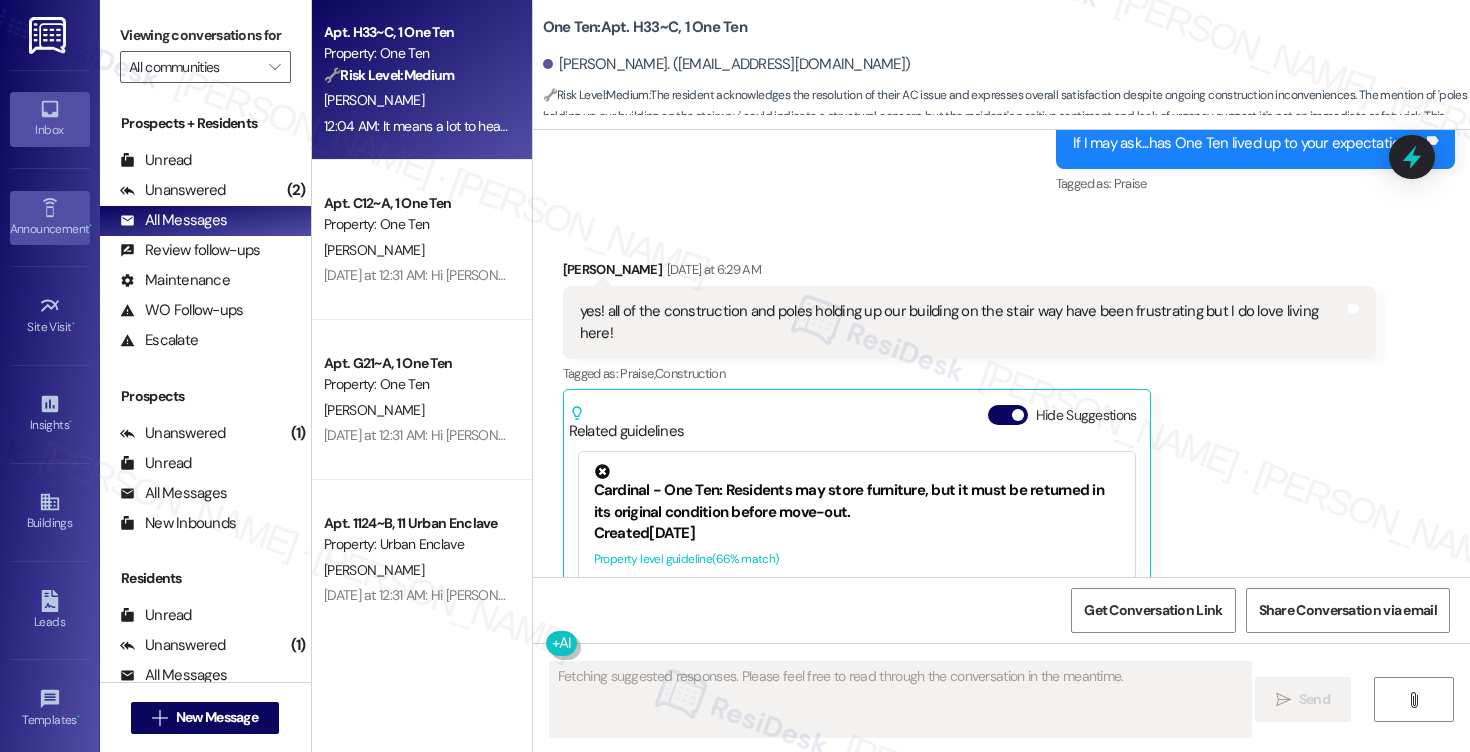 scroll, scrollTop: 5622, scrollLeft: 0, axis: vertical 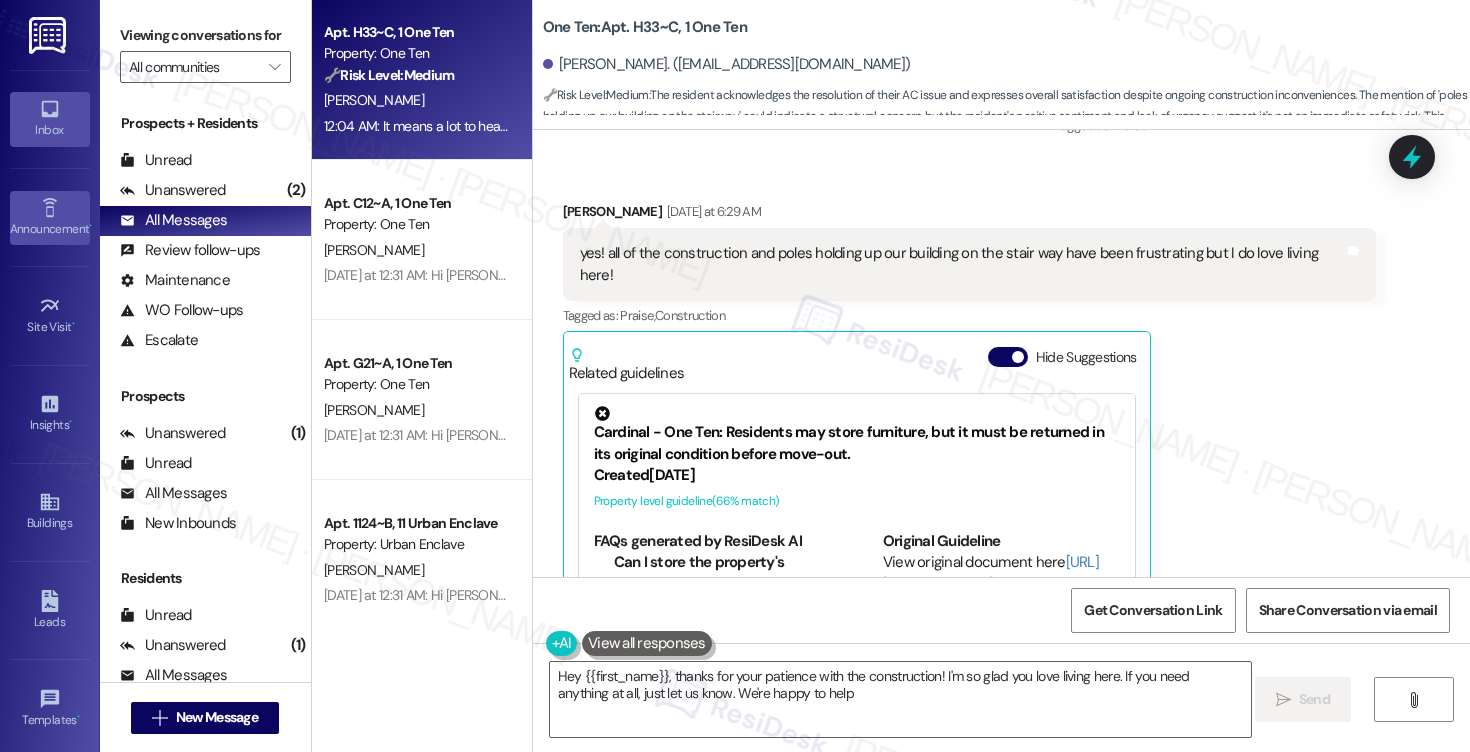 type on "Hey {{first_name}}, thanks for your patience with the construction! I'm so glad you love living here. If you need anything at all, just let us know. We're happy to help!" 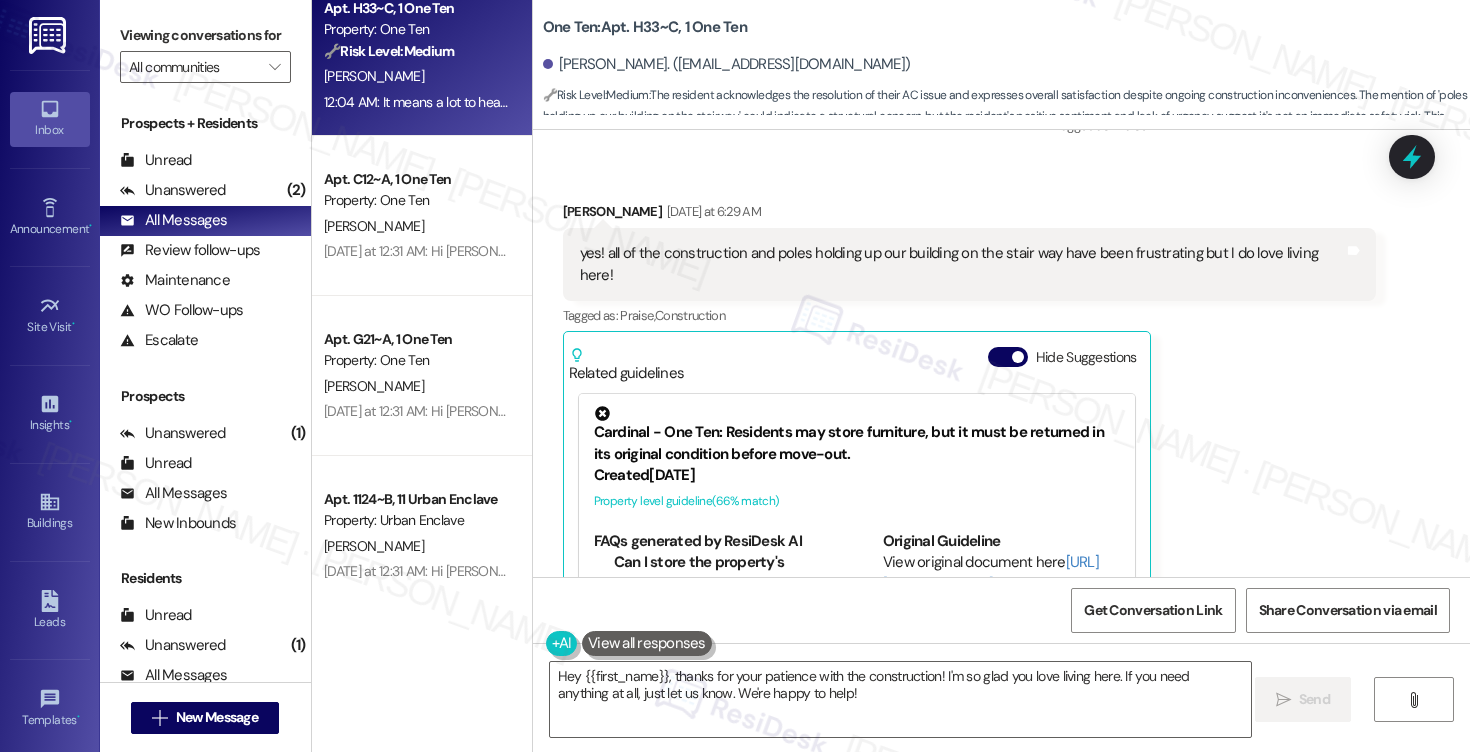 scroll, scrollTop: 0, scrollLeft: 0, axis: both 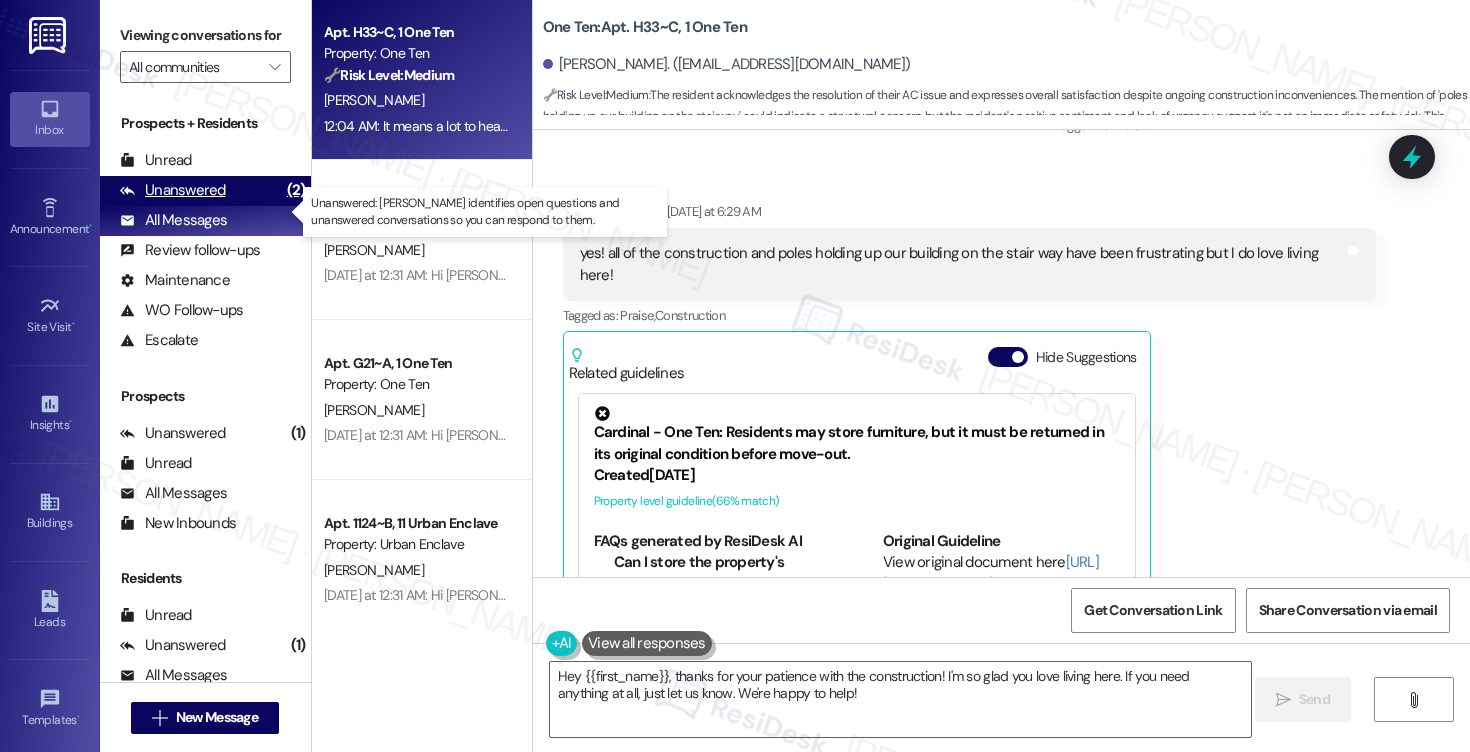 click on "Unanswered" at bounding box center [173, 190] 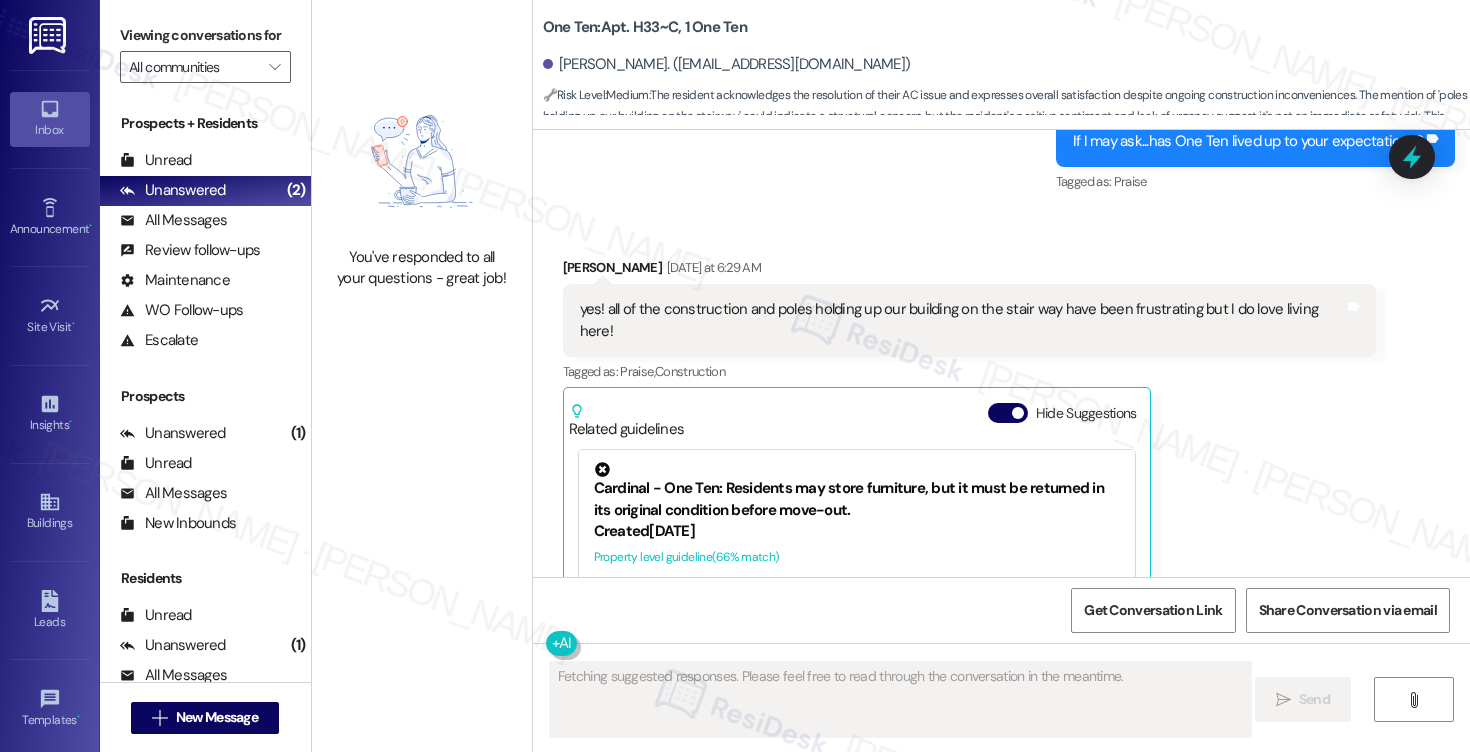 scroll, scrollTop: 5622, scrollLeft: 0, axis: vertical 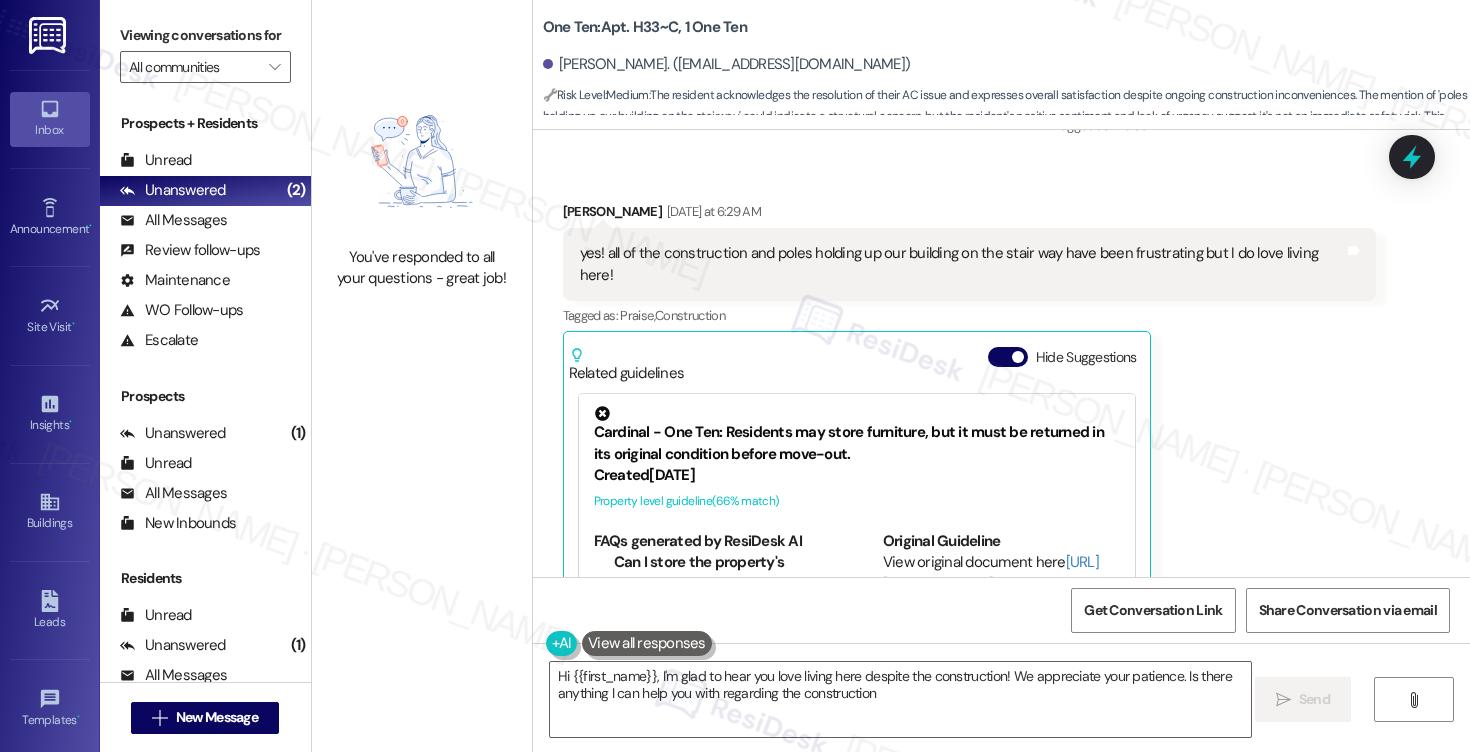 type on "Hi {{first_name}}, I'm glad to hear you love living here despite the construction! We appreciate your patience. Is there anything I can help you with regarding the construction?" 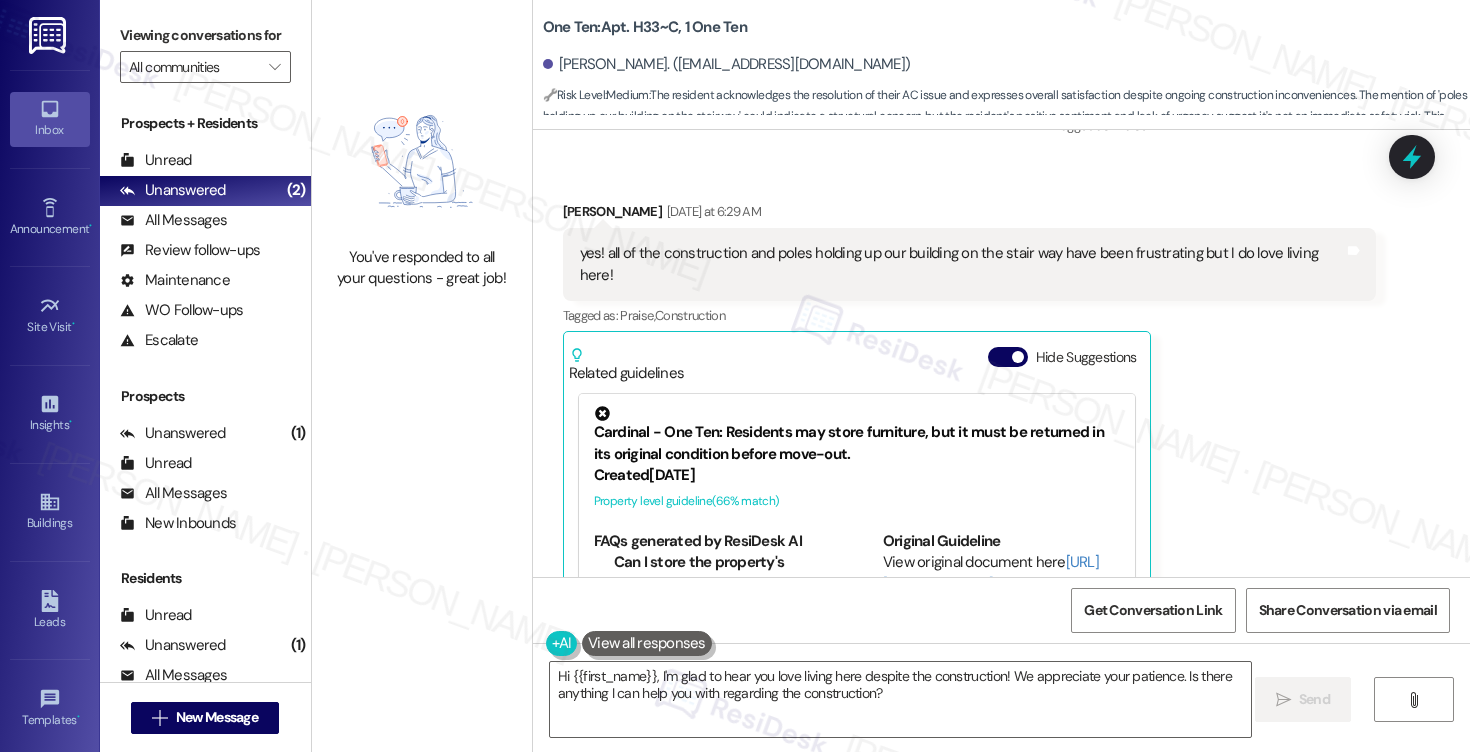 scroll, scrollTop: 6160, scrollLeft: 0, axis: vertical 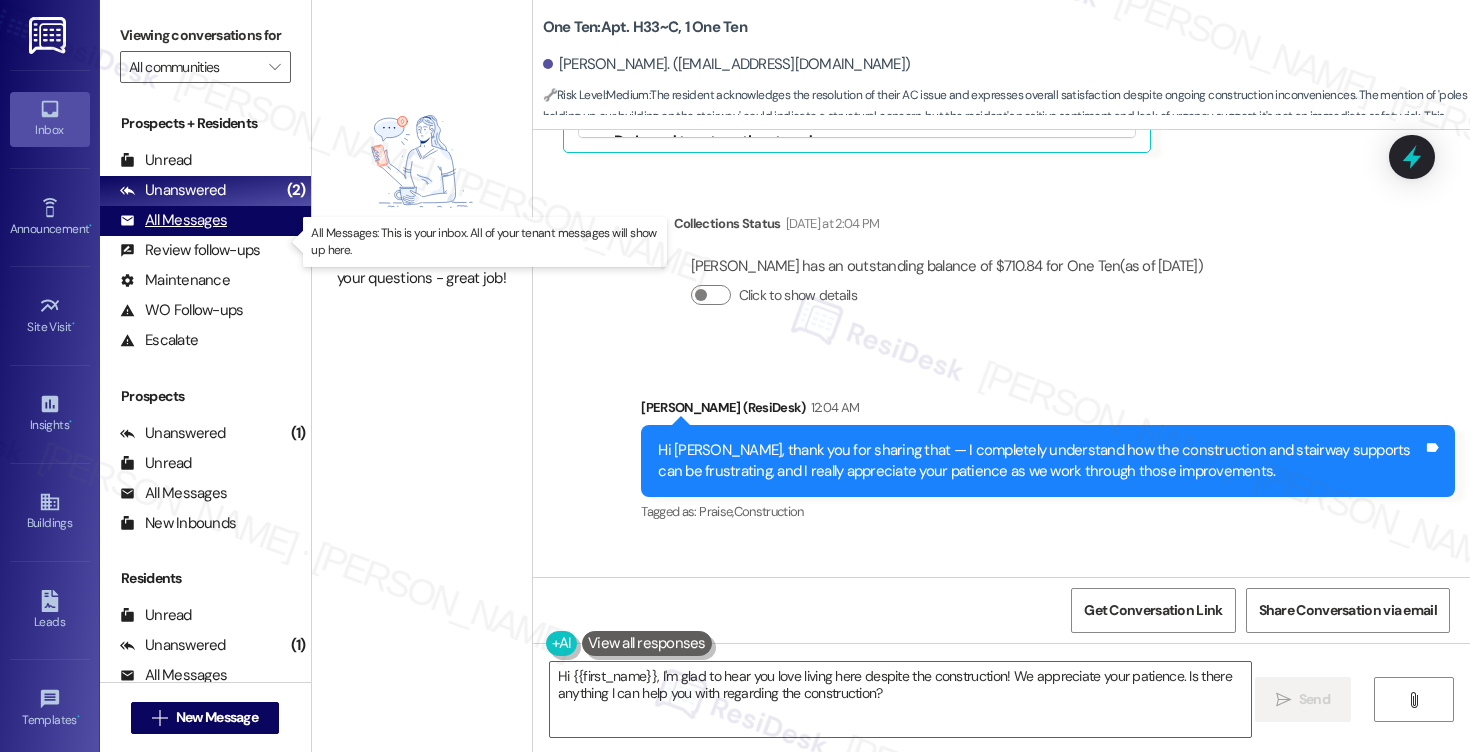 click on "All Messages" at bounding box center [173, 220] 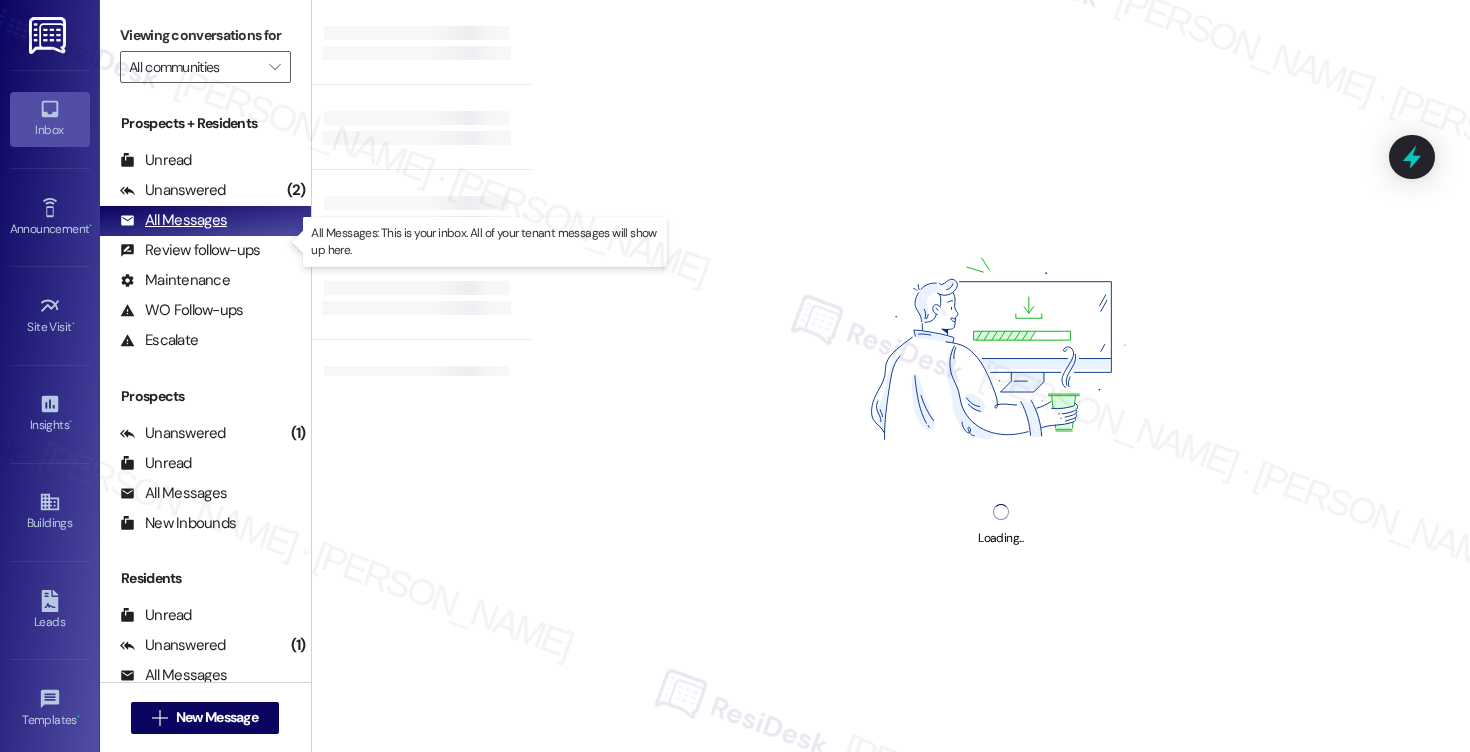 click on "All Messages" at bounding box center (173, 220) 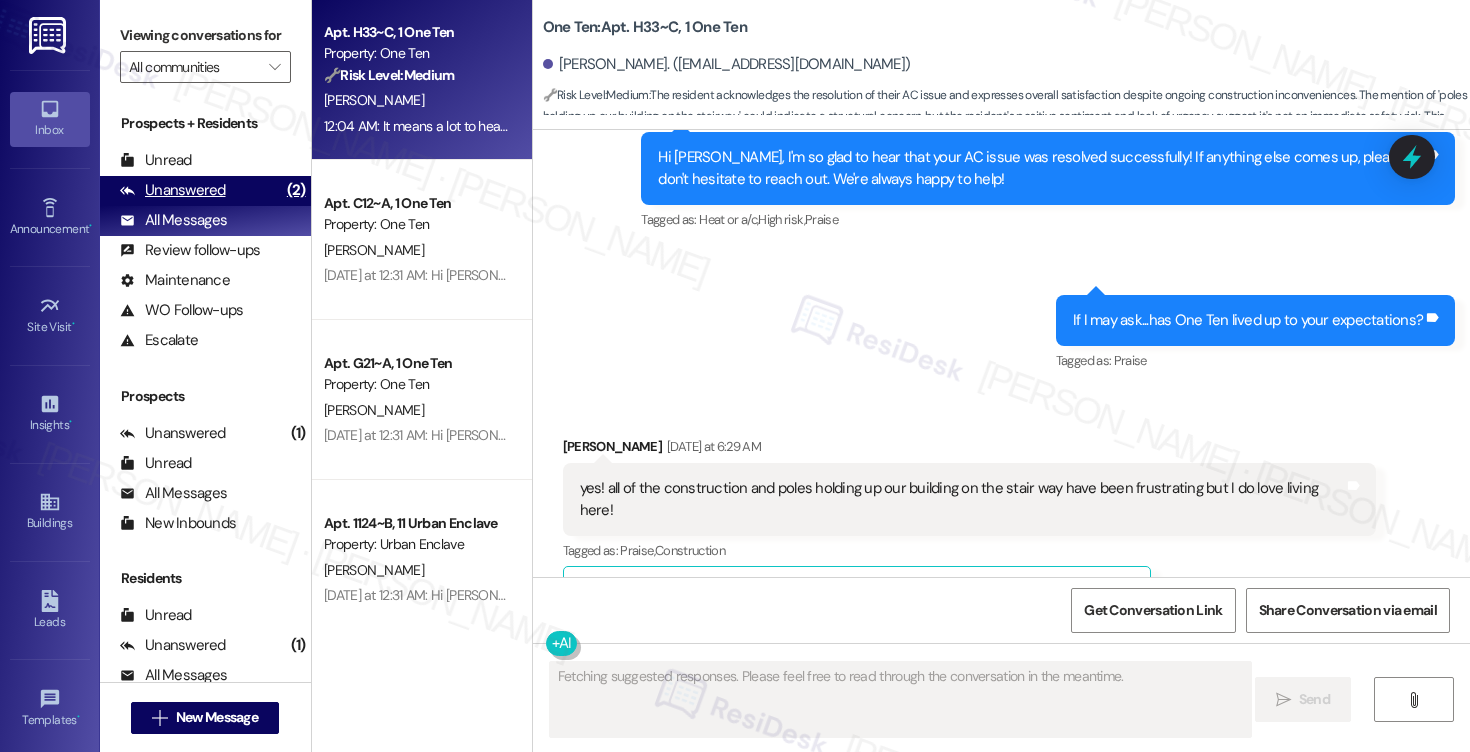 scroll, scrollTop: 5622, scrollLeft: 0, axis: vertical 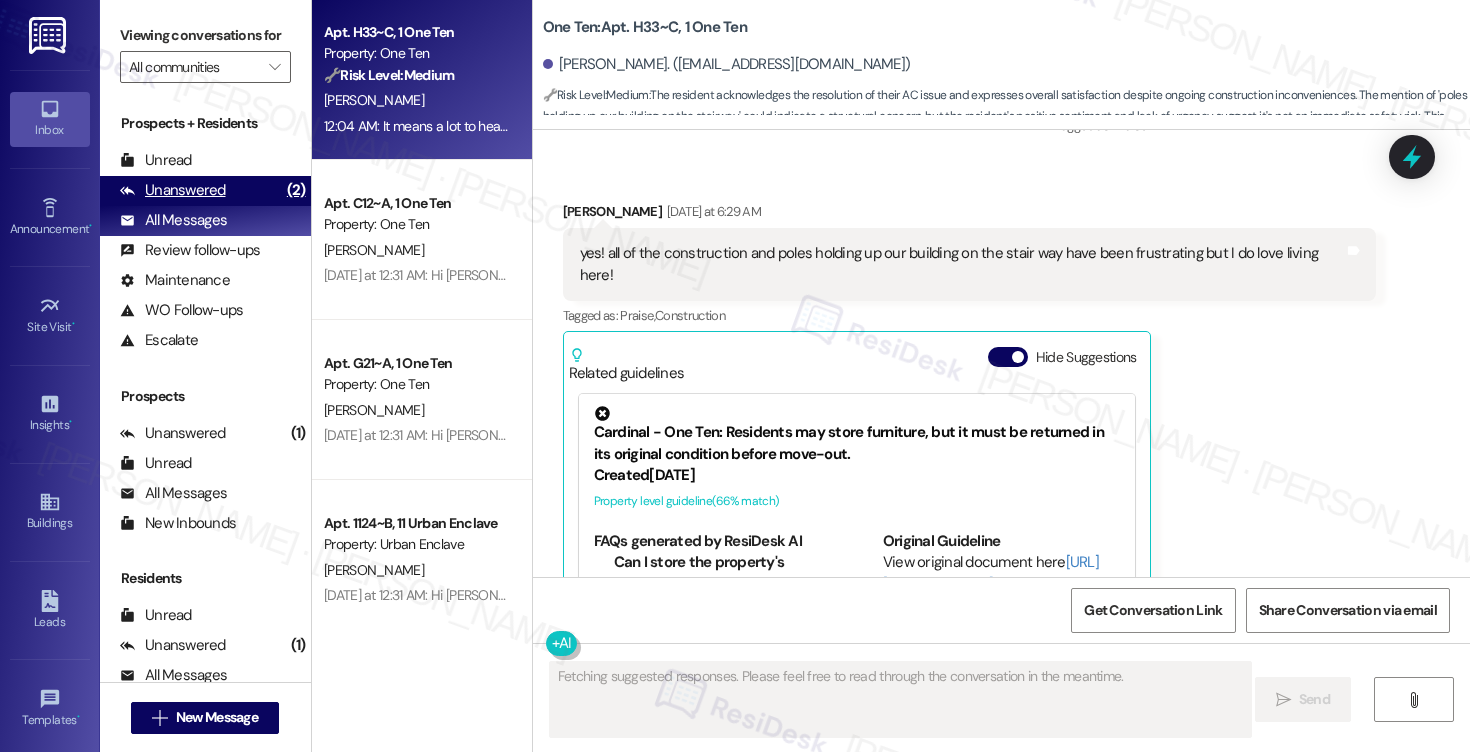 click on "Unanswered" at bounding box center [173, 190] 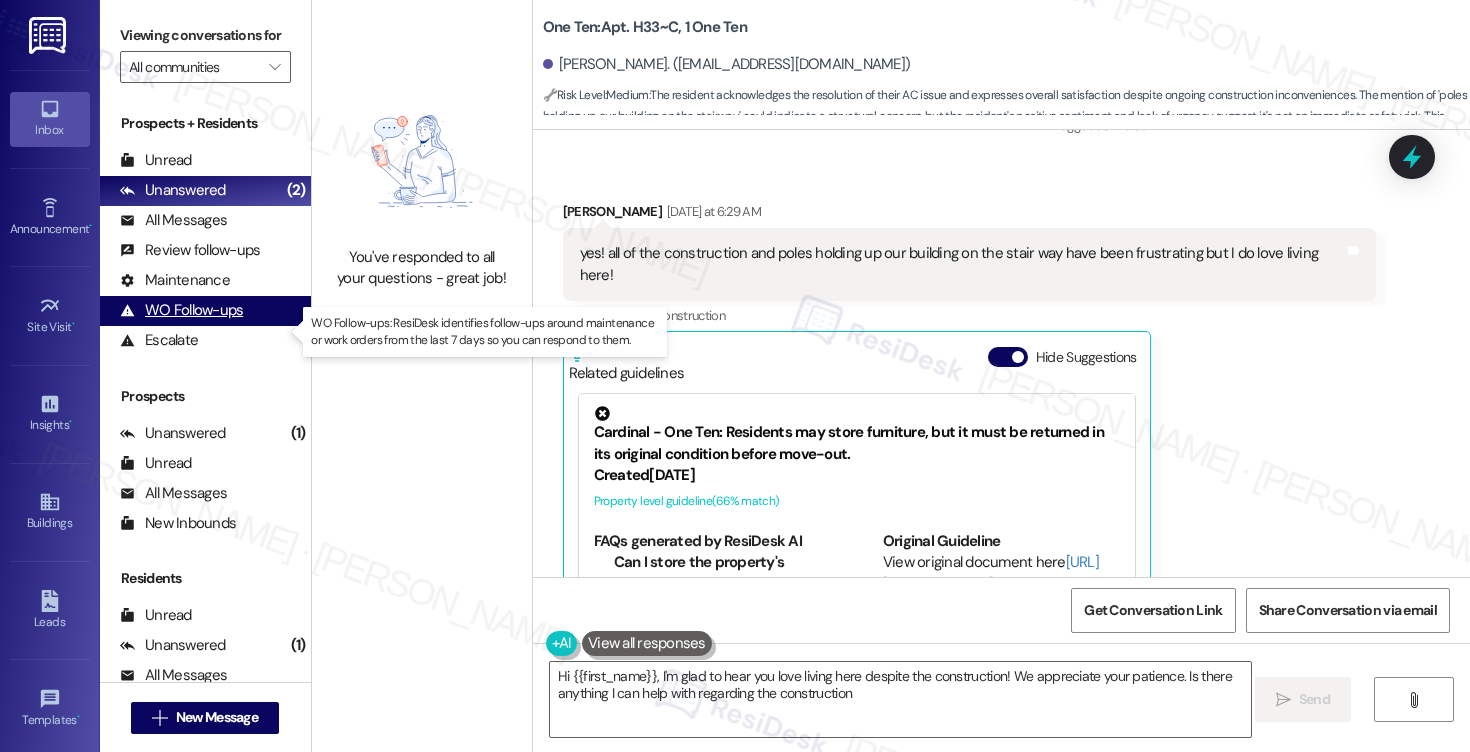 type on "Hi {{first_name}}, I'm glad to hear you love living here despite the construction! We appreciate your patience. Is there anything I can help with regarding the construction?" 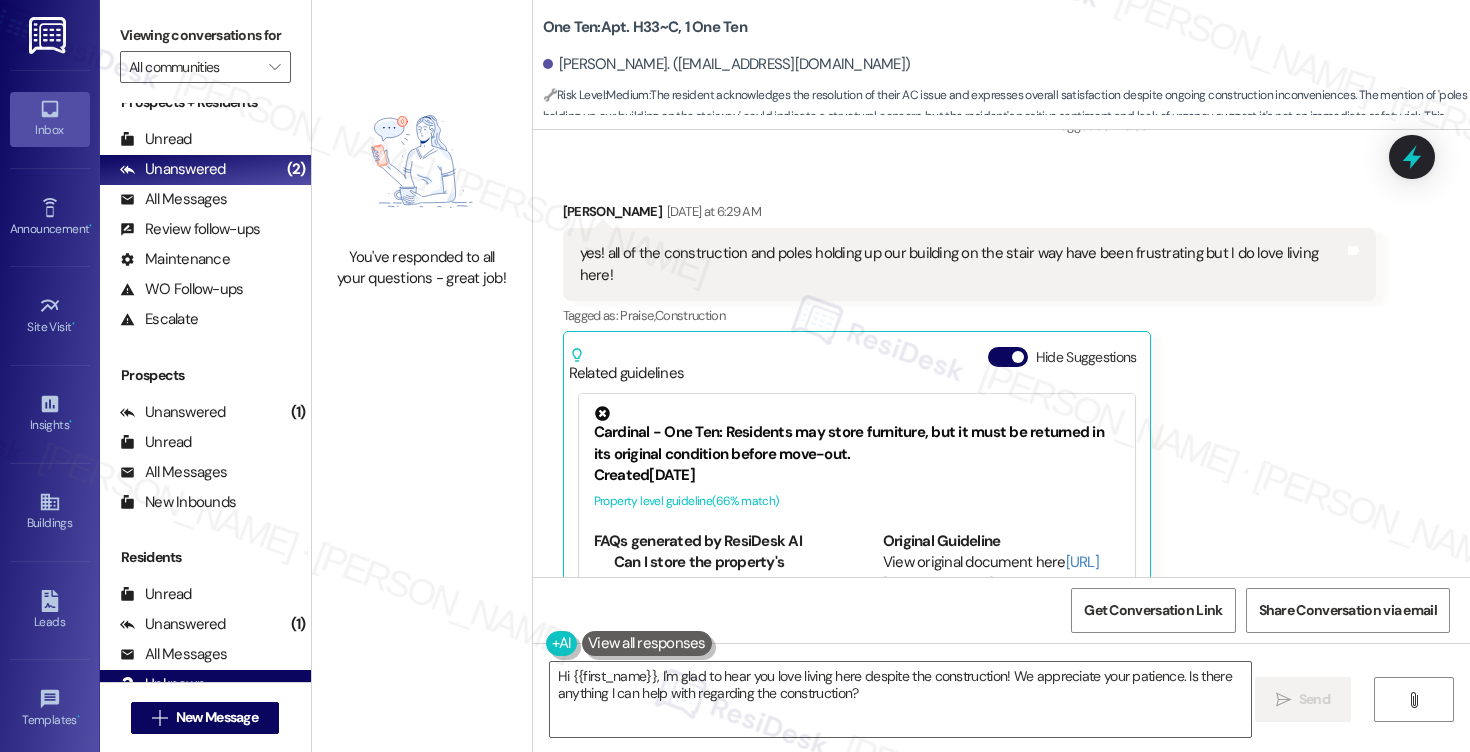 scroll, scrollTop: 0, scrollLeft: 0, axis: both 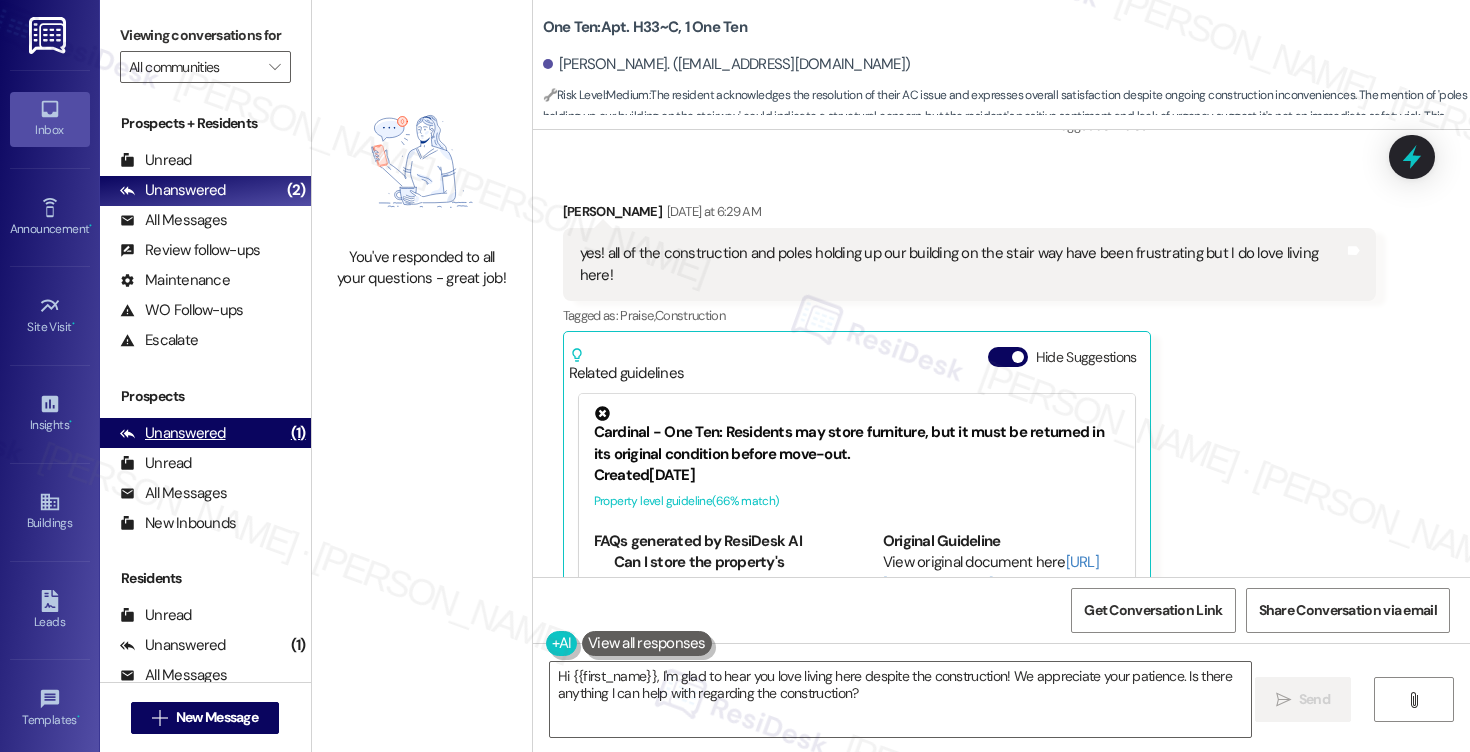 click on "Unanswered" at bounding box center [173, 433] 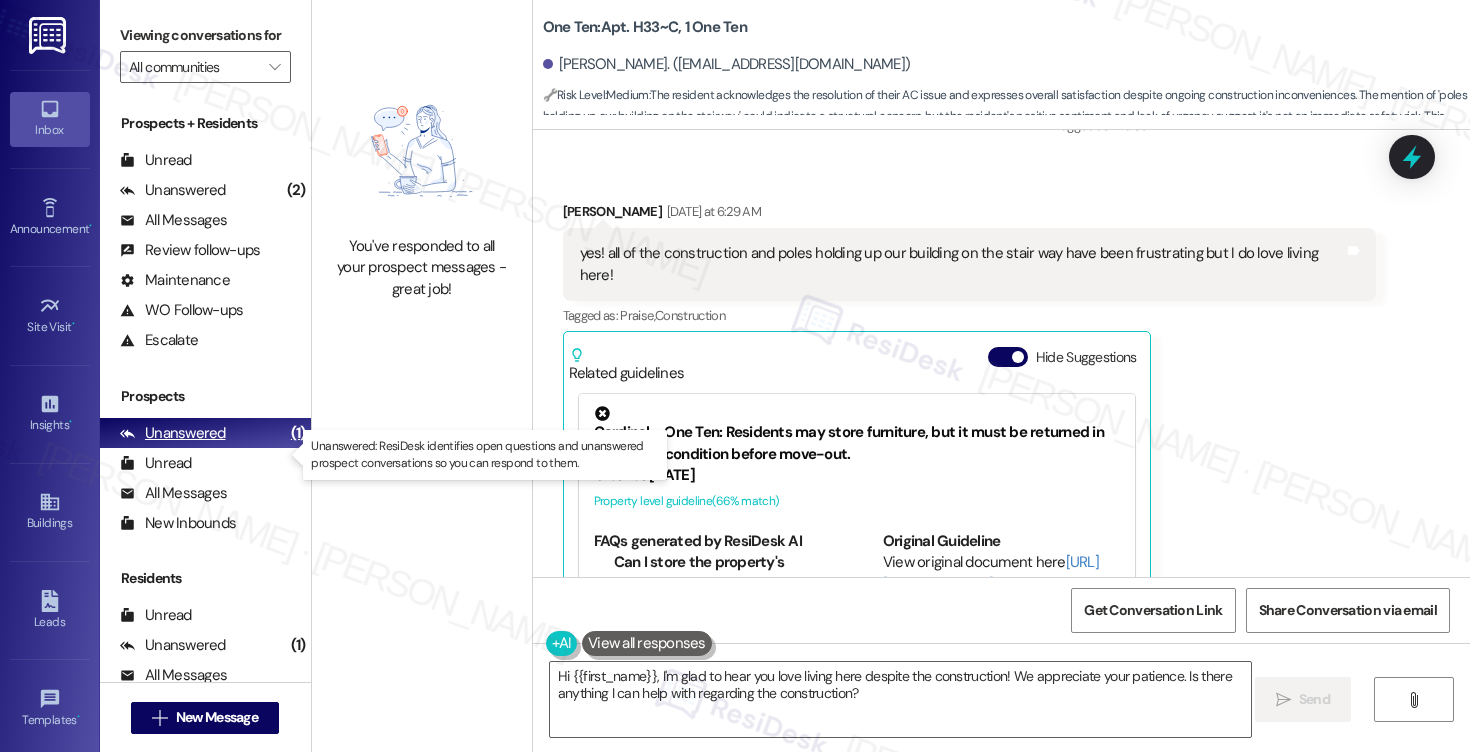 click on "Unanswered (1)" at bounding box center (205, 433) 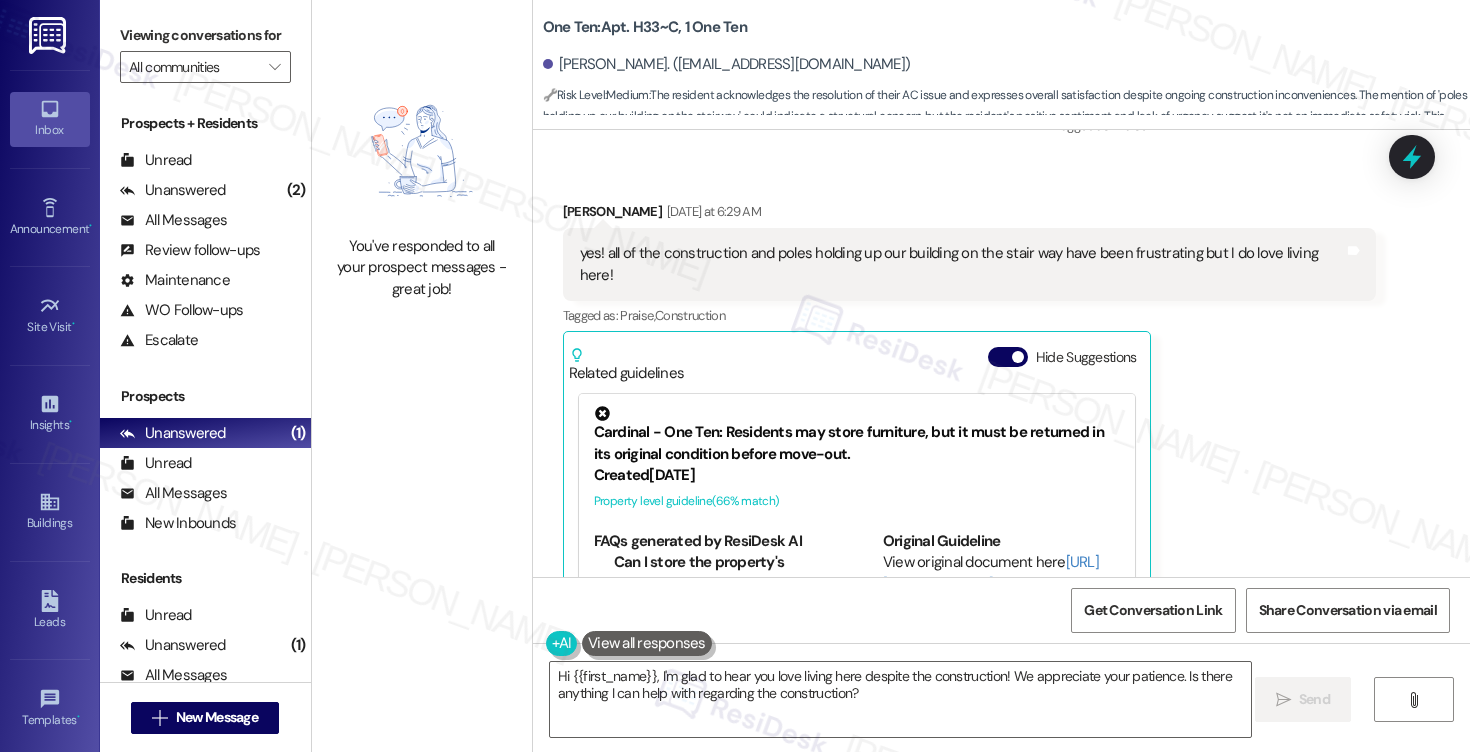 scroll, scrollTop: 6160, scrollLeft: 0, axis: vertical 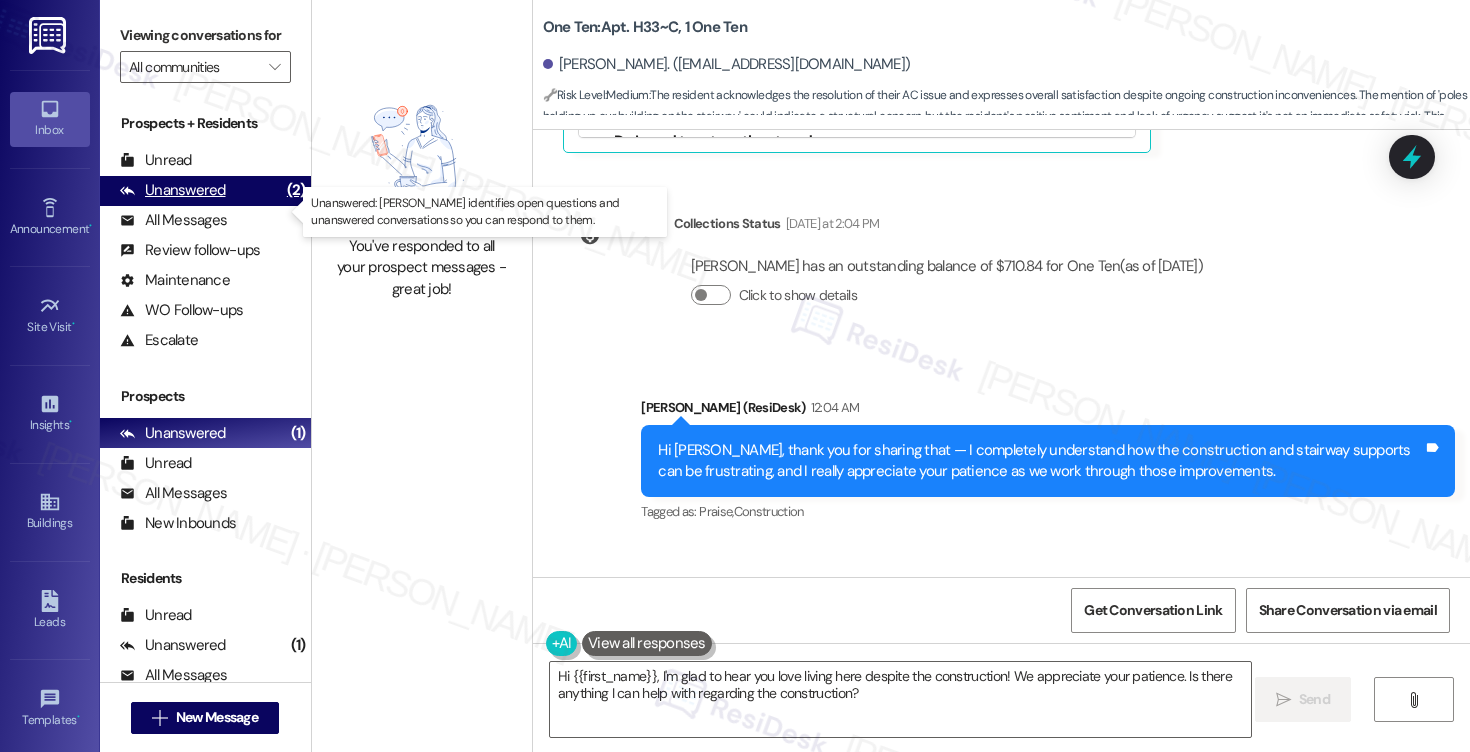 click on "Unanswered" at bounding box center (173, 190) 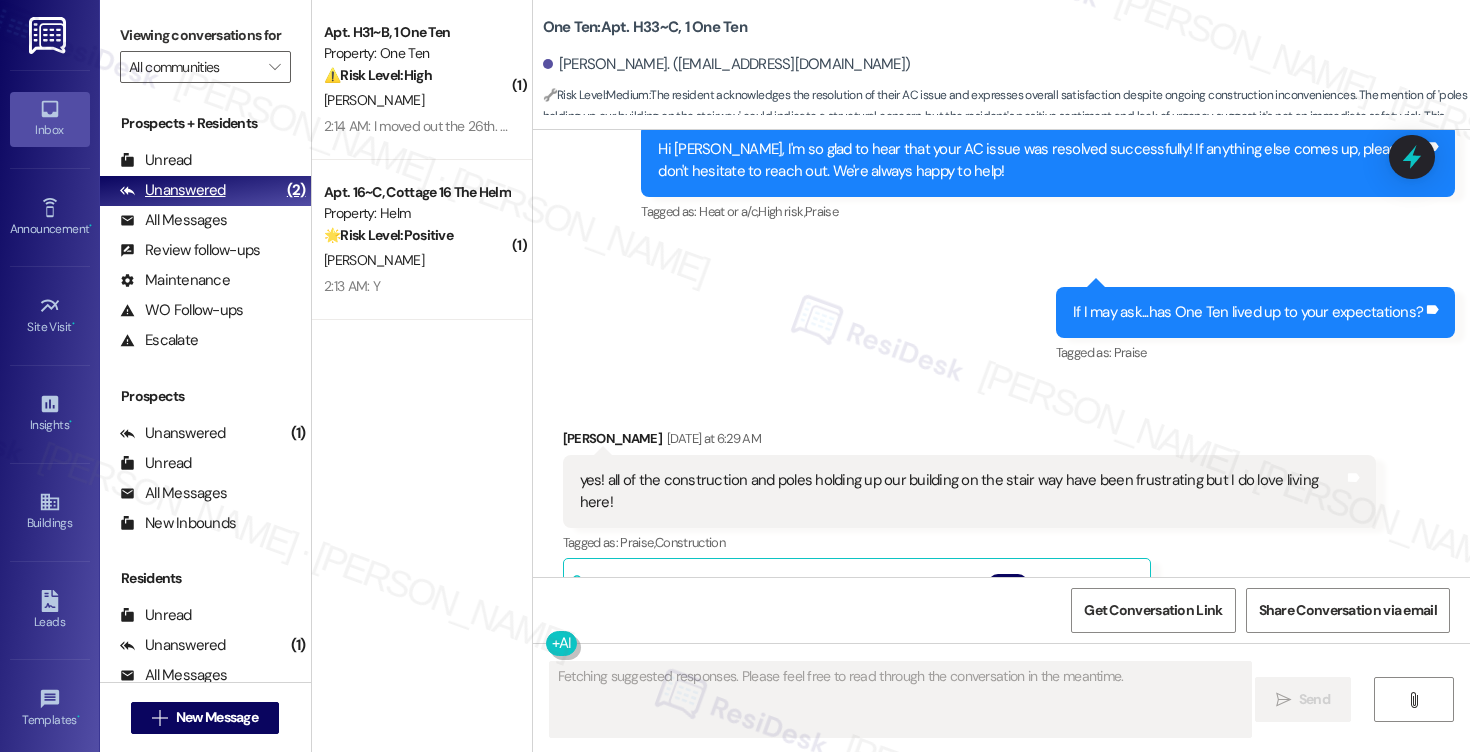 scroll, scrollTop: 5622, scrollLeft: 0, axis: vertical 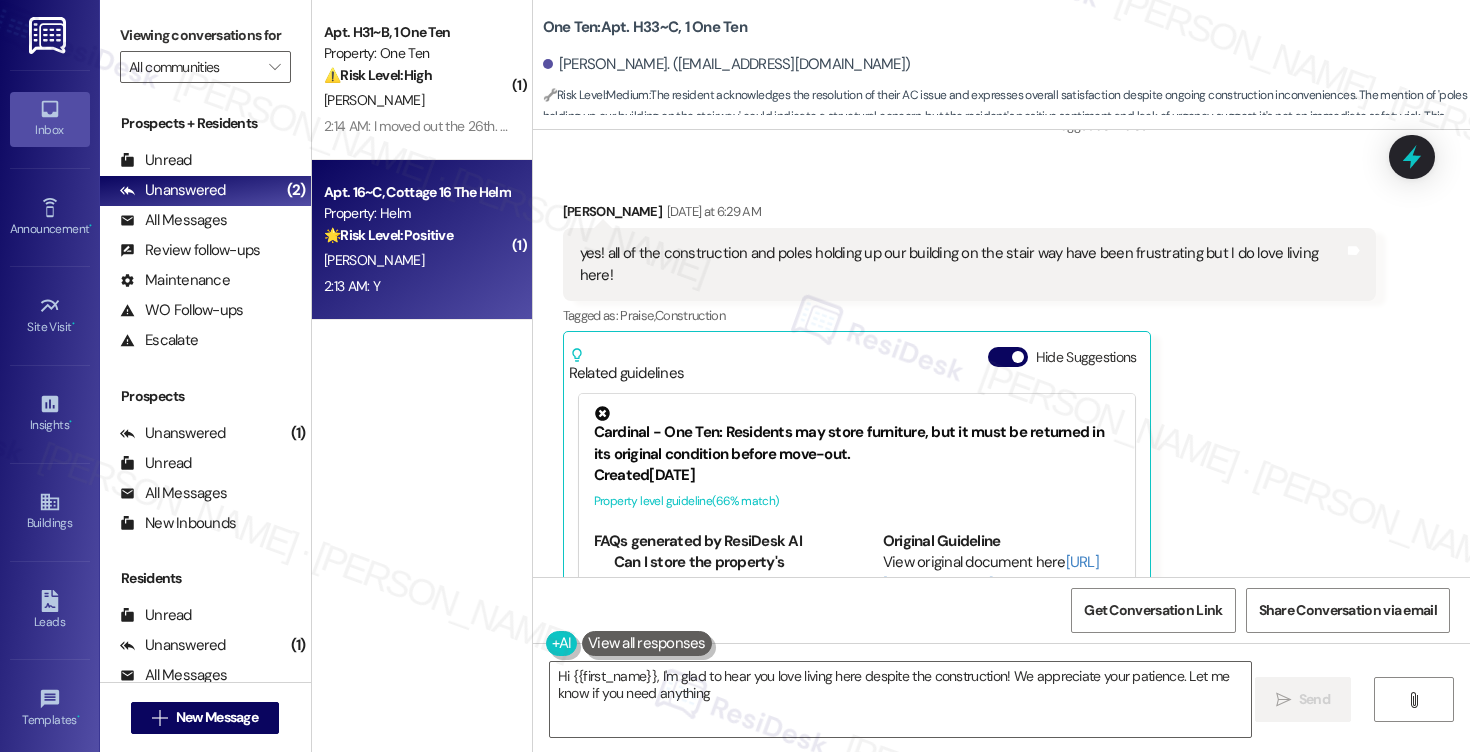 type on "Hi {{first_name}}, I'm glad to hear you love living here despite the construction! We appreciate your patience. Let me know if you need anything!" 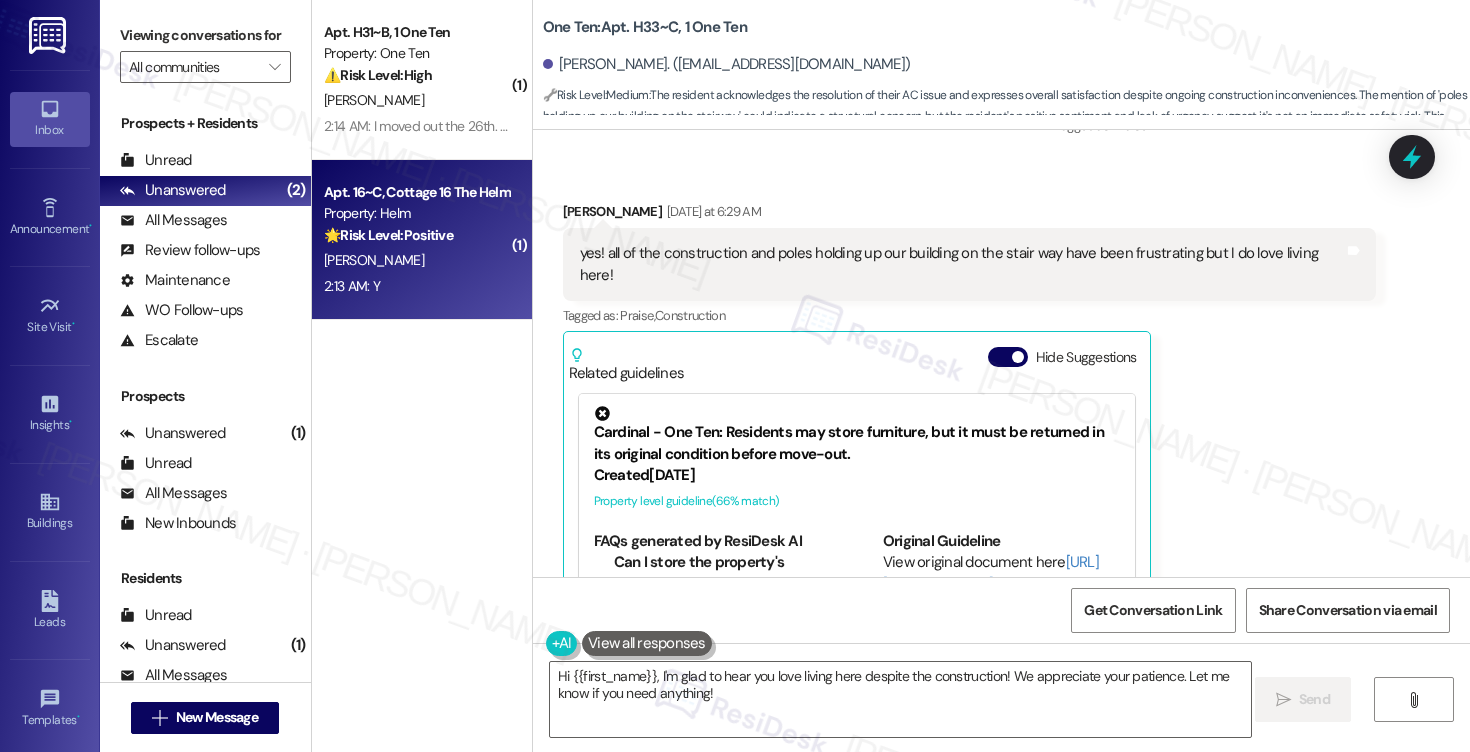 click on "A. Skildum" at bounding box center [416, 260] 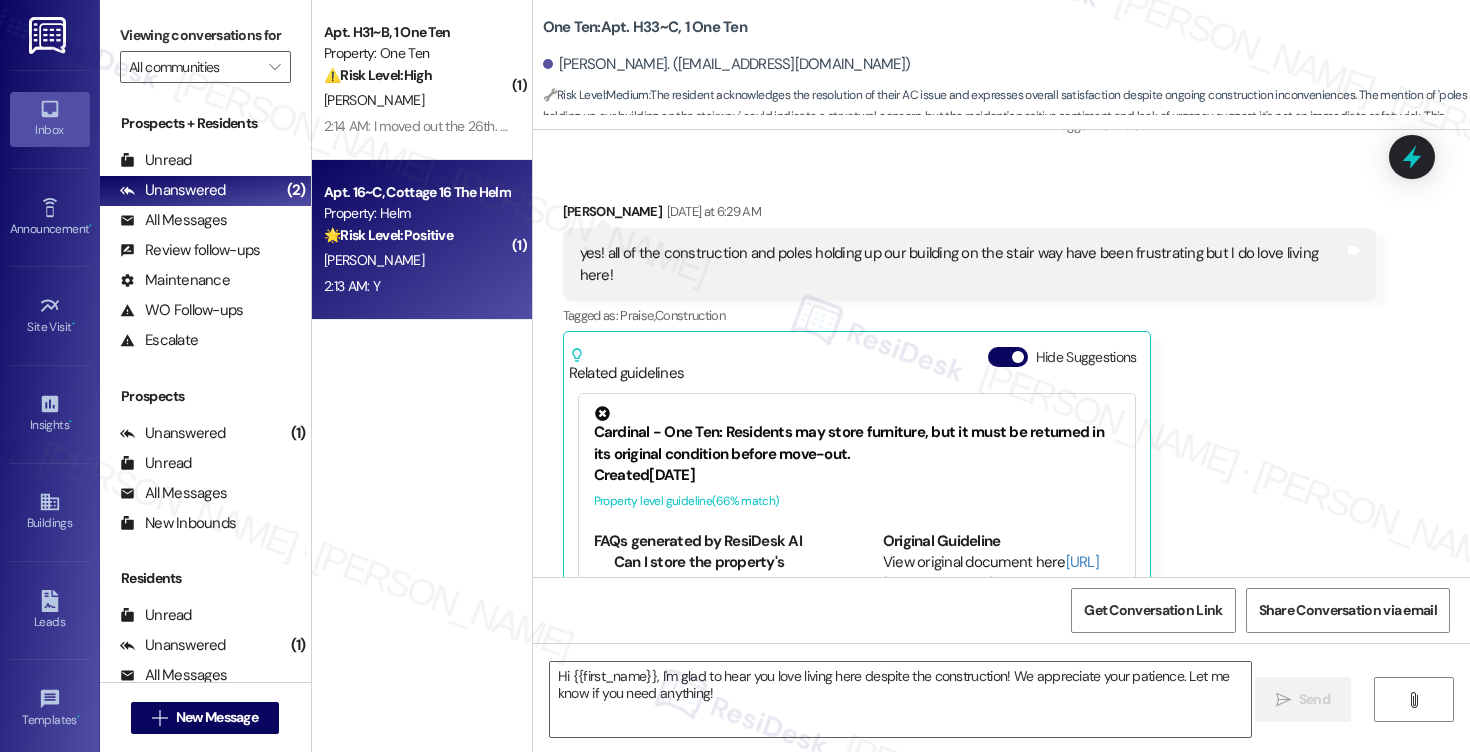 type on "Fetching suggested responses. Please feel free to read through the conversation in the meantime." 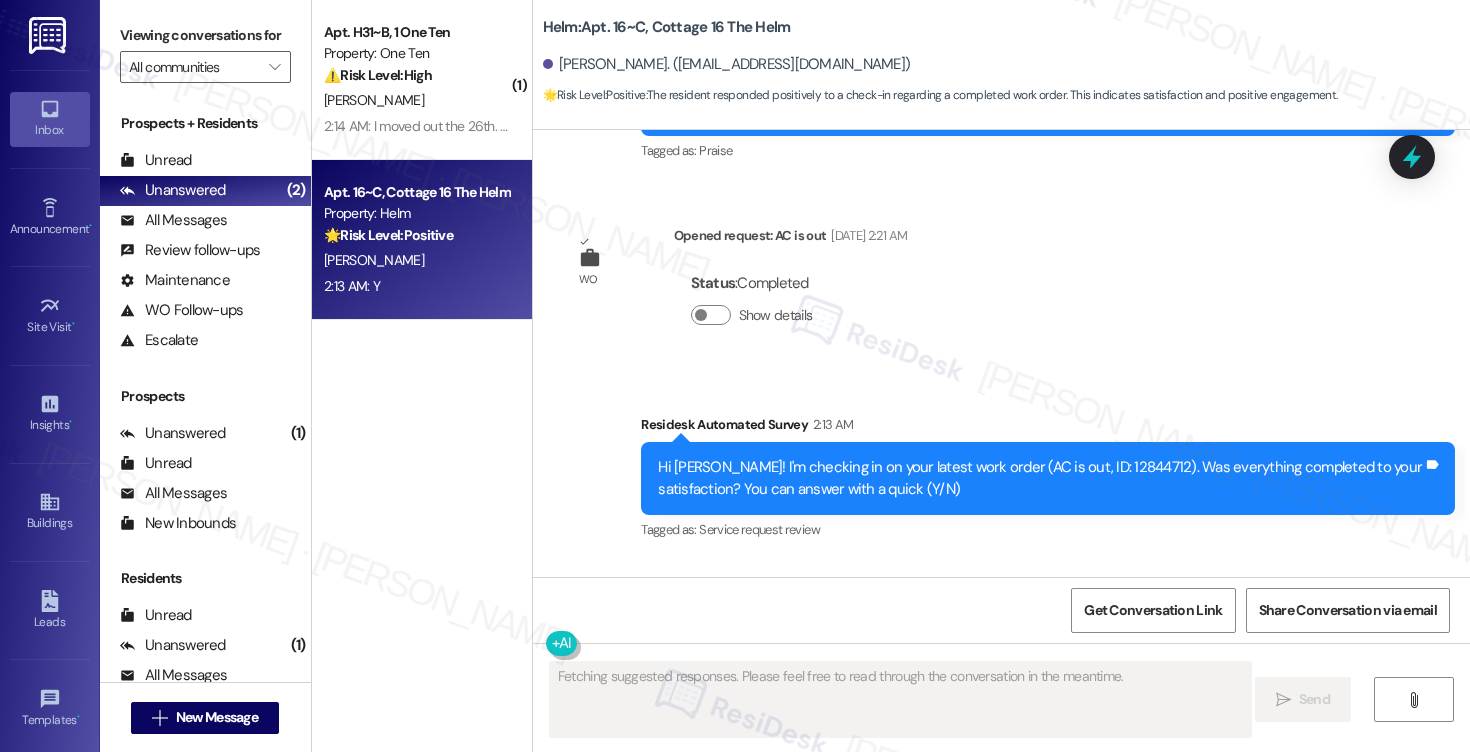 scroll, scrollTop: 4621, scrollLeft: 0, axis: vertical 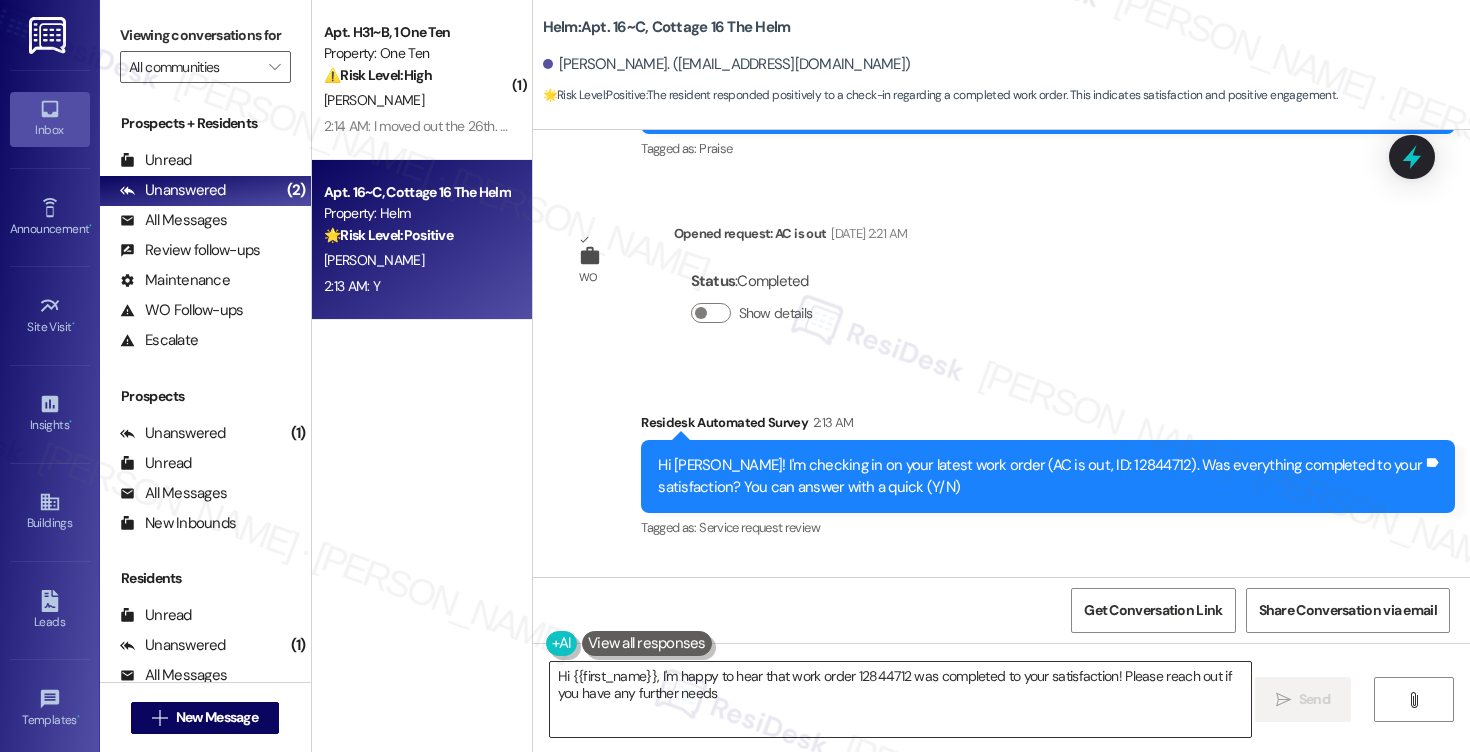 type on "Hi {{first_name}}, I'm happy to hear that work order 12844712 was completed to your satisfaction! Please reach out if you have any further needs." 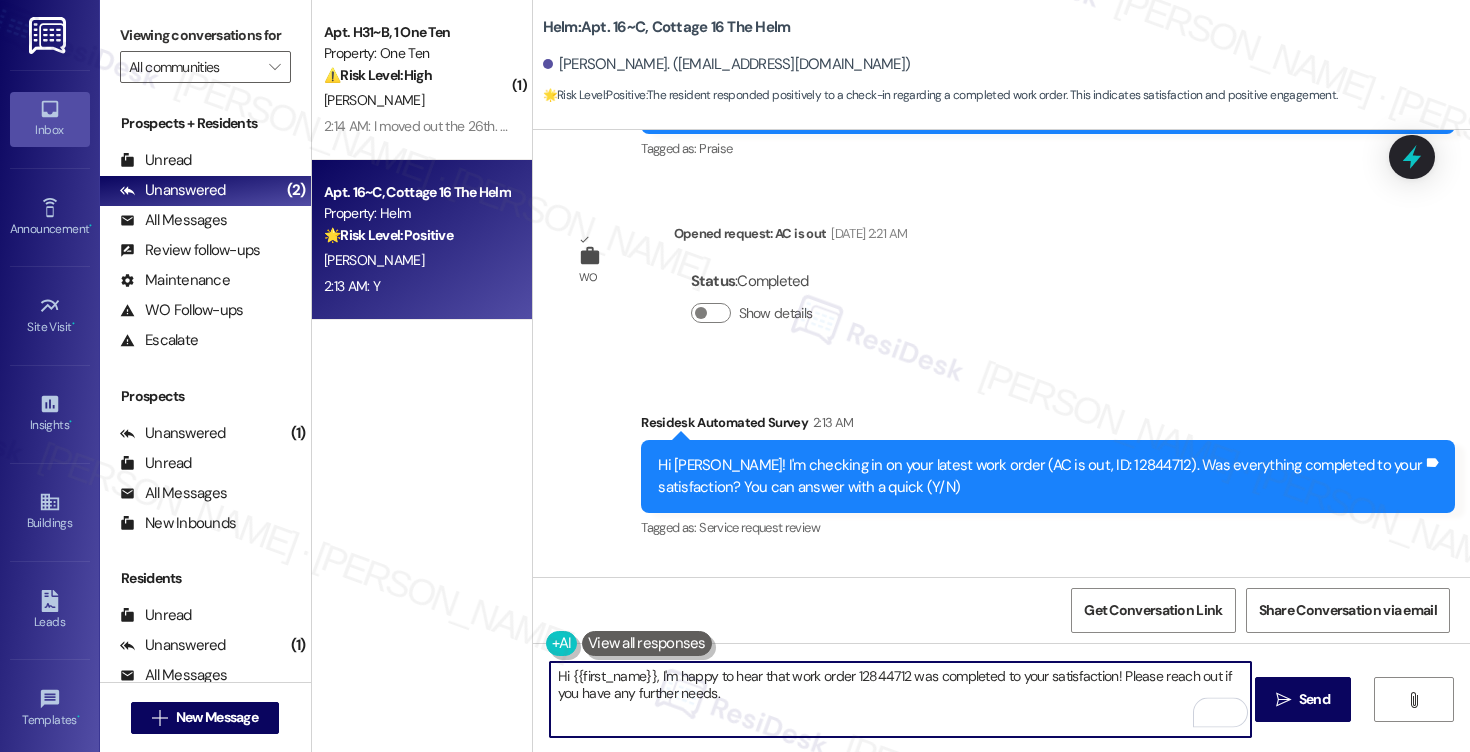 drag, startPoint x: 684, startPoint y: 679, endPoint x: 830, endPoint y: 680, distance: 146.00342 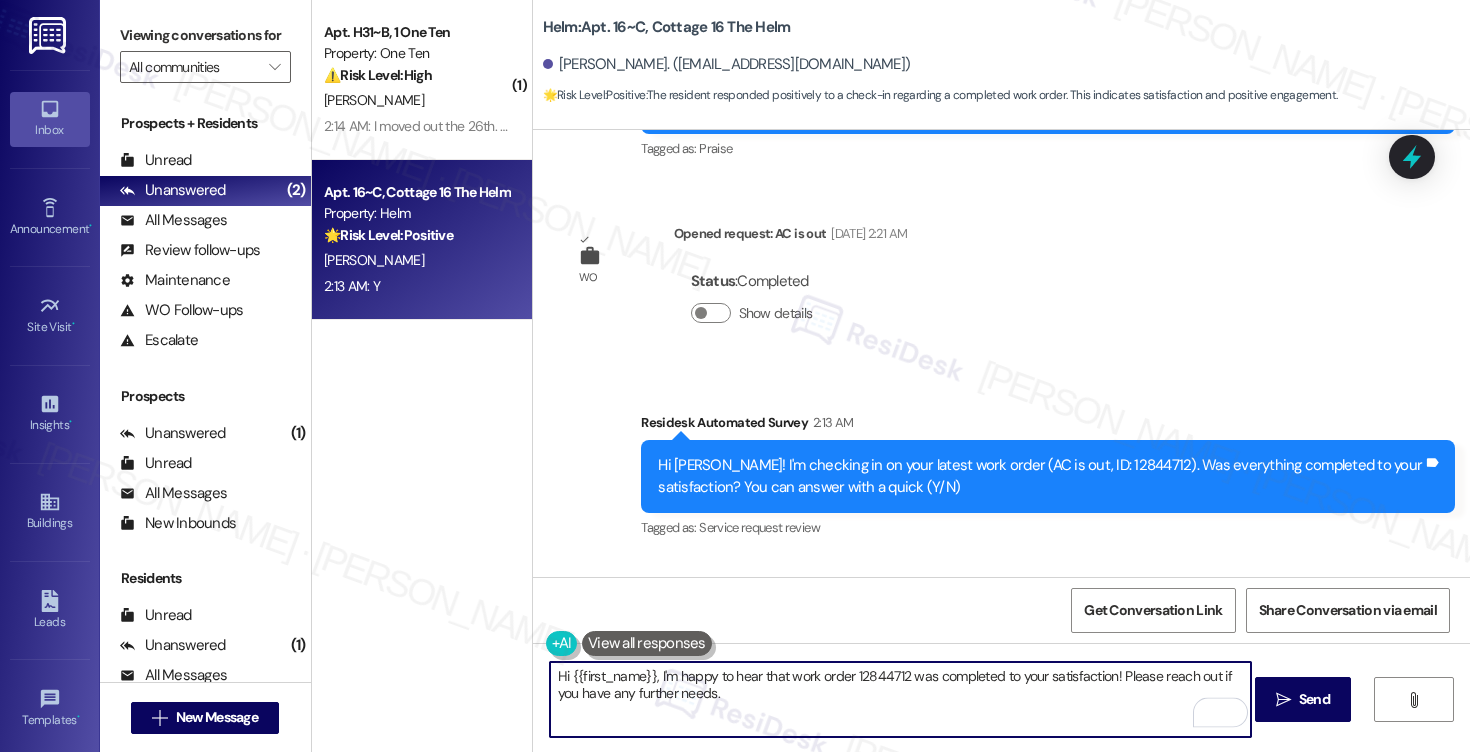 click on "Hi {{first_name}}, I'm happy to hear that work order 12844712 was completed to your satisfaction! Please reach out if you have any further needs." at bounding box center [900, 699] 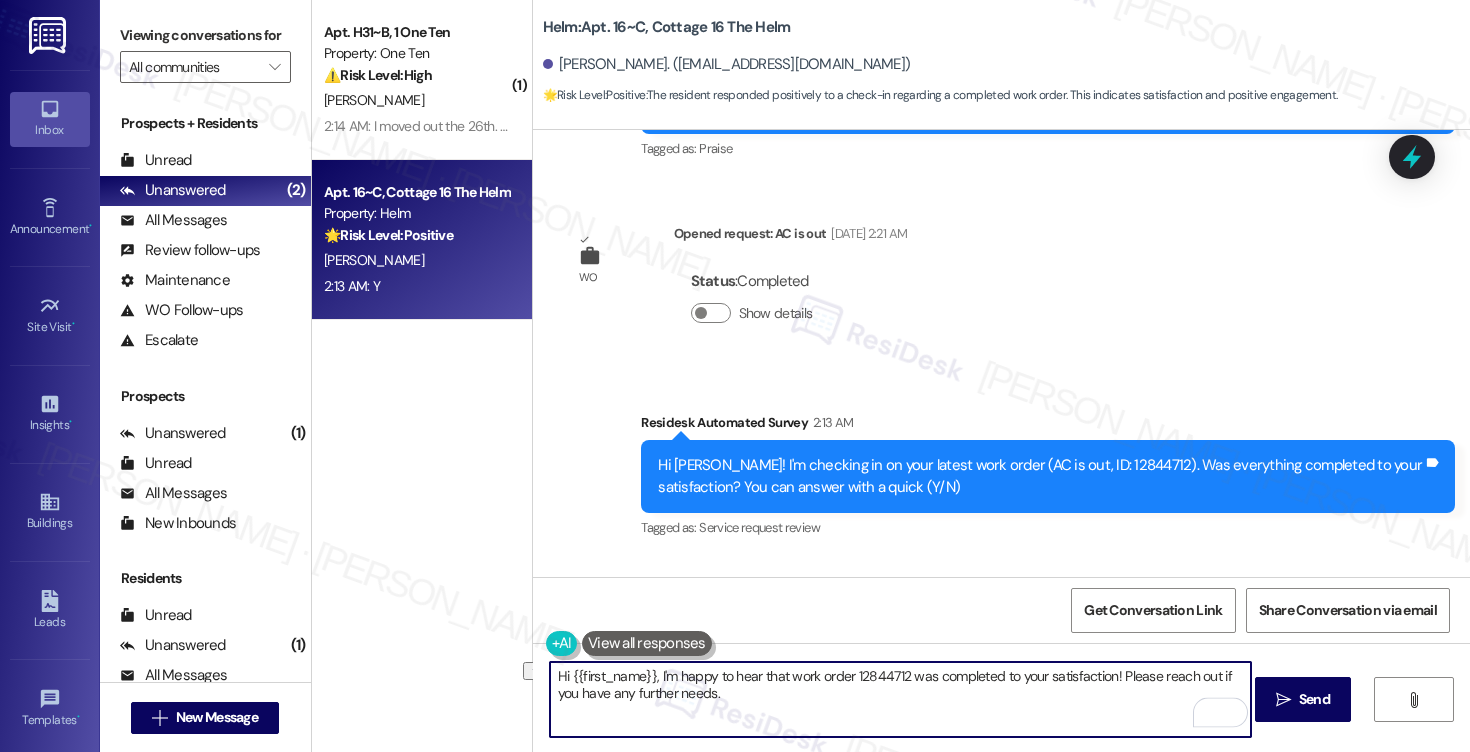 click on "Hi {{first_name}}, I'm happy to hear that work order 12844712 was completed to your satisfaction! Please reach out if you have any further needs." at bounding box center [900, 699] 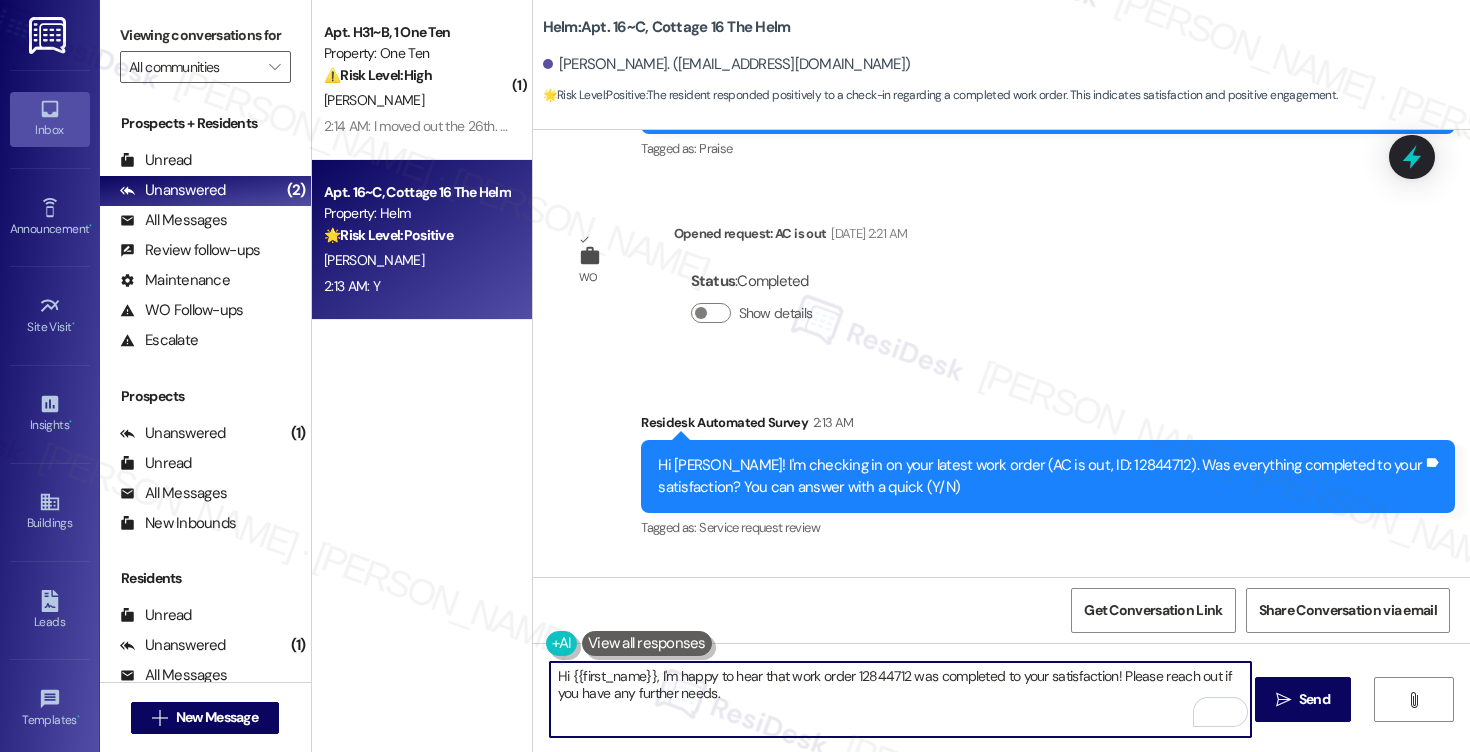 click on "Hi {{first_name}}, I'm happy to hear that work order 12844712 was completed to your satisfaction! Please reach out if you have any further needs." at bounding box center [900, 699] 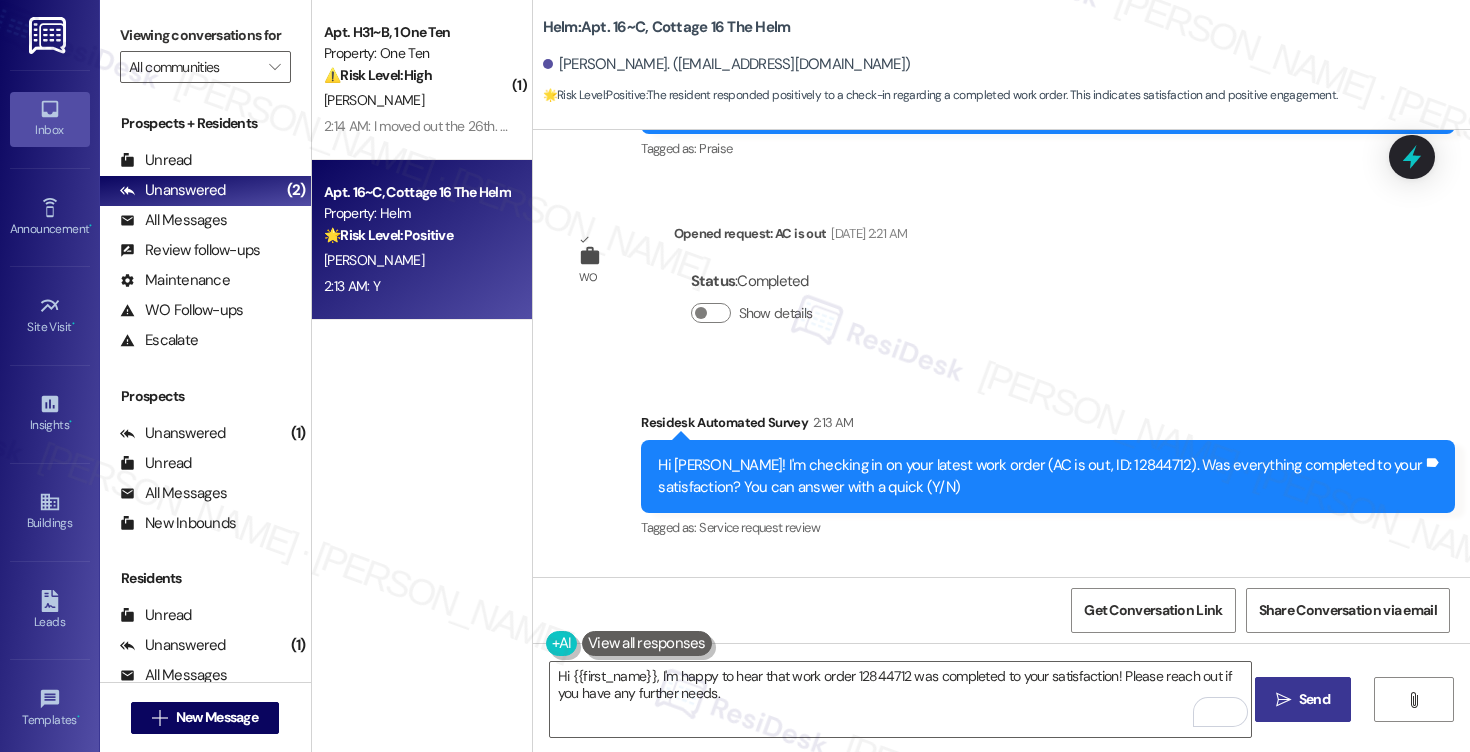 click on " Send" at bounding box center [1303, 699] 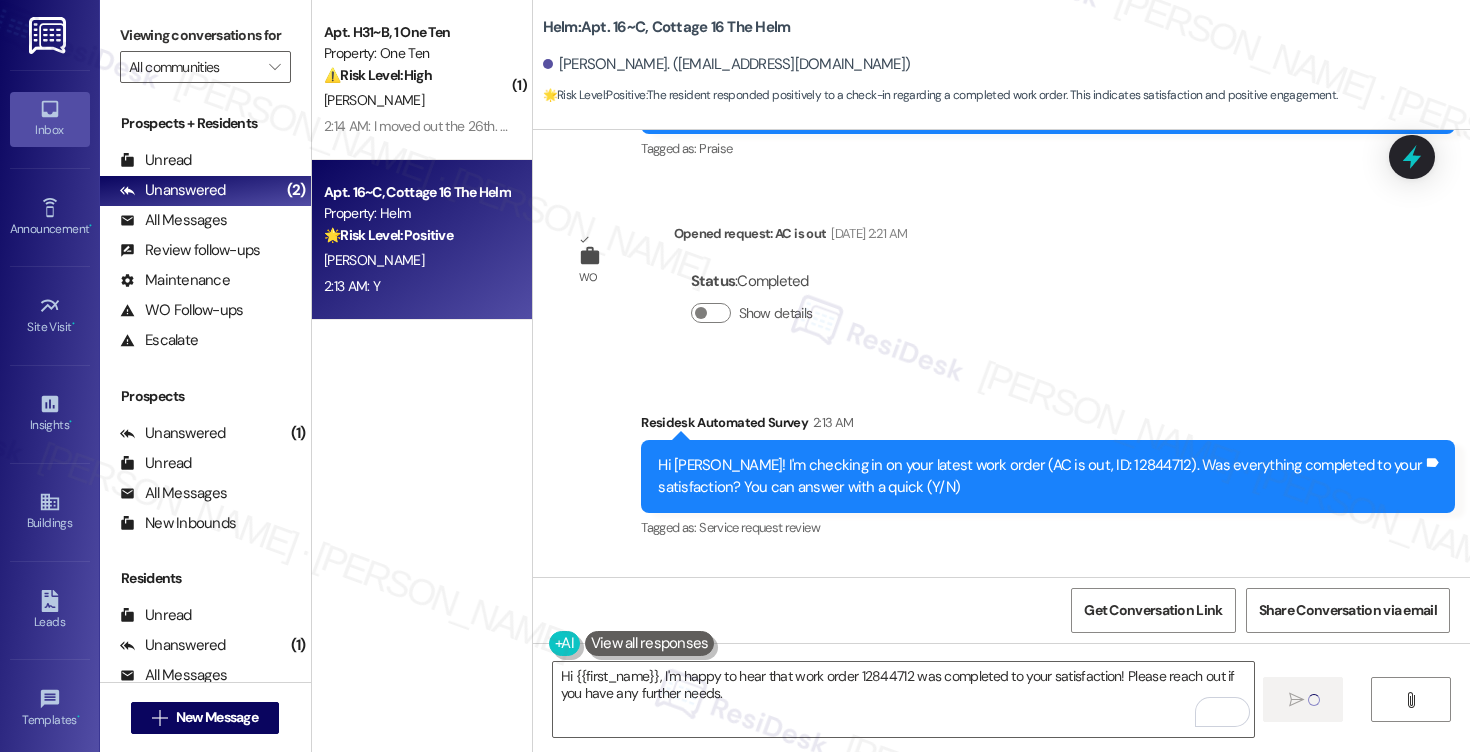 type 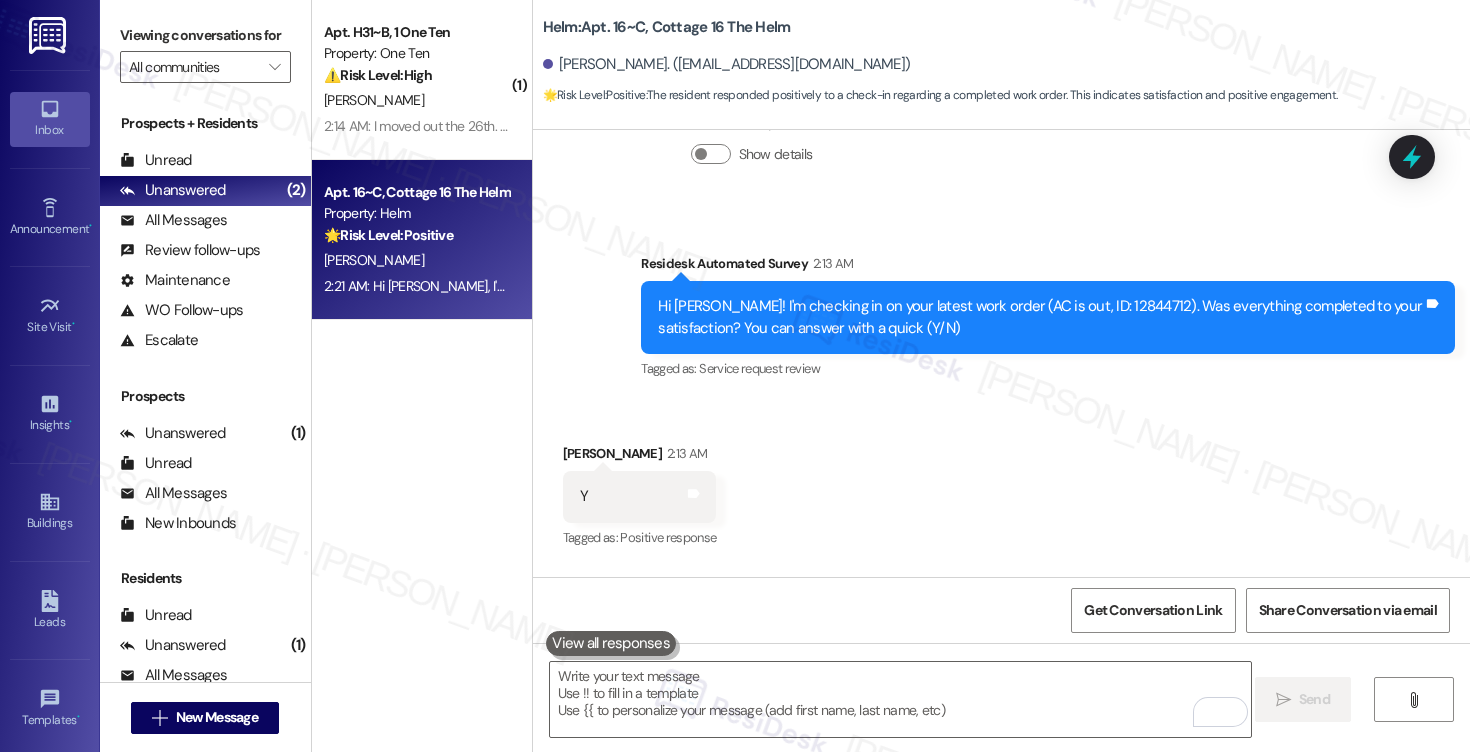 scroll, scrollTop: 4782, scrollLeft: 0, axis: vertical 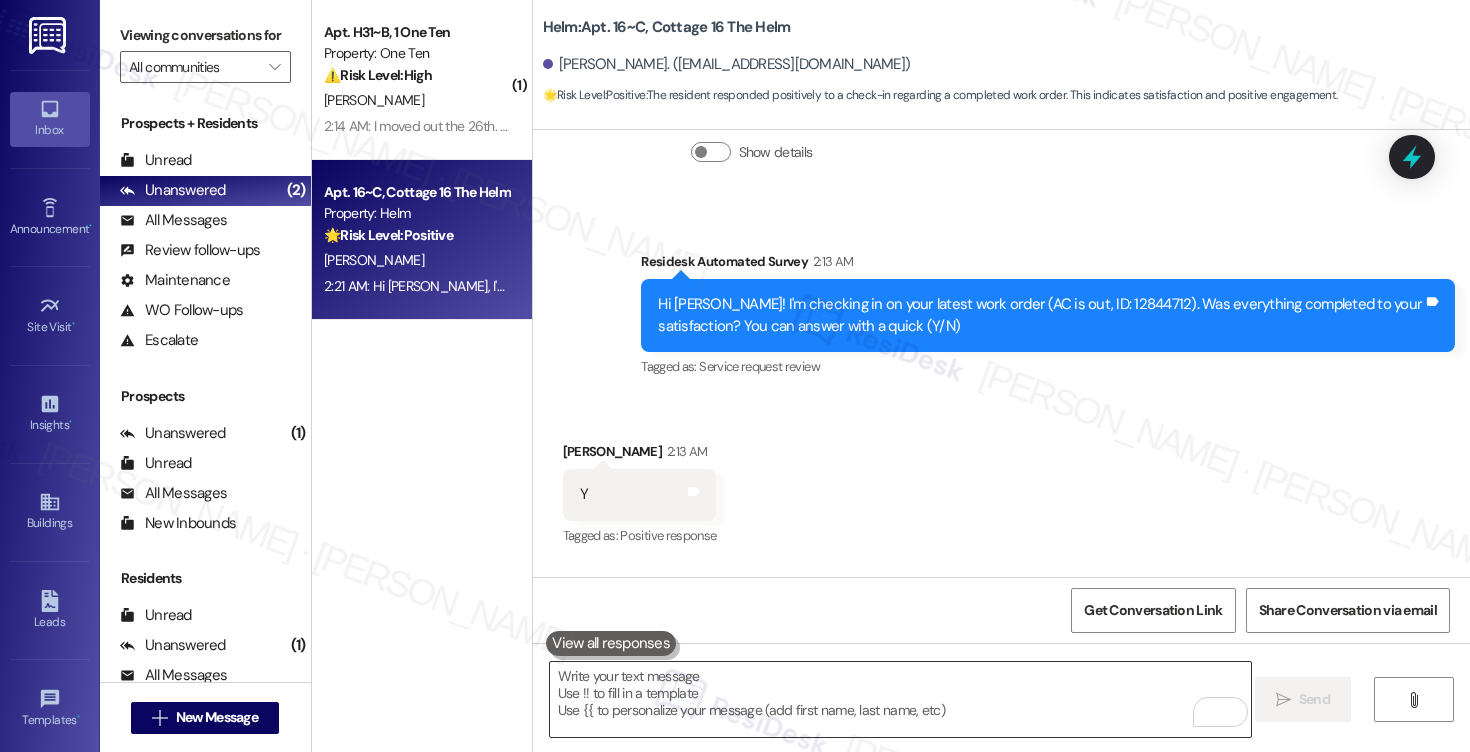 click at bounding box center [900, 699] 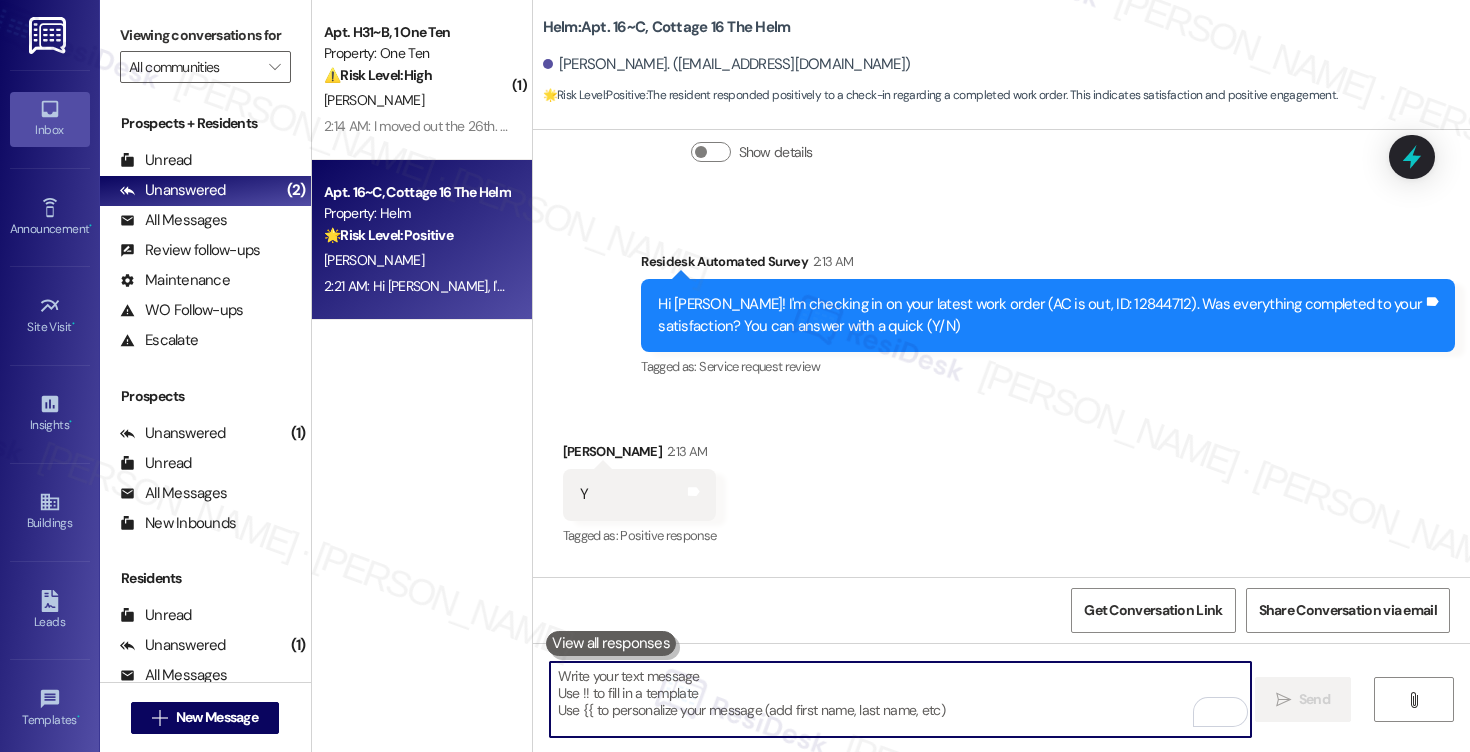 click at bounding box center [900, 699] 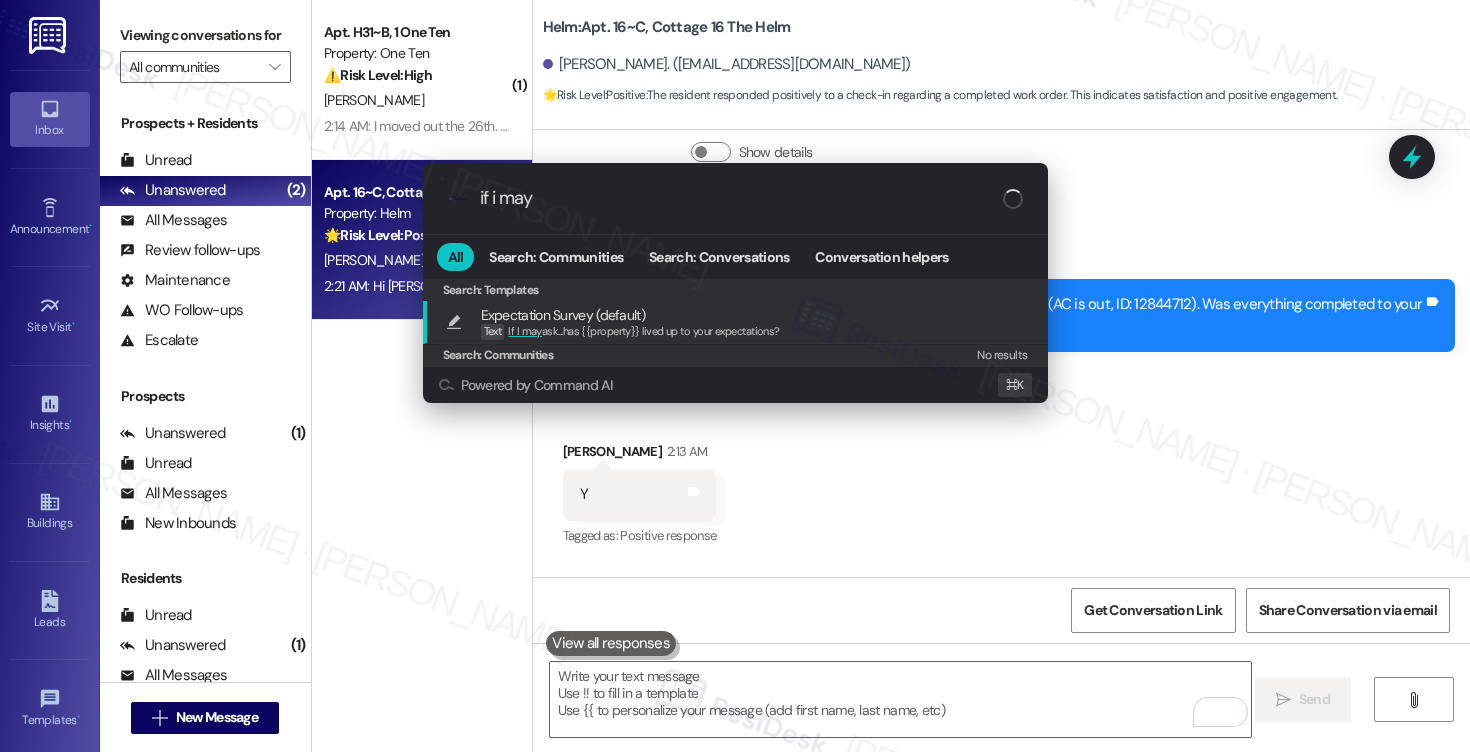 type on "if i may" 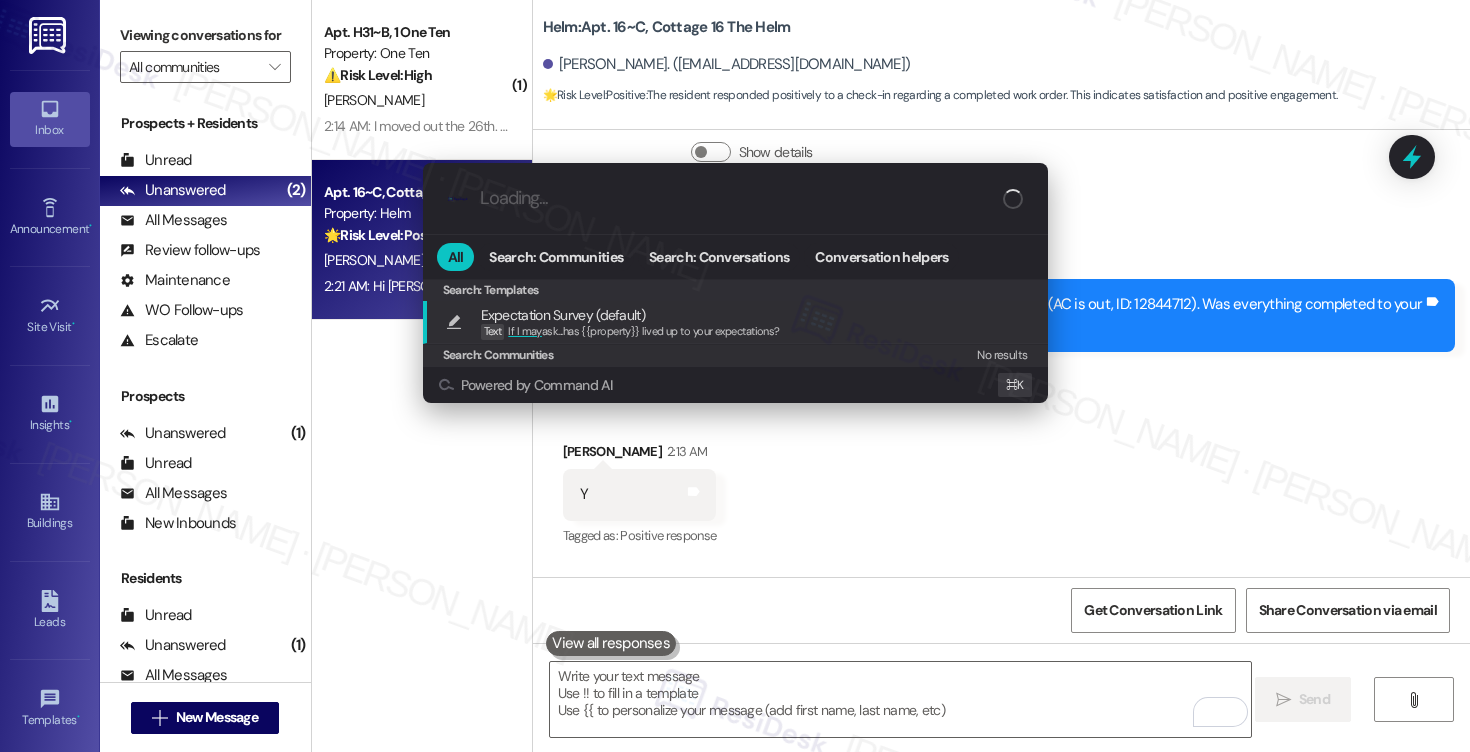 type on "If I may ask...has {{property}} lived up to your expectations?" 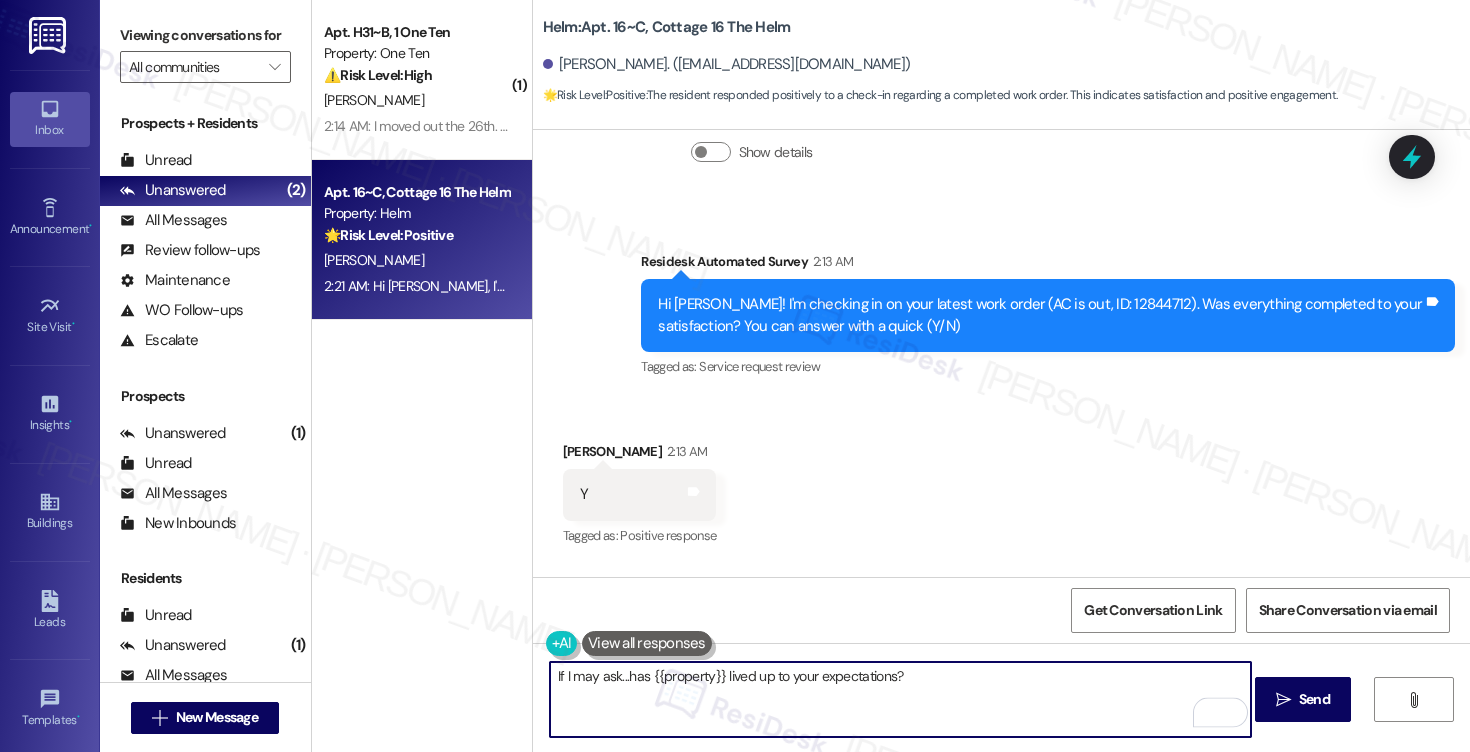 click on "If I may ask...has {{property}} lived up to your expectations?" at bounding box center [900, 699] 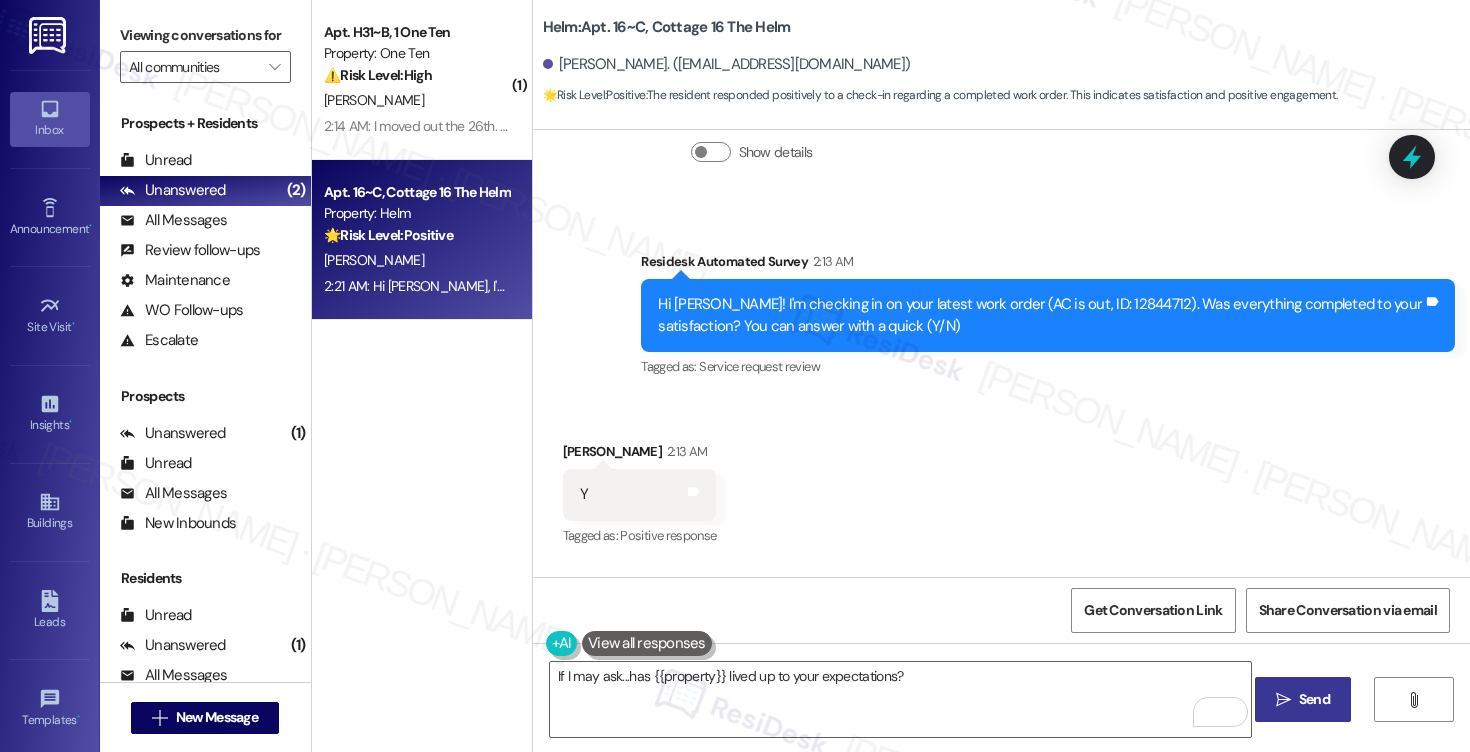 click on "Send" at bounding box center [1314, 699] 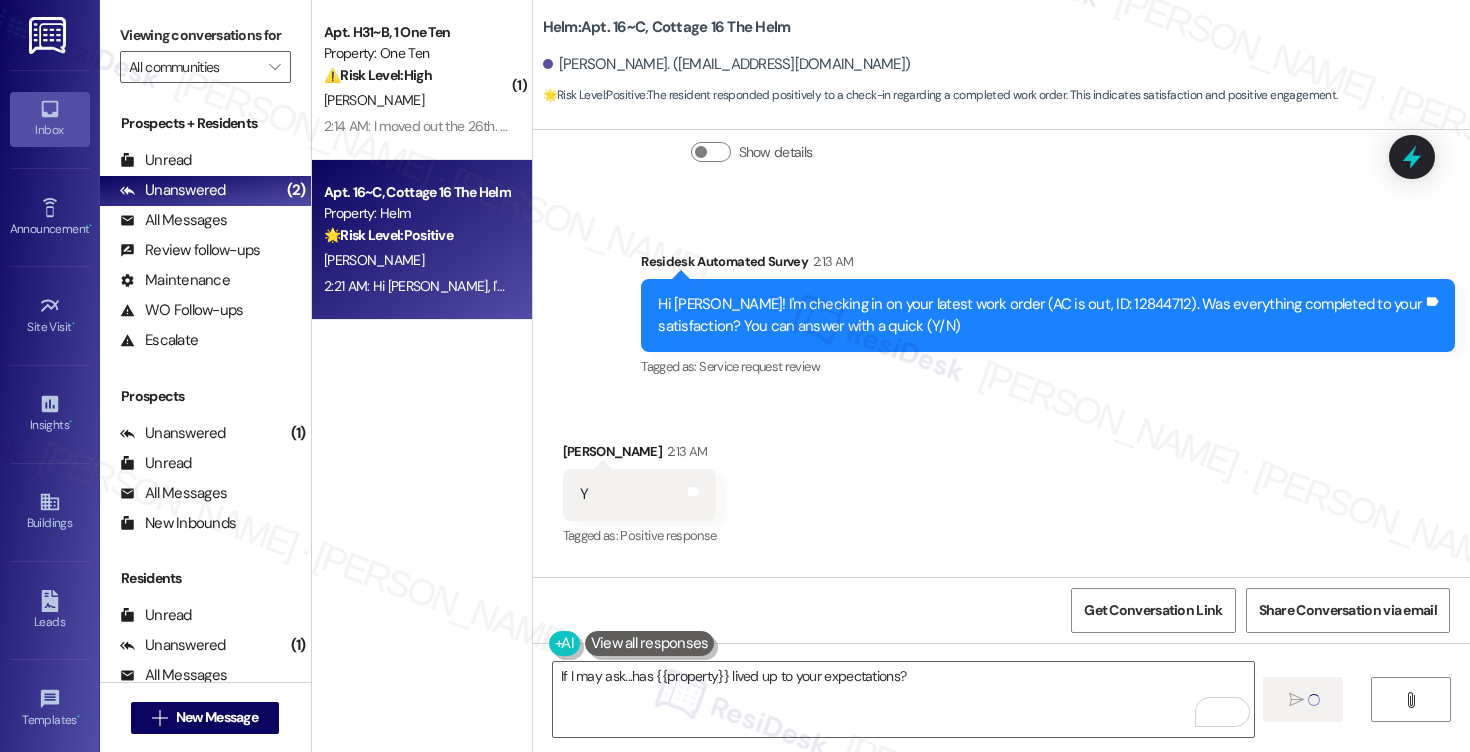 type 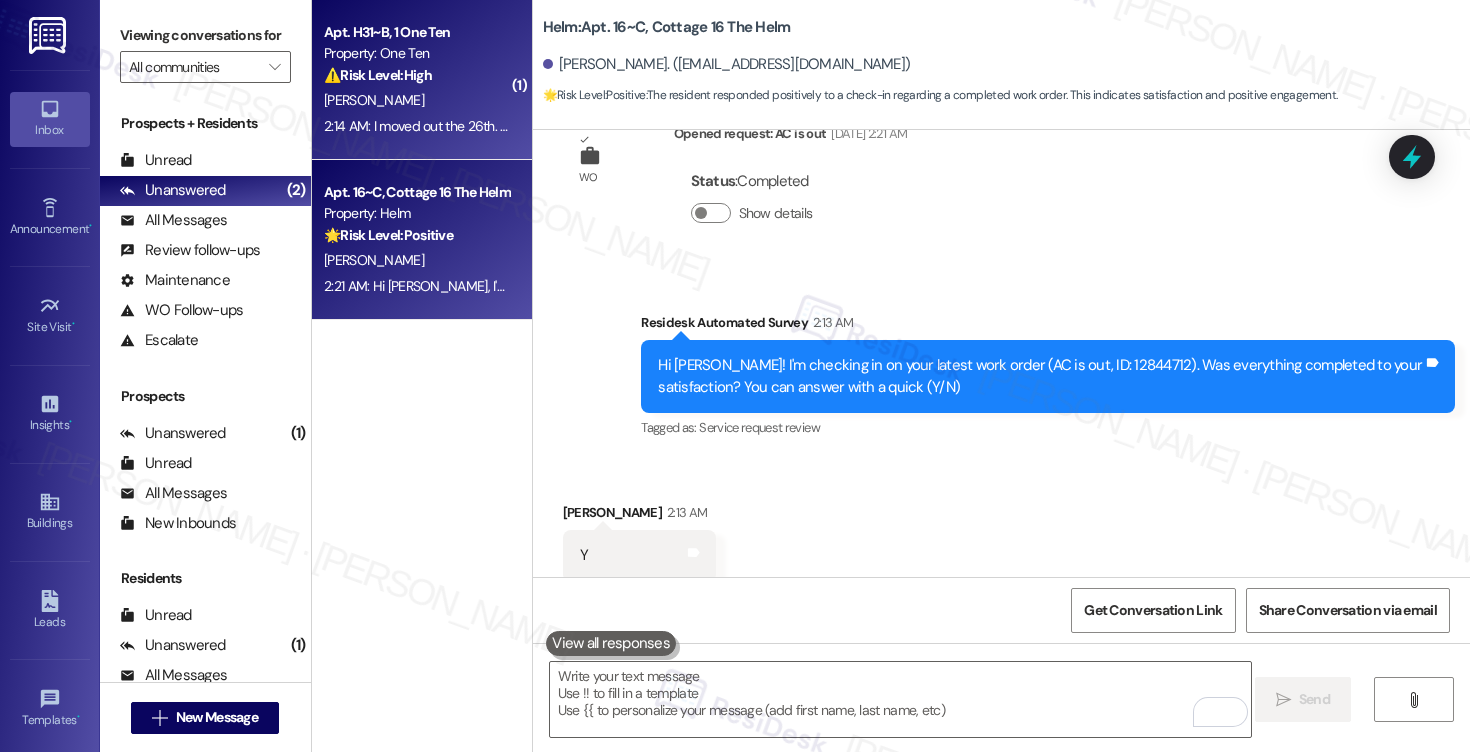 scroll, scrollTop: 4620, scrollLeft: 0, axis: vertical 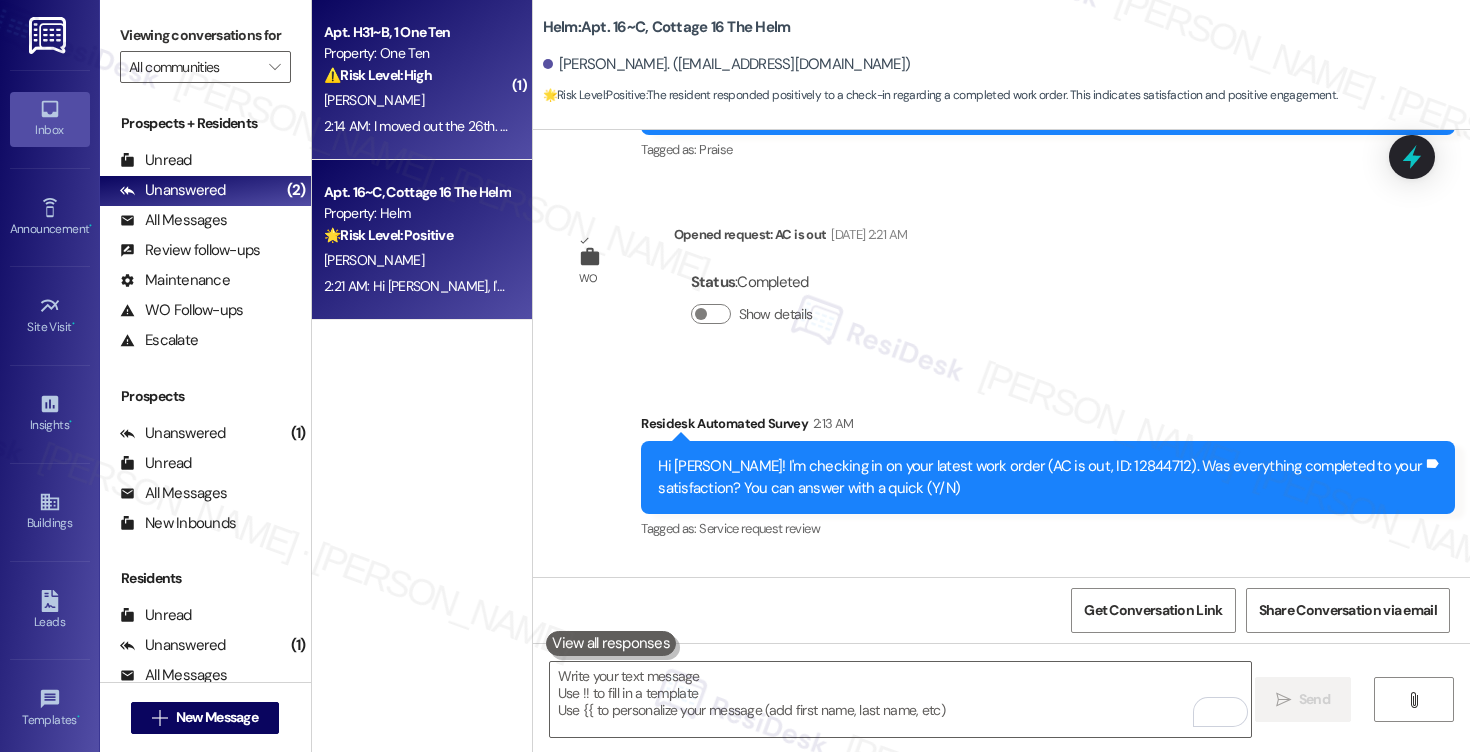 click on "⚠️  Risk Level:  High The resident states they have moved out and are unaware of the work order. This suggests a potential miscommunication or error in the system regarding the work order being assigned to a unit that is no longer occupied. This could lead to unnecessary expenses and potential issues with the make-ready process for the next resident. This warrants investigation and correction." at bounding box center (416, 75) 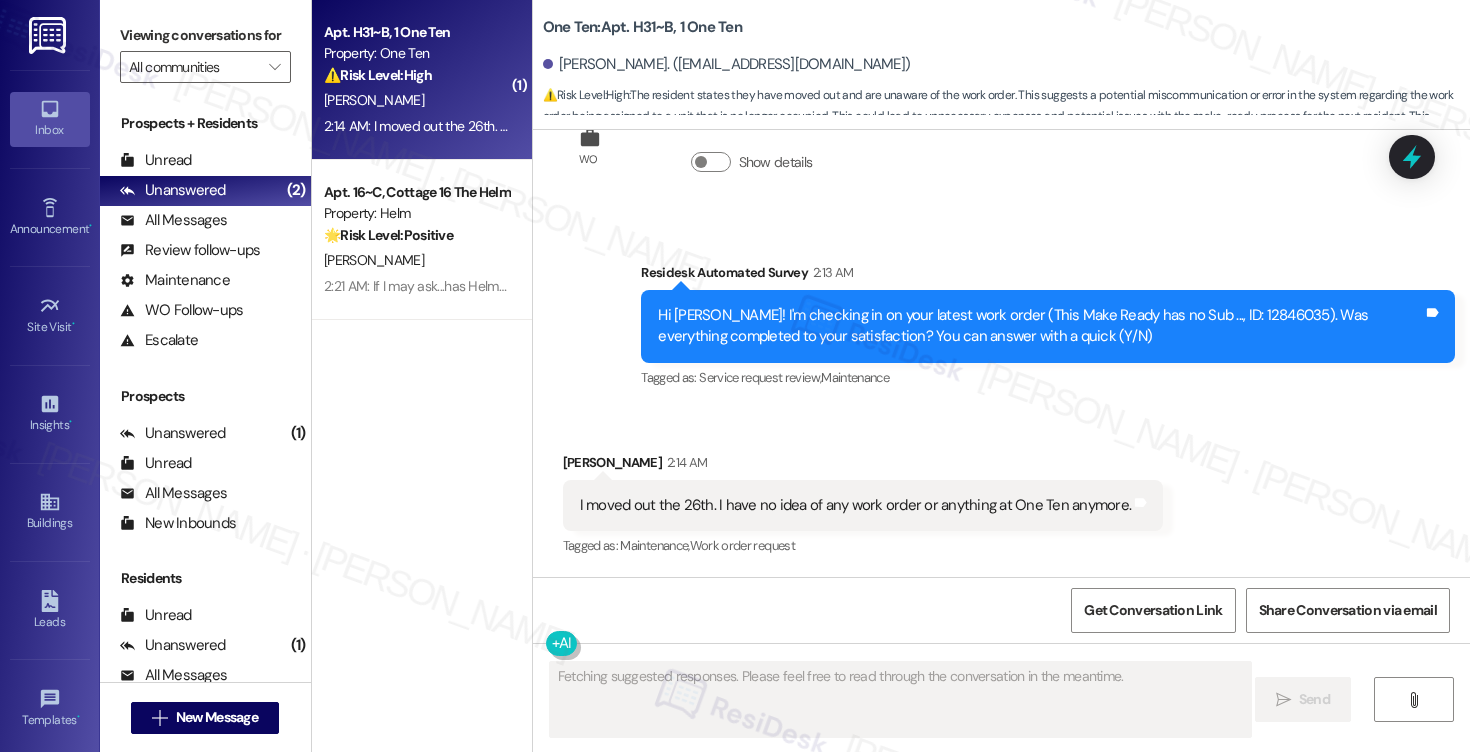 scroll, scrollTop: 1802, scrollLeft: 0, axis: vertical 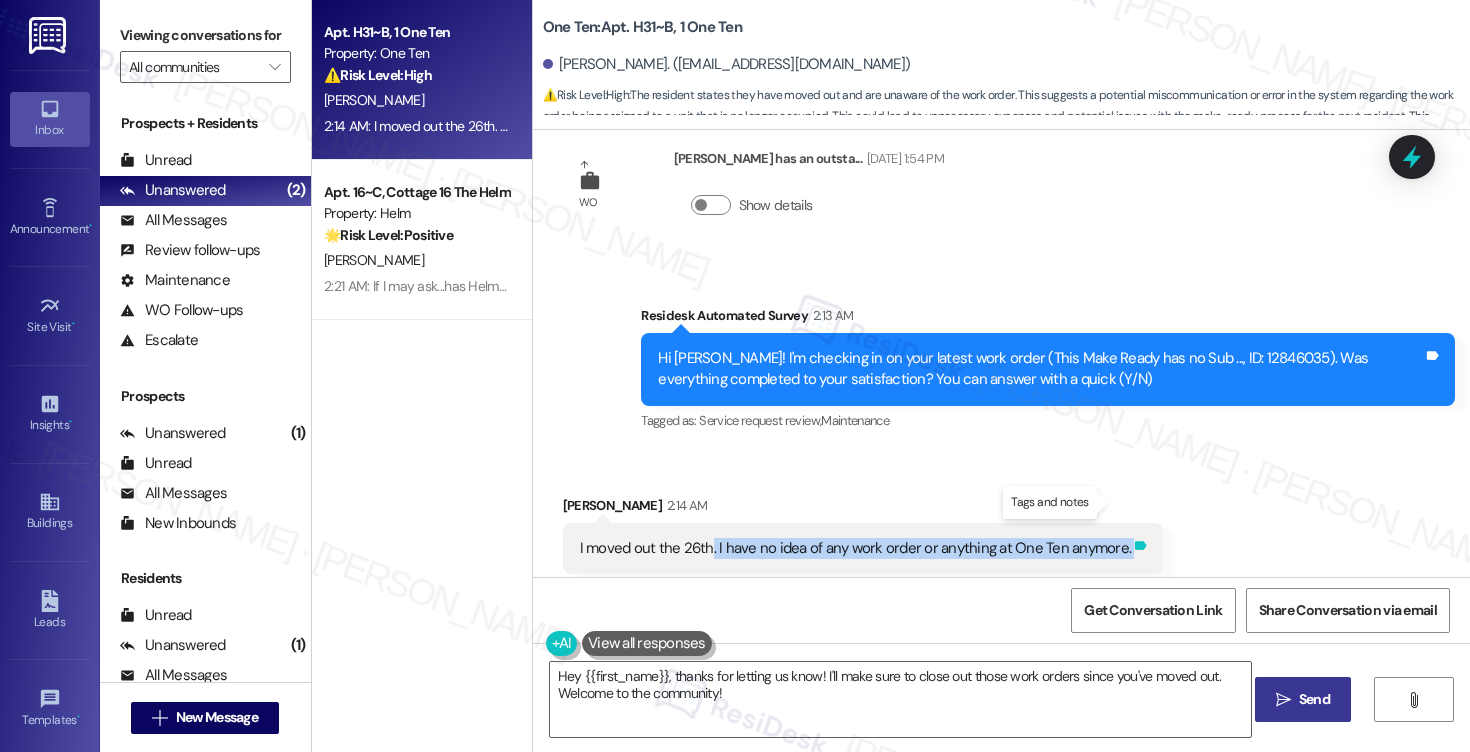 drag, startPoint x: 698, startPoint y: 503, endPoint x: 1110, endPoint y: 508, distance: 412.03033 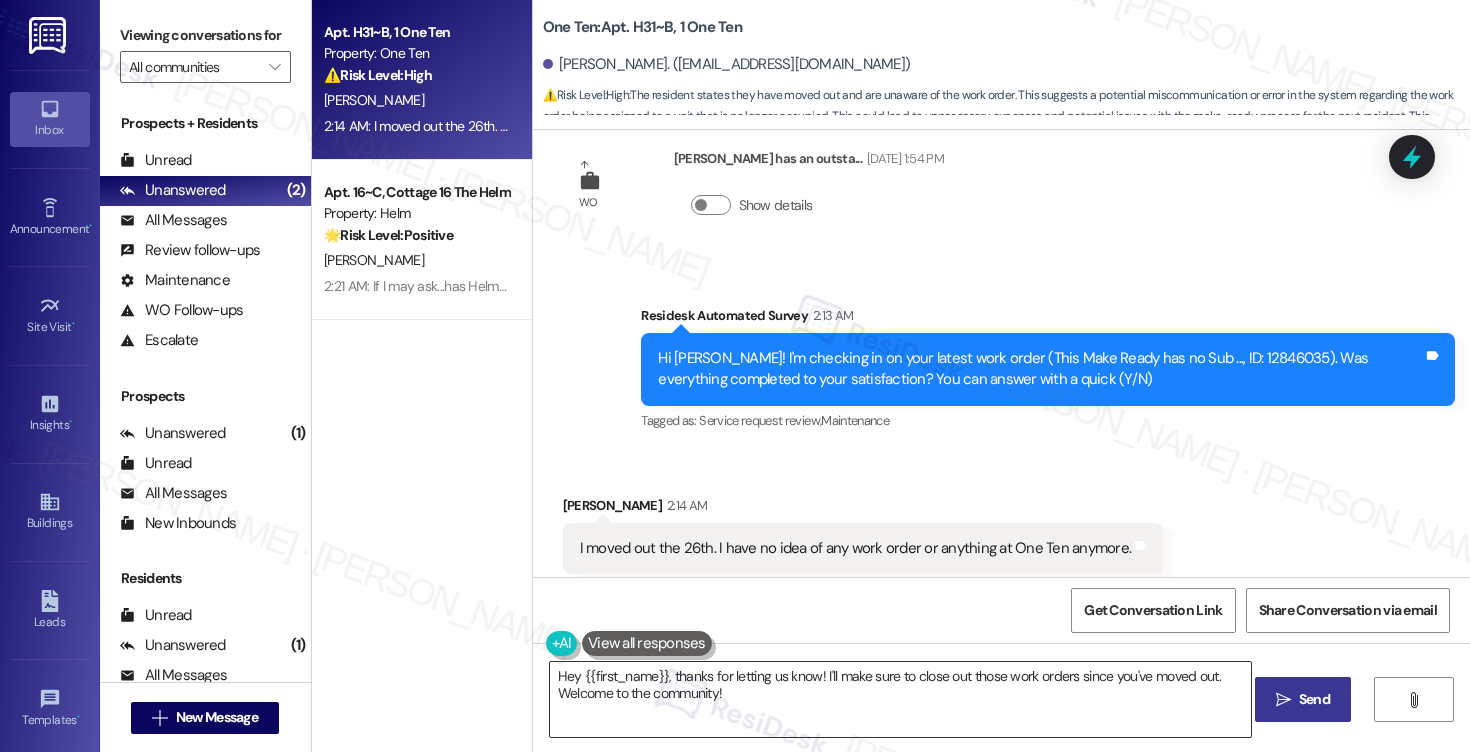 click on "Hey {{first_name}}, thanks for letting us know! I'll make sure to close out those work orders since you've moved out. Welcome to the community!" at bounding box center (900, 699) 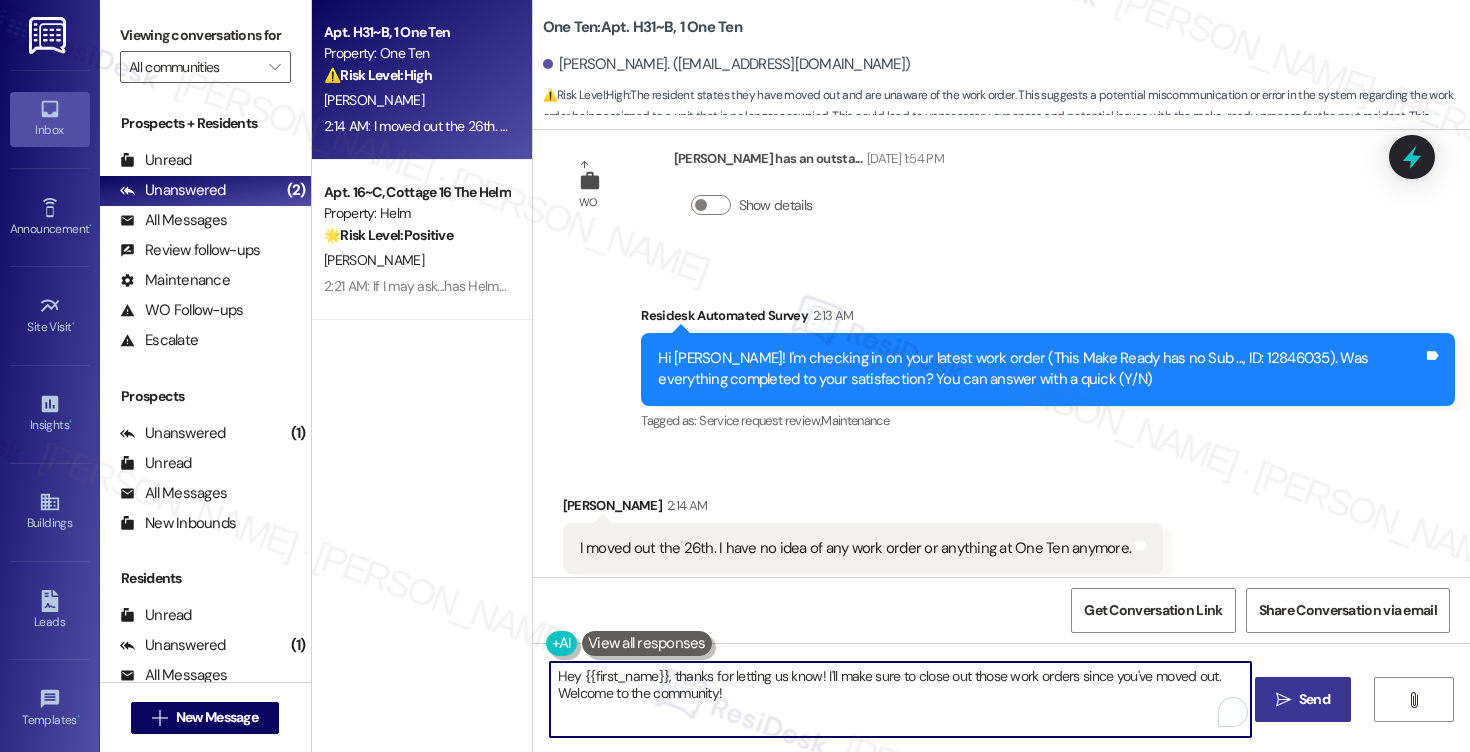 click on "Hey {{first_name}}, thanks for letting us know! I'll make sure to close out those work orders since you've moved out. Welcome to the community!" at bounding box center [900, 699] 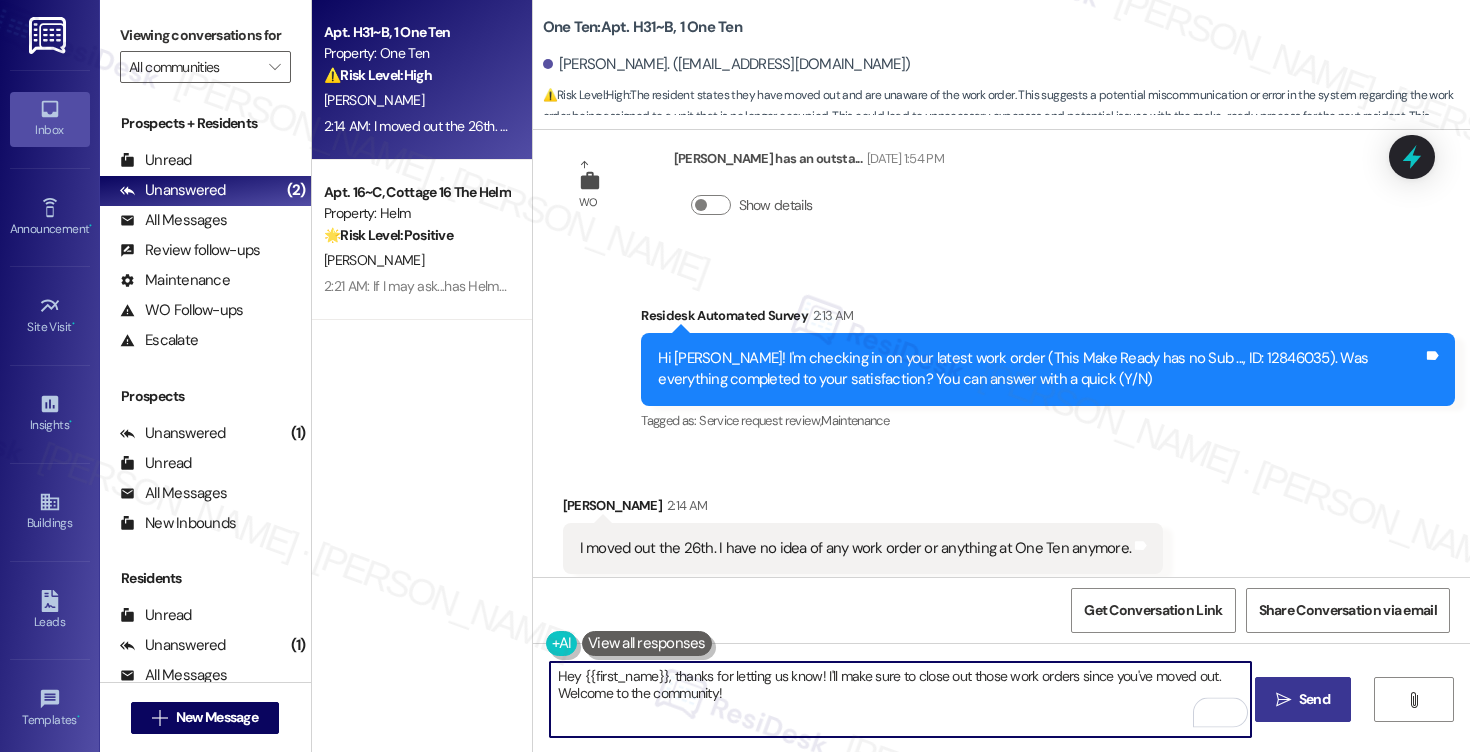 click on "Hey {{first_name}}, thanks for letting us know! I'll make sure to close out those work orders since you've moved out. Welcome to the community!" at bounding box center [900, 699] 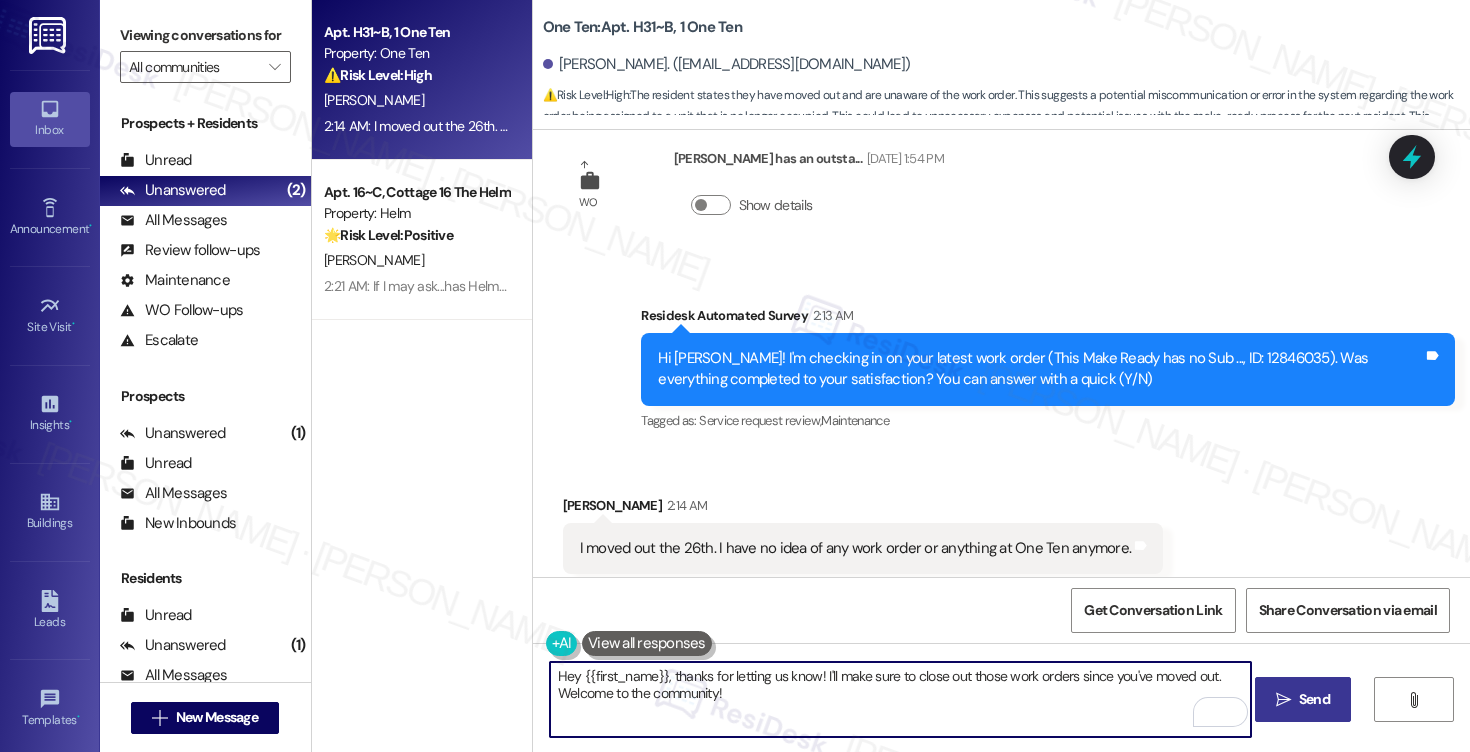 drag, startPoint x: 738, startPoint y: 700, endPoint x: 699, endPoint y: 694, distance: 39.45884 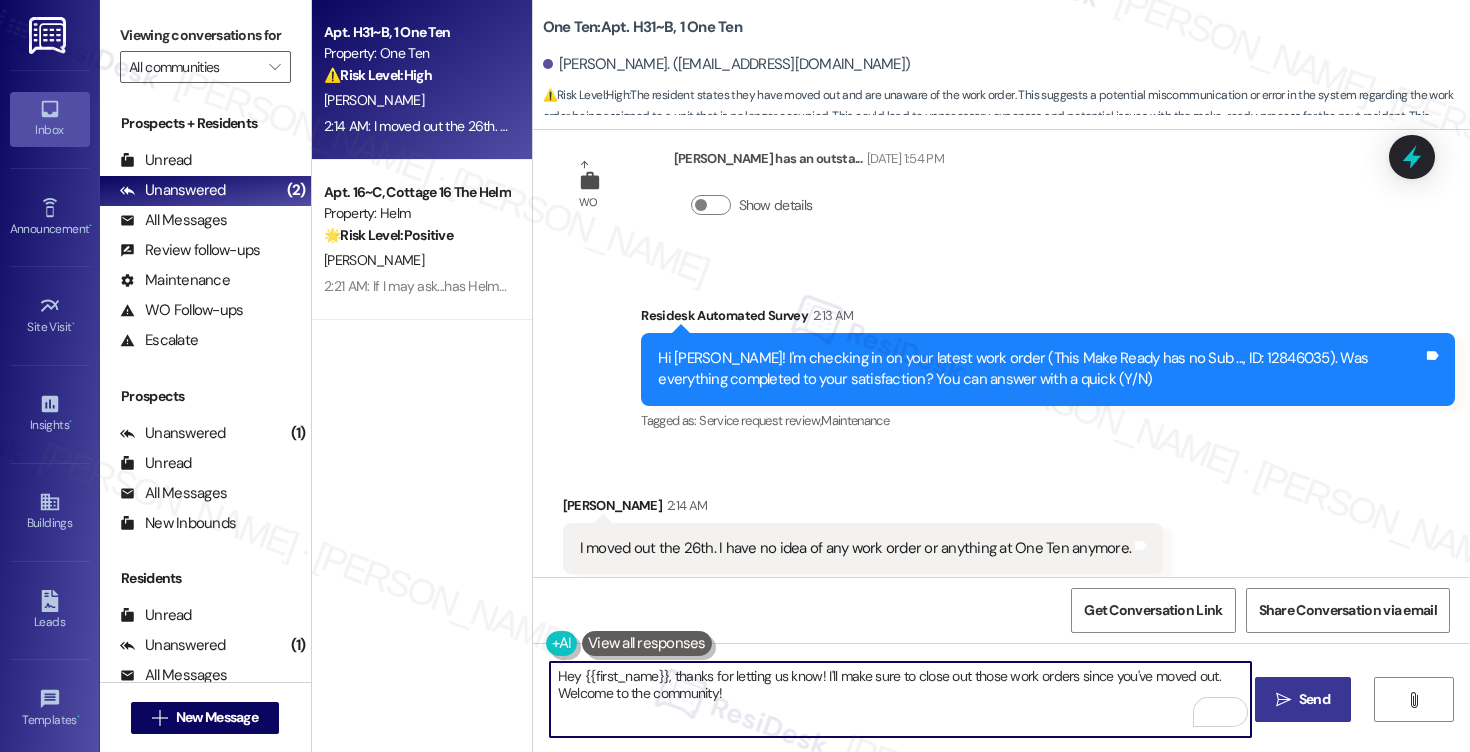 click on "Hey {{first_name}}, thanks for letting us know! I'll make sure to close out those work orders since you've moved out. Welcome to the community!" at bounding box center (900, 699) 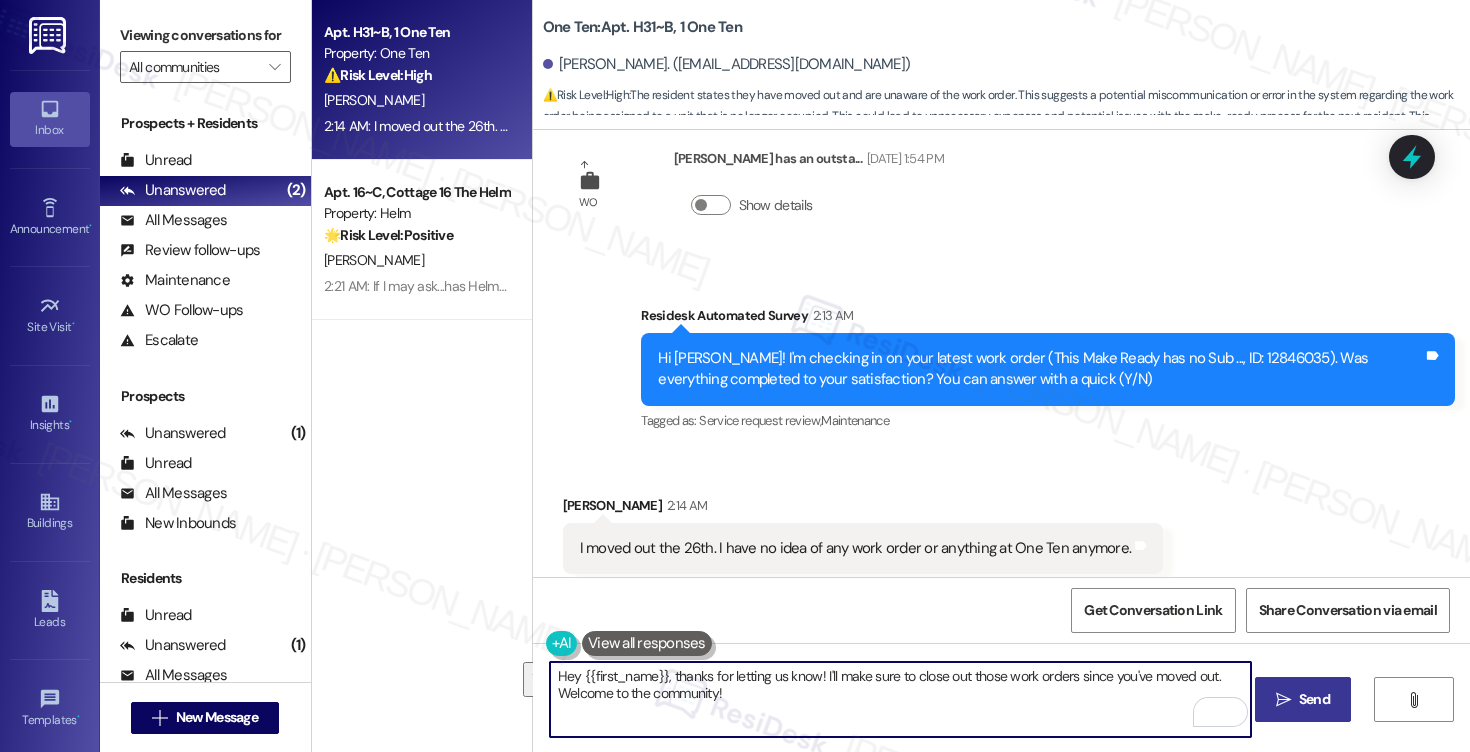 drag, startPoint x: 815, startPoint y: 675, endPoint x: 863, endPoint y: 737, distance: 78.40918 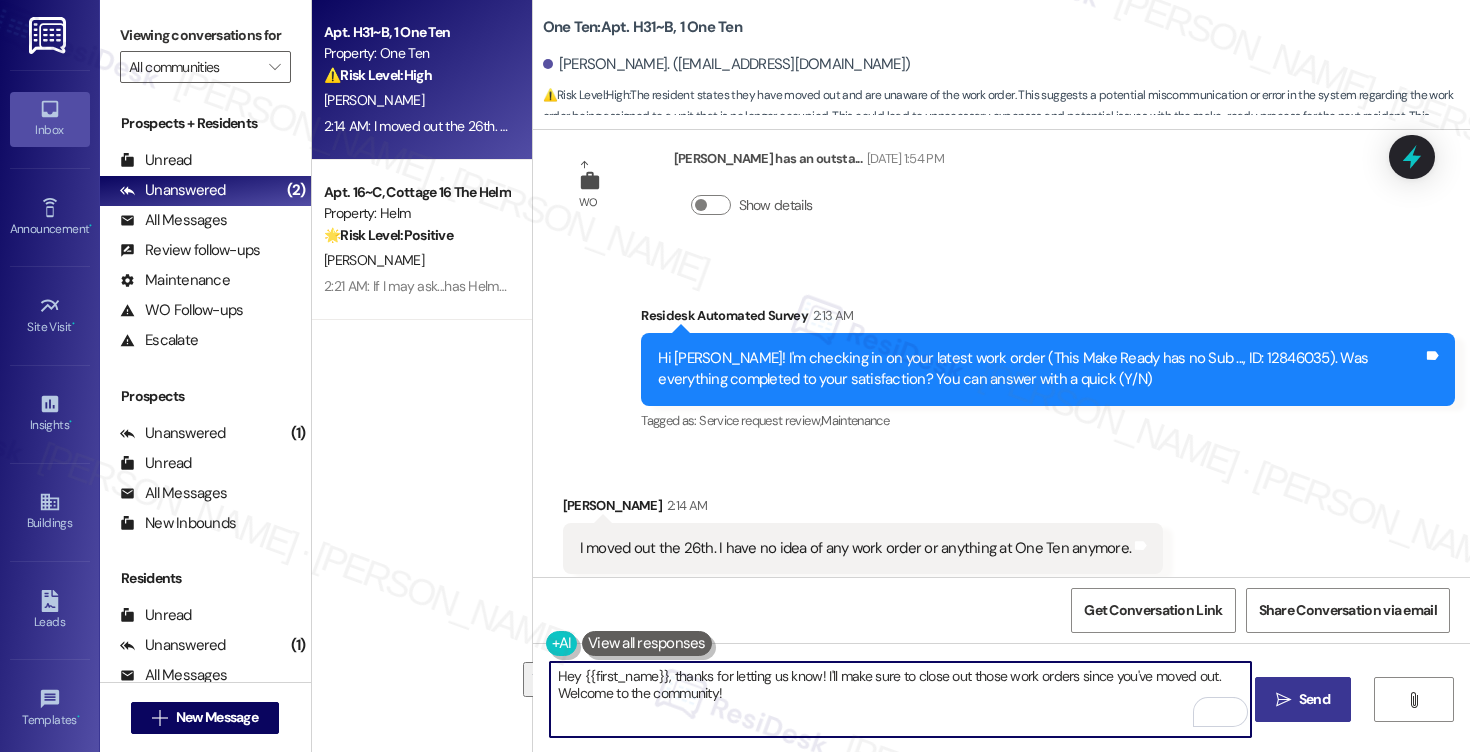 click on "Hey {{first_name}}, thanks for letting us know! I'll make sure to close out those work orders since you've moved out. Welcome to the community!  Send " at bounding box center (1001, 718) 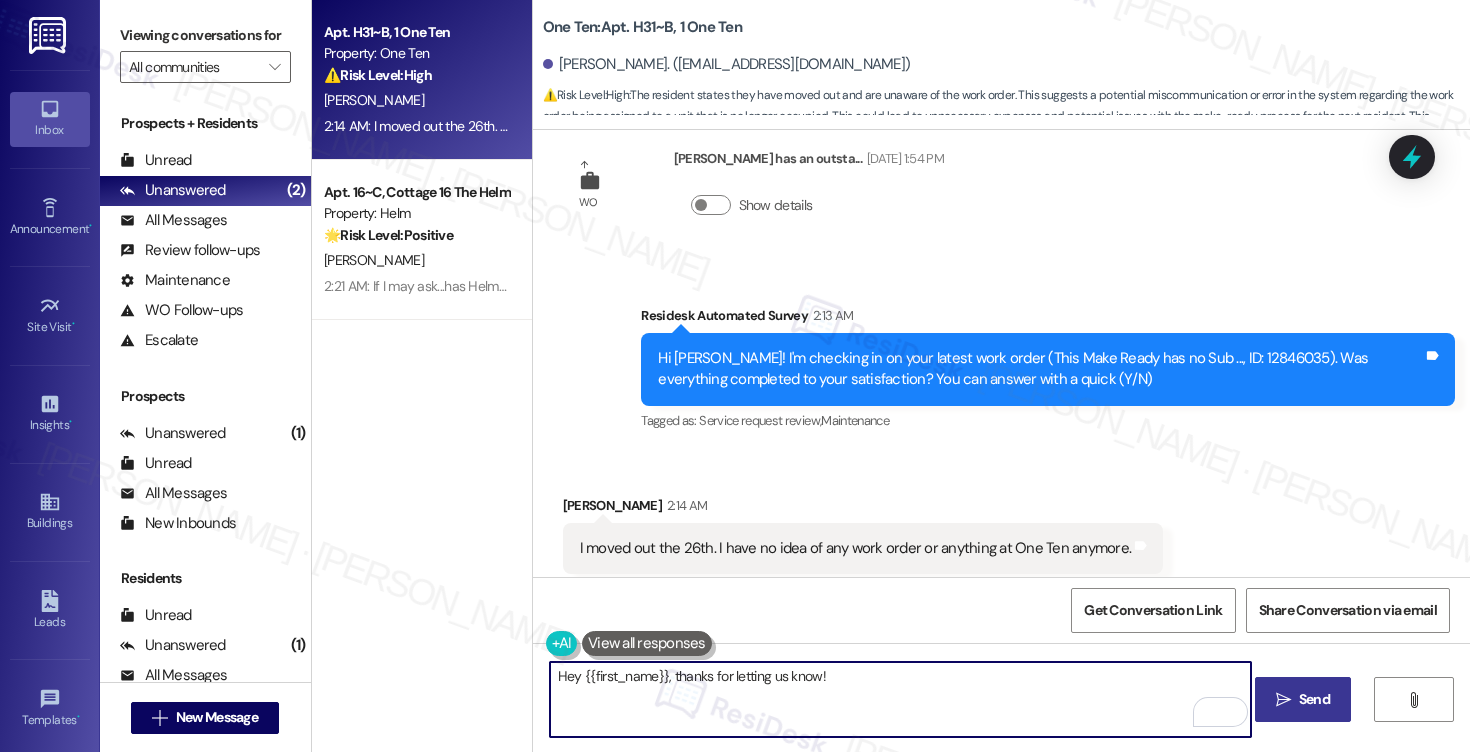 paste on "please reply STOP (all in capital letters) to unsubscribe. Thank you." 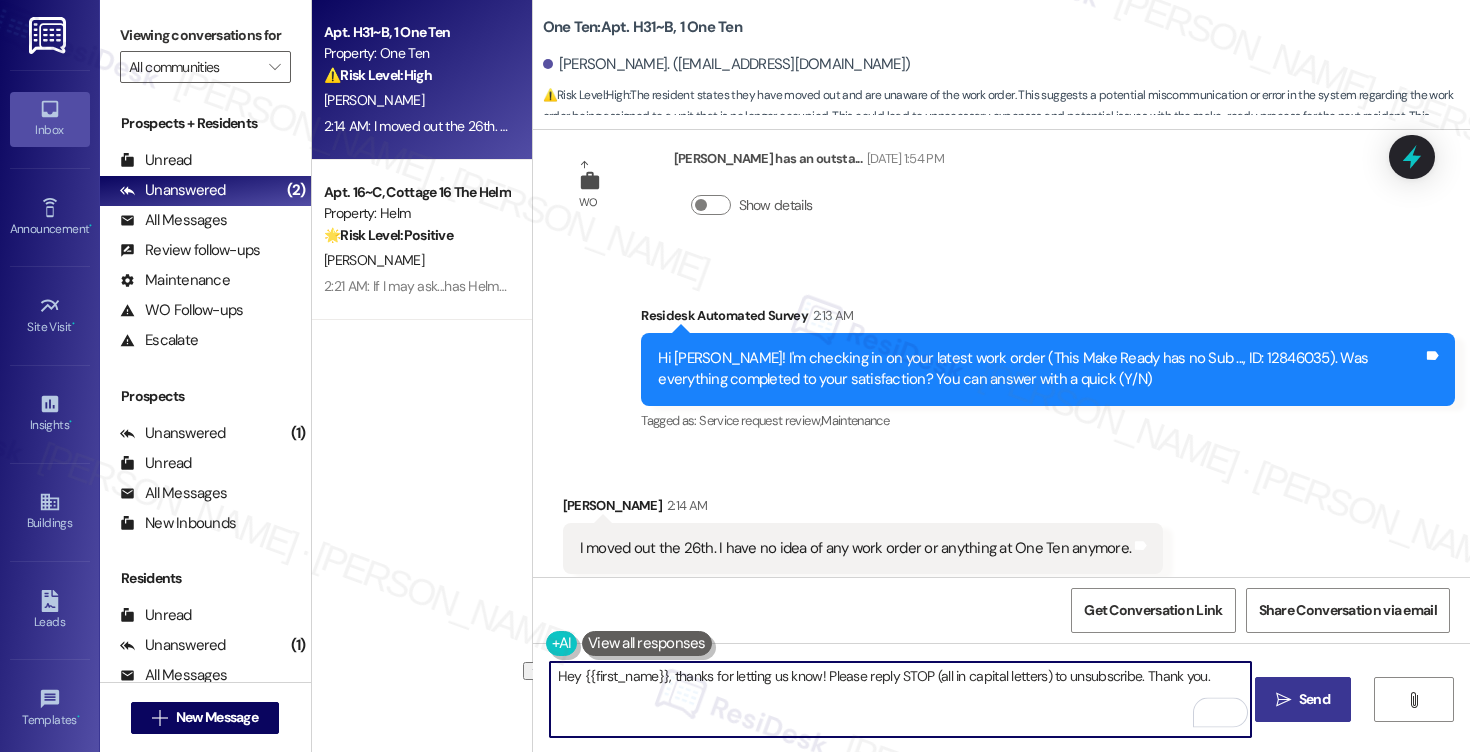 drag, startPoint x: 924, startPoint y: 677, endPoint x: 1191, endPoint y: 697, distance: 267.74802 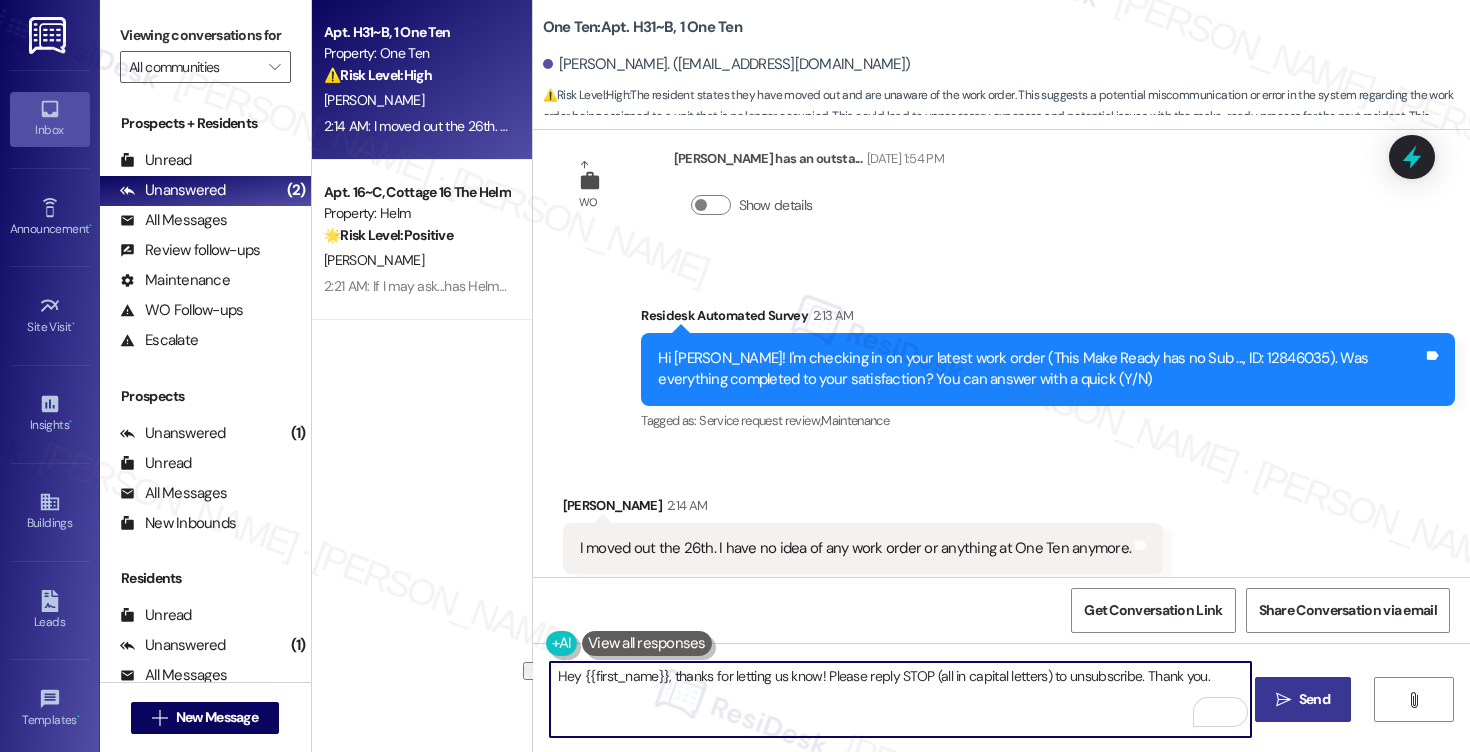 click on "Hey {{first_name}}, thanks for letting us know! Please reply STOP (all in capital letters) to unsubscribe. Thank you." at bounding box center [900, 699] 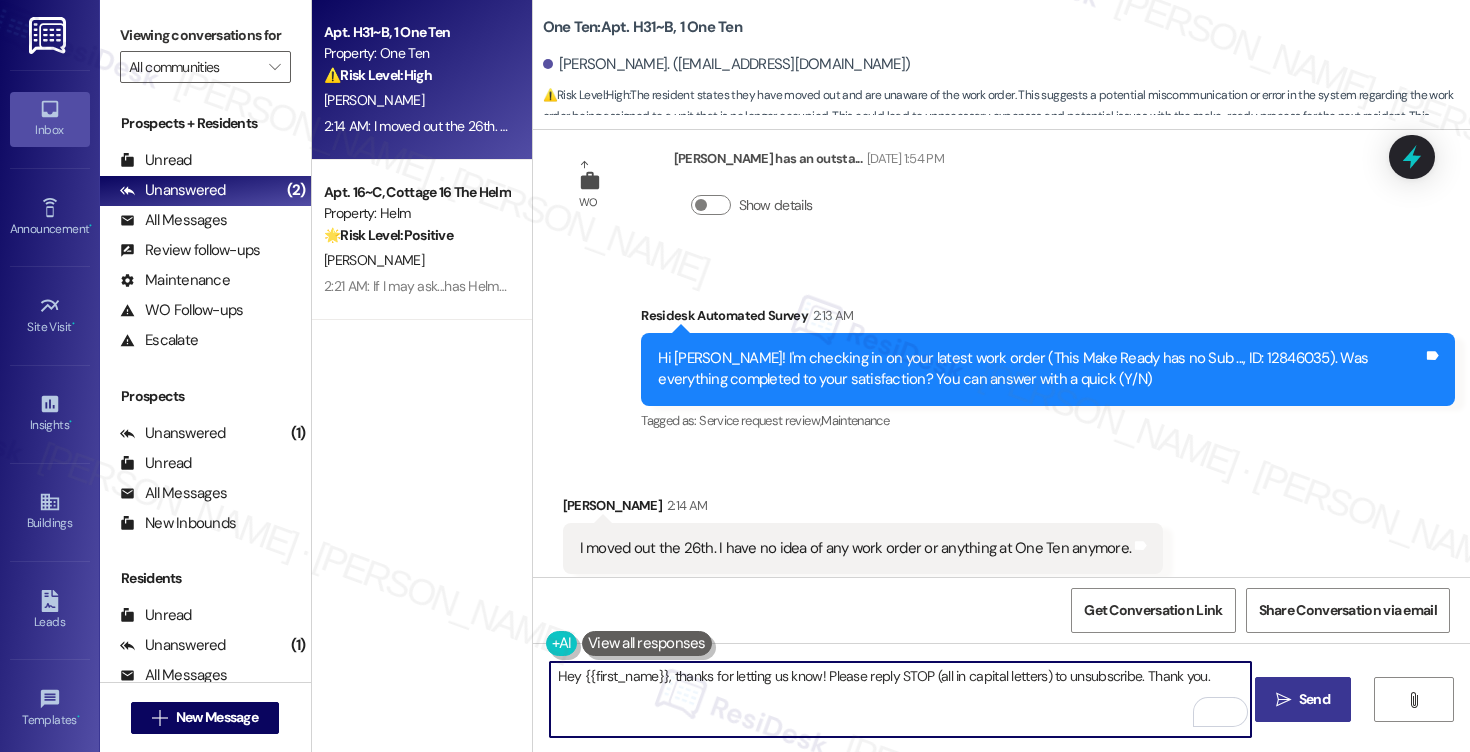 click on "Hey {{first_name}}, thanks for letting us know! Please reply STOP (all in capital letters) to unsubscribe. Thank you." at bounding box center [900, 699] 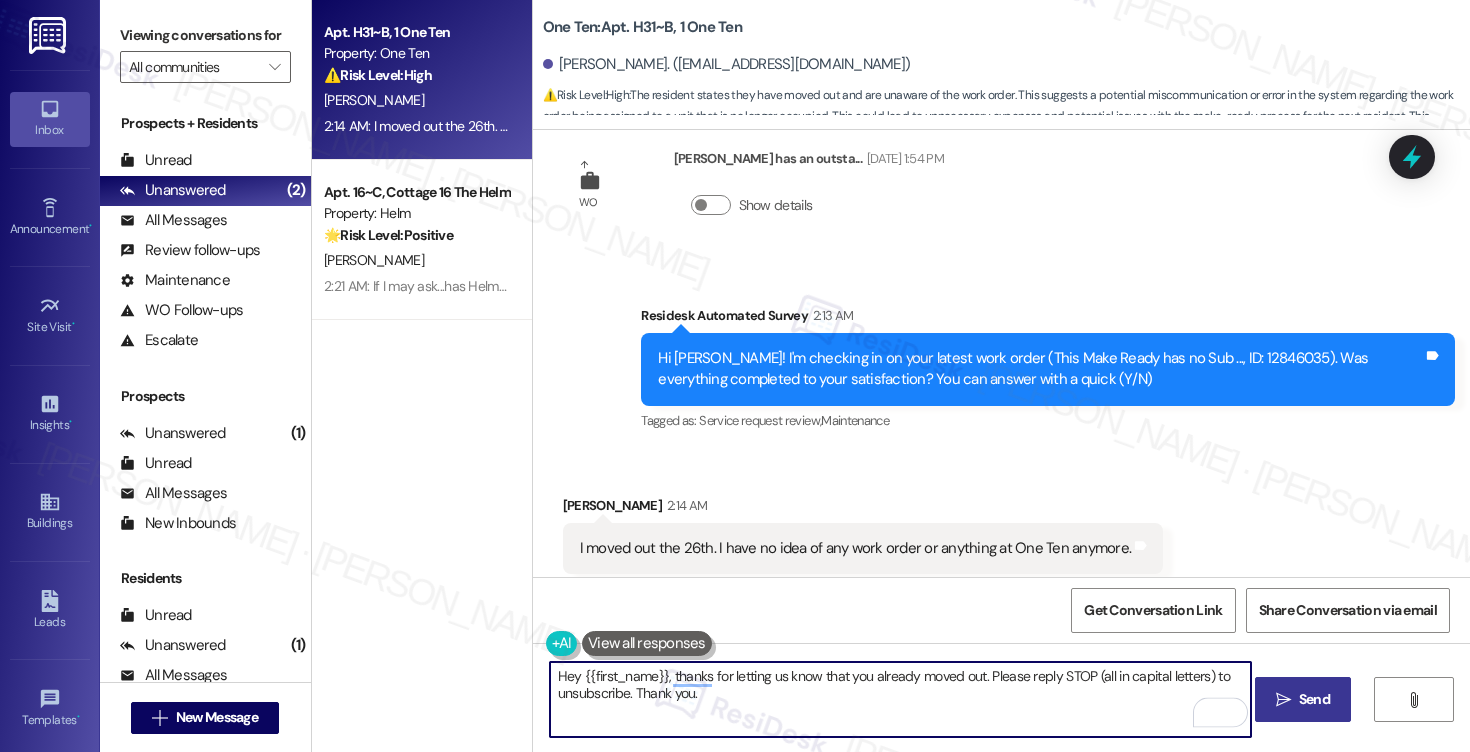 click on "Hey {{first_name}}, thanks for letting us know that you already moved out. Please reply STOP (all in capital letters) to unsubscribe. Thank you." at bounding box center [900, 699] 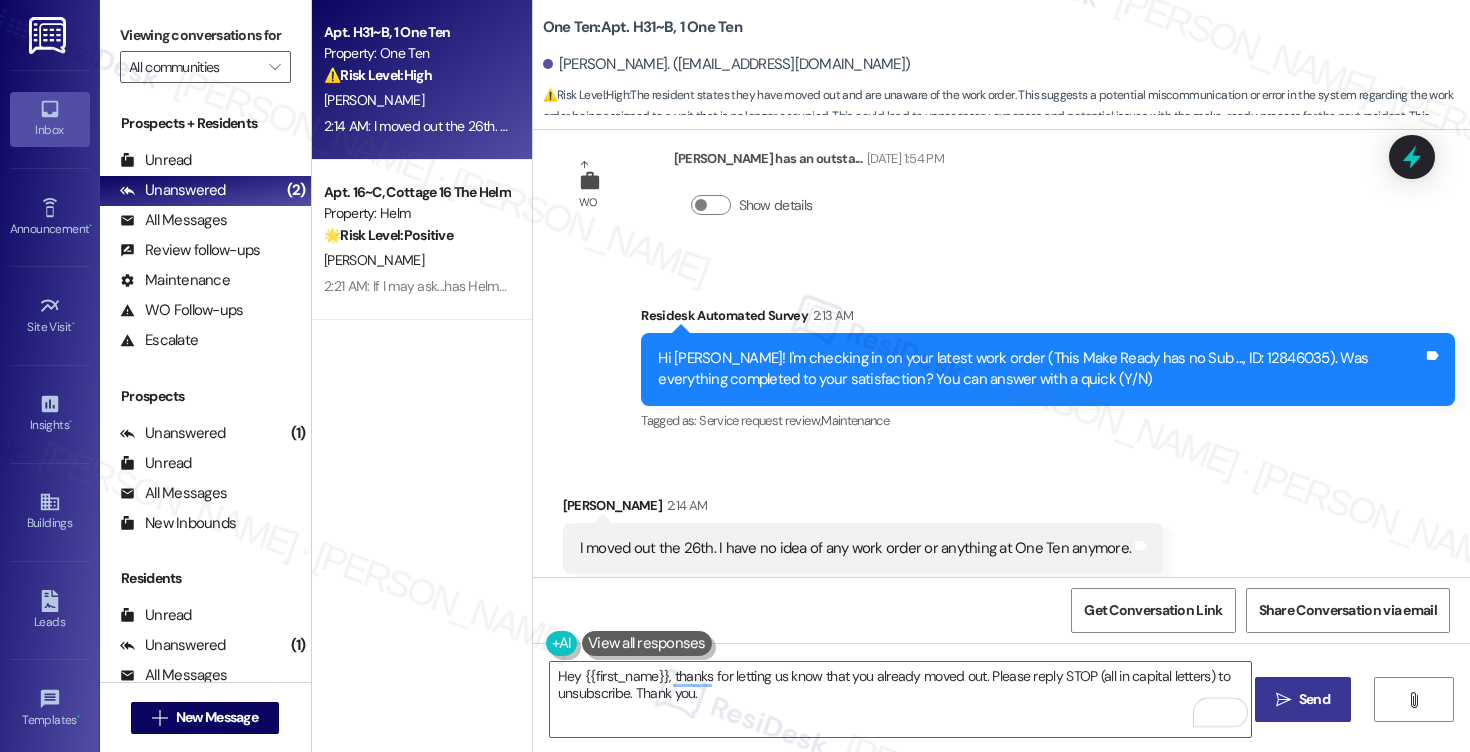 click on " Send" at bounding box center (1303, 699) 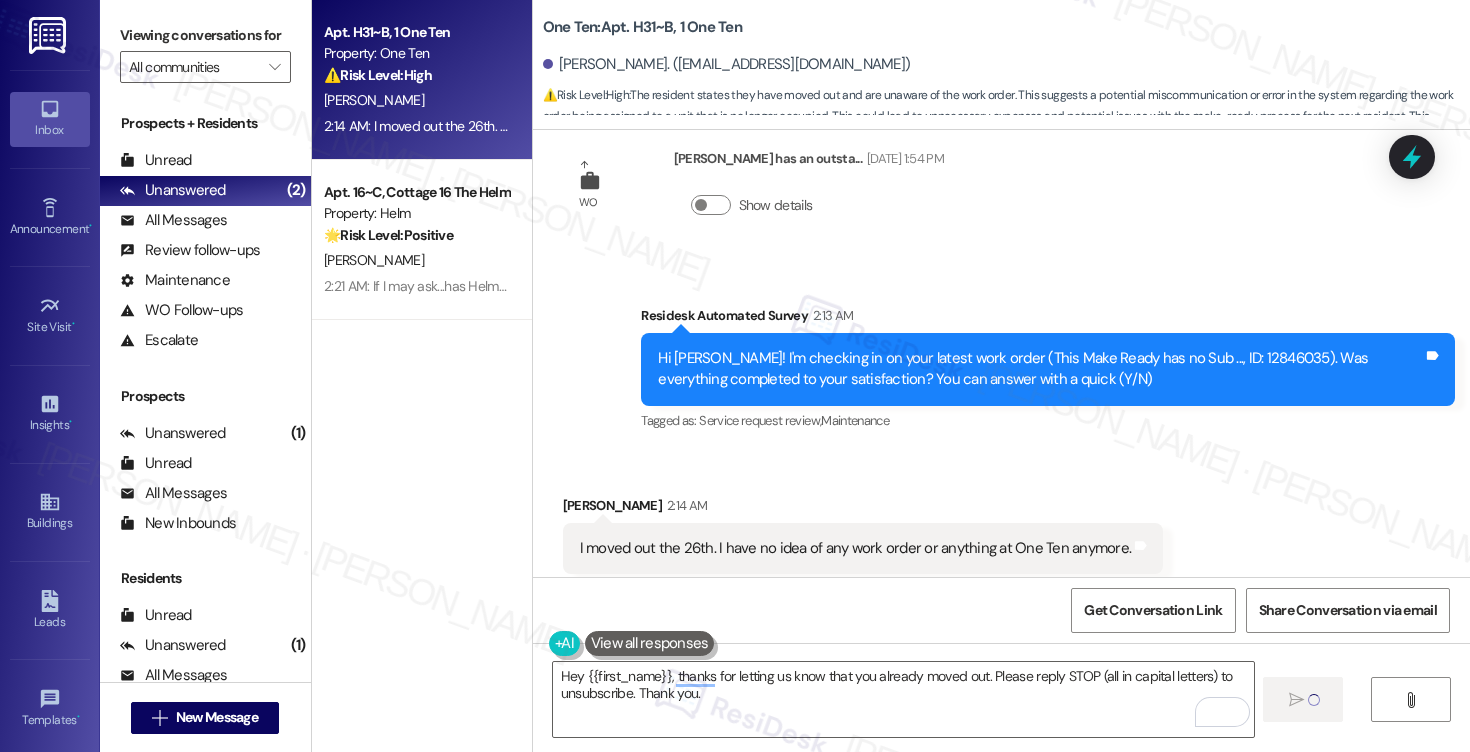 type 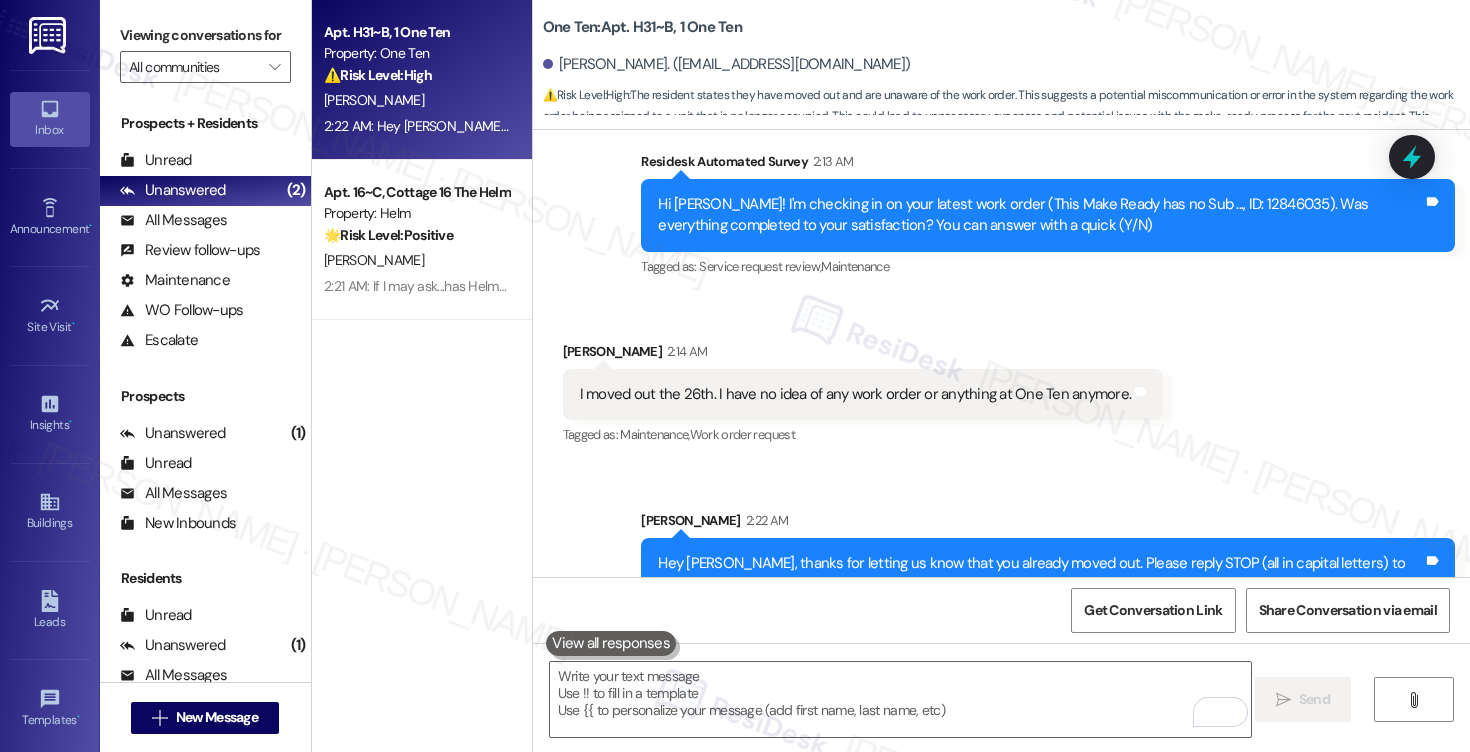 scroll, scrollTop: 1963, scrollLeft: 0, axis: vertical 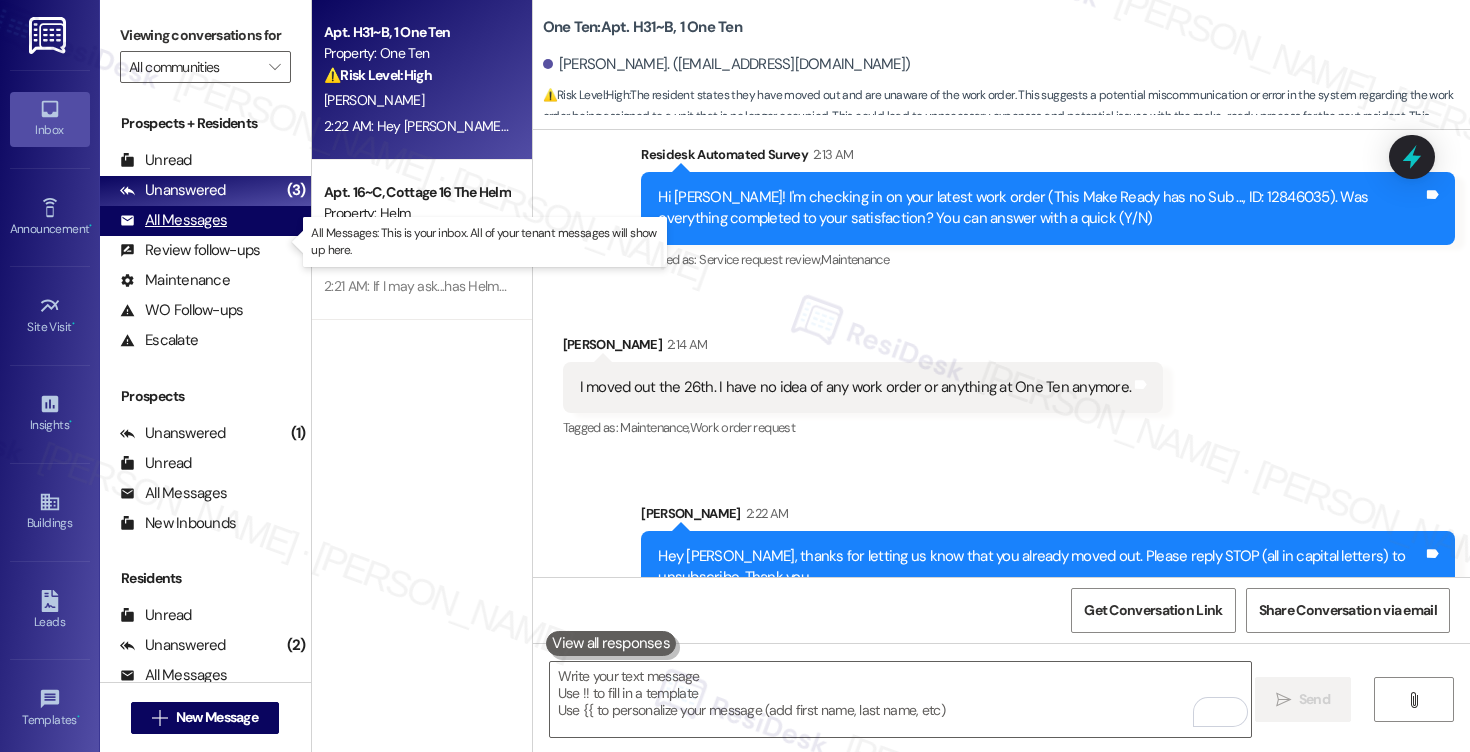 click on "All Messages" at bounding box center [173, 220] 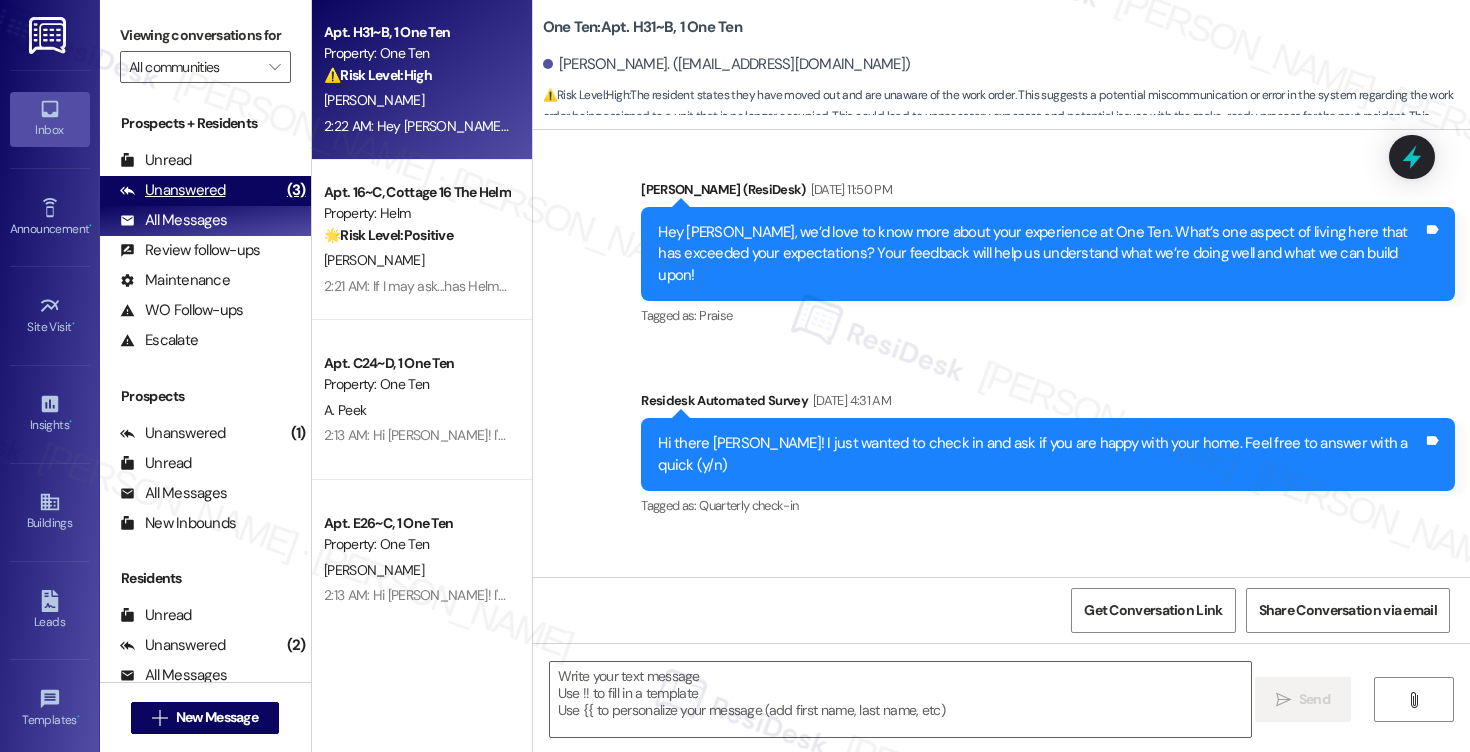 type on "Fetching suggested responses. Please feel free to read through the conversation in the meantime." 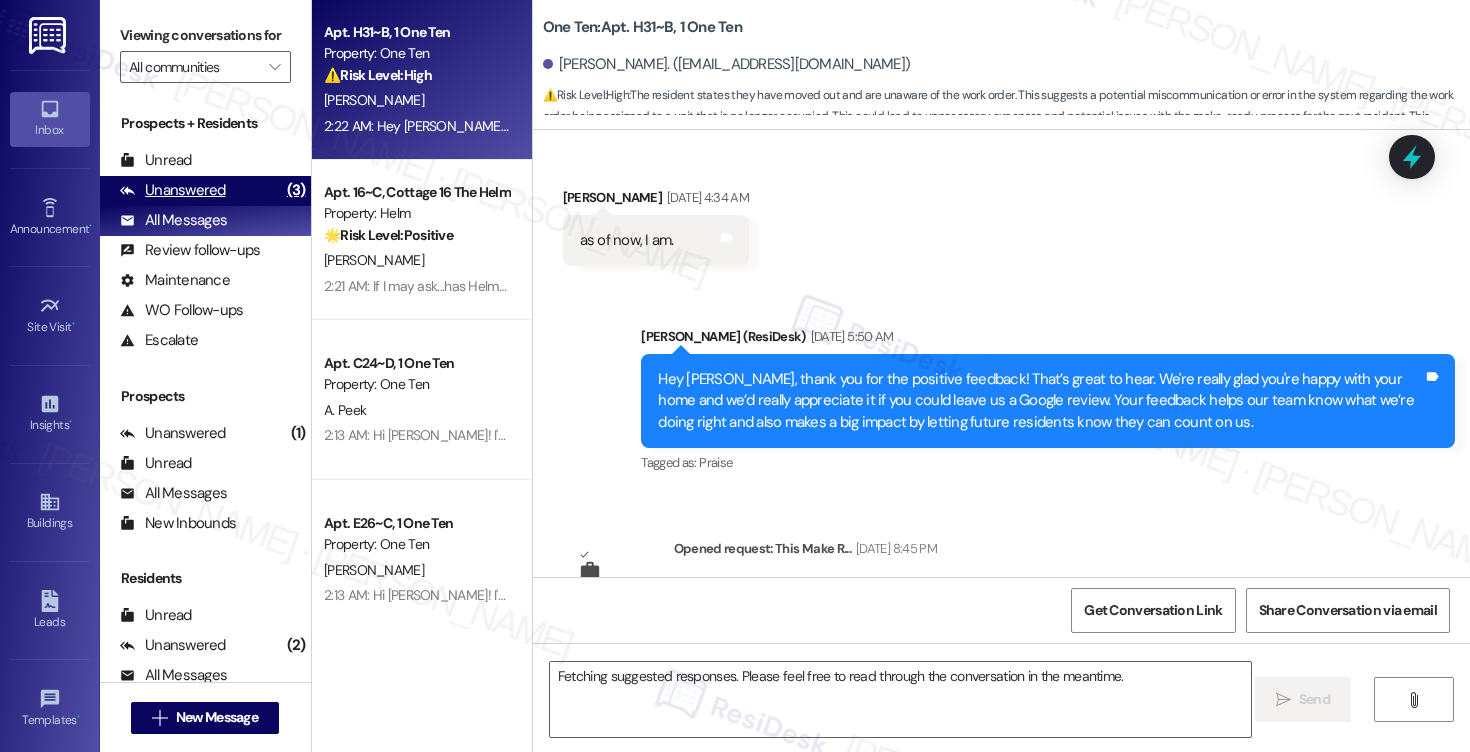 click on "Unanswered" at bounding box center [173, 190] 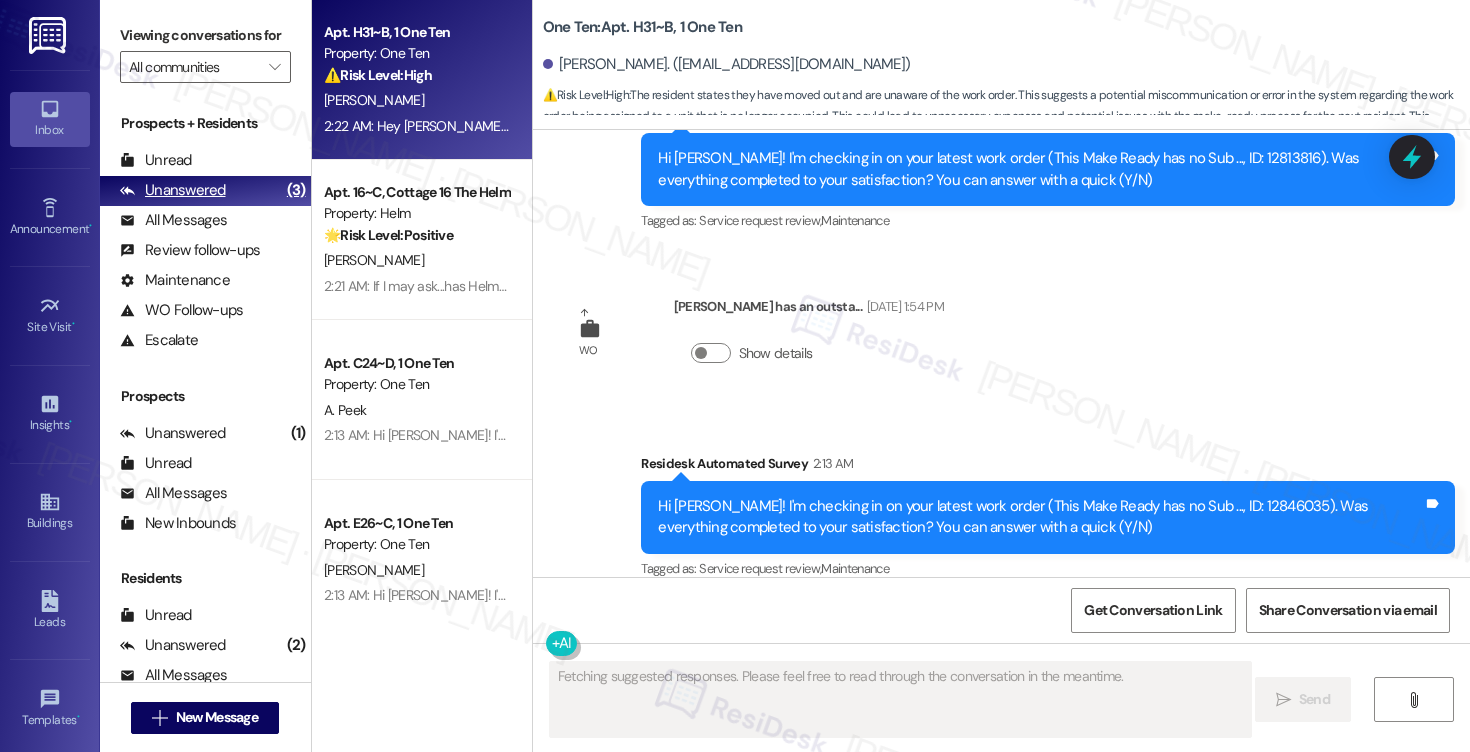 scroll, scrollTop: 1801, scrollLeft: 0, axis: vertical 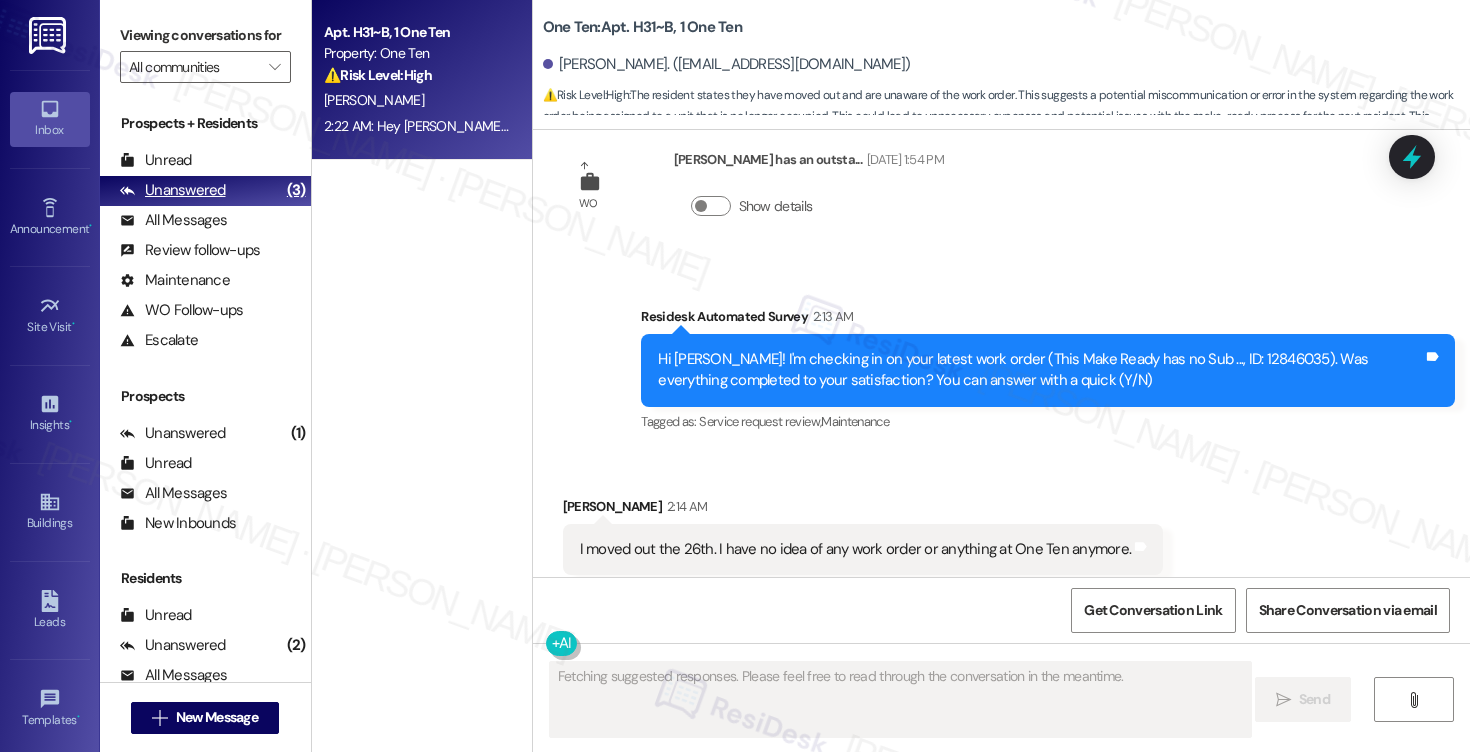 type 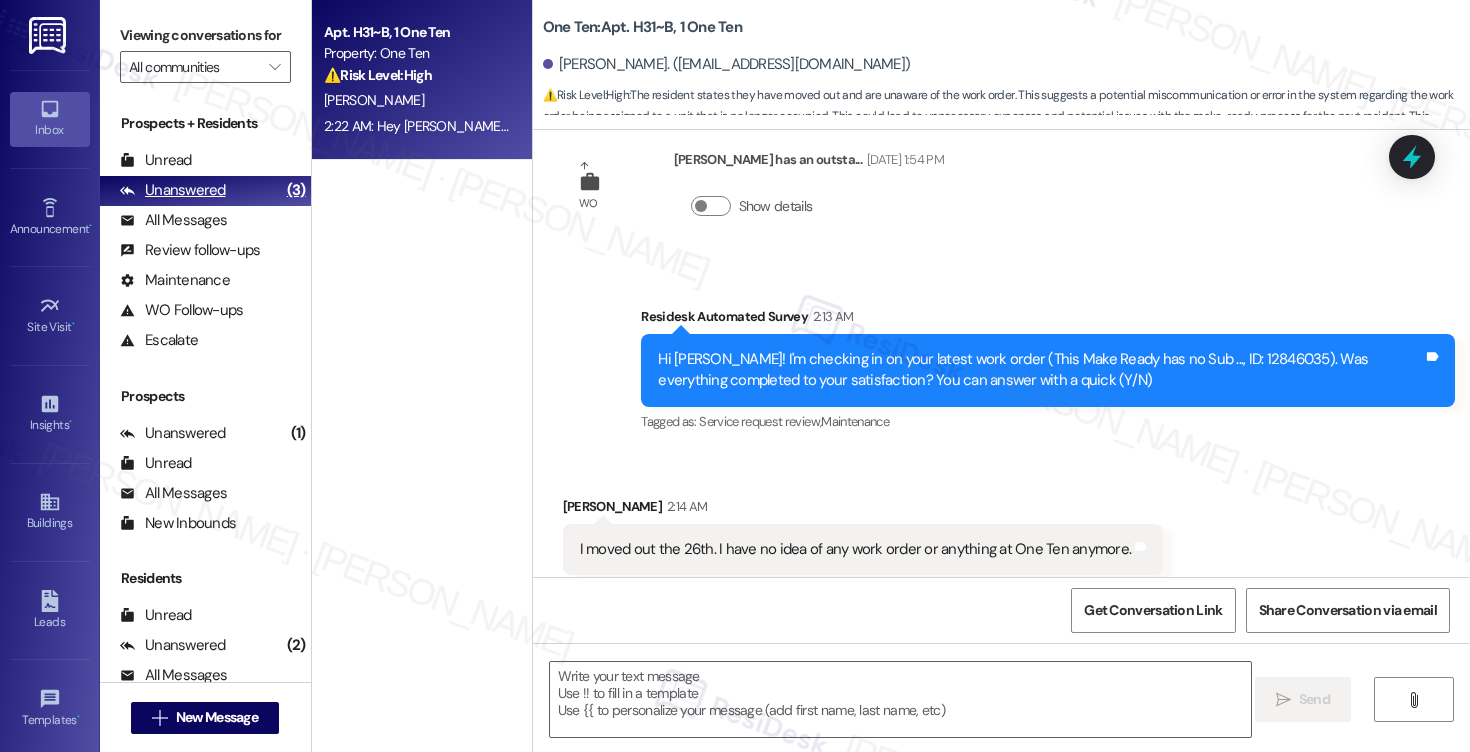 click on "Unanswered" at bounding box center (173, 190) 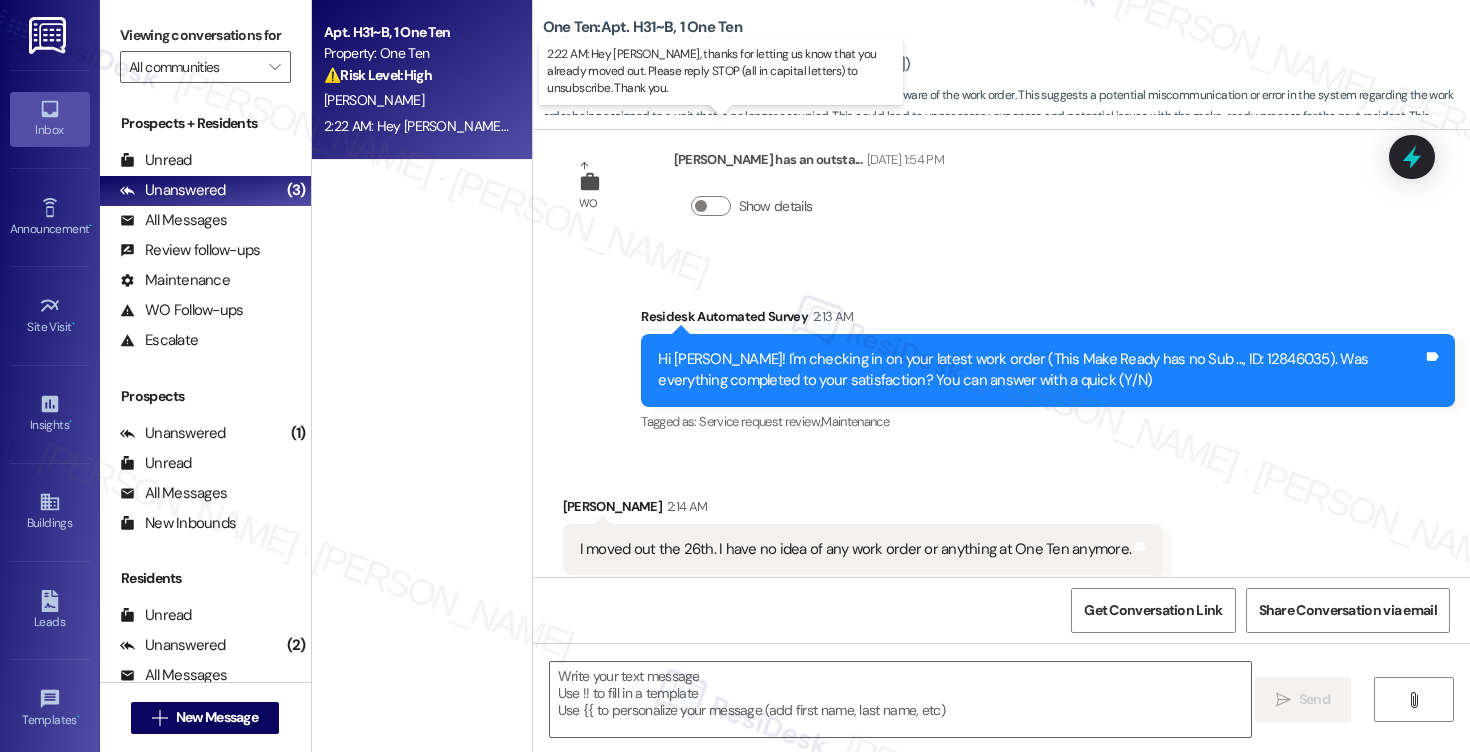 click on "2:22 AM: Hey Amber, thanks for letting us know that you already moved out. Please reply STOP (all in capital letters) to unsubscribe. Thank you. 2:22 AM: Hey Amber, thanks for letting us know that you already moved out. Please reply STOP (all in capital letters) to unsubscribe. Thank you." at bounding box center [766, 126] 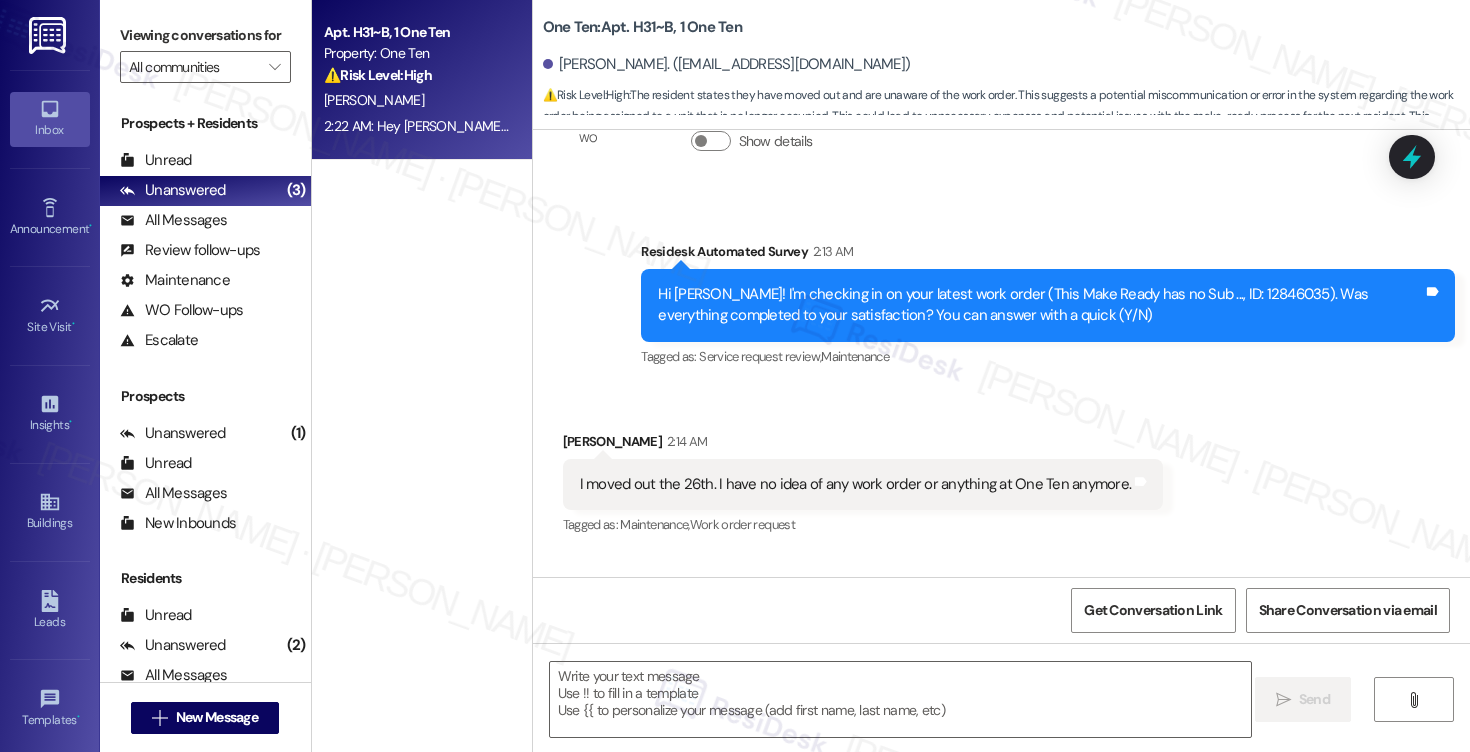 scroll, scrollTop: 1992, scrollLeft: 0, axis: vertical 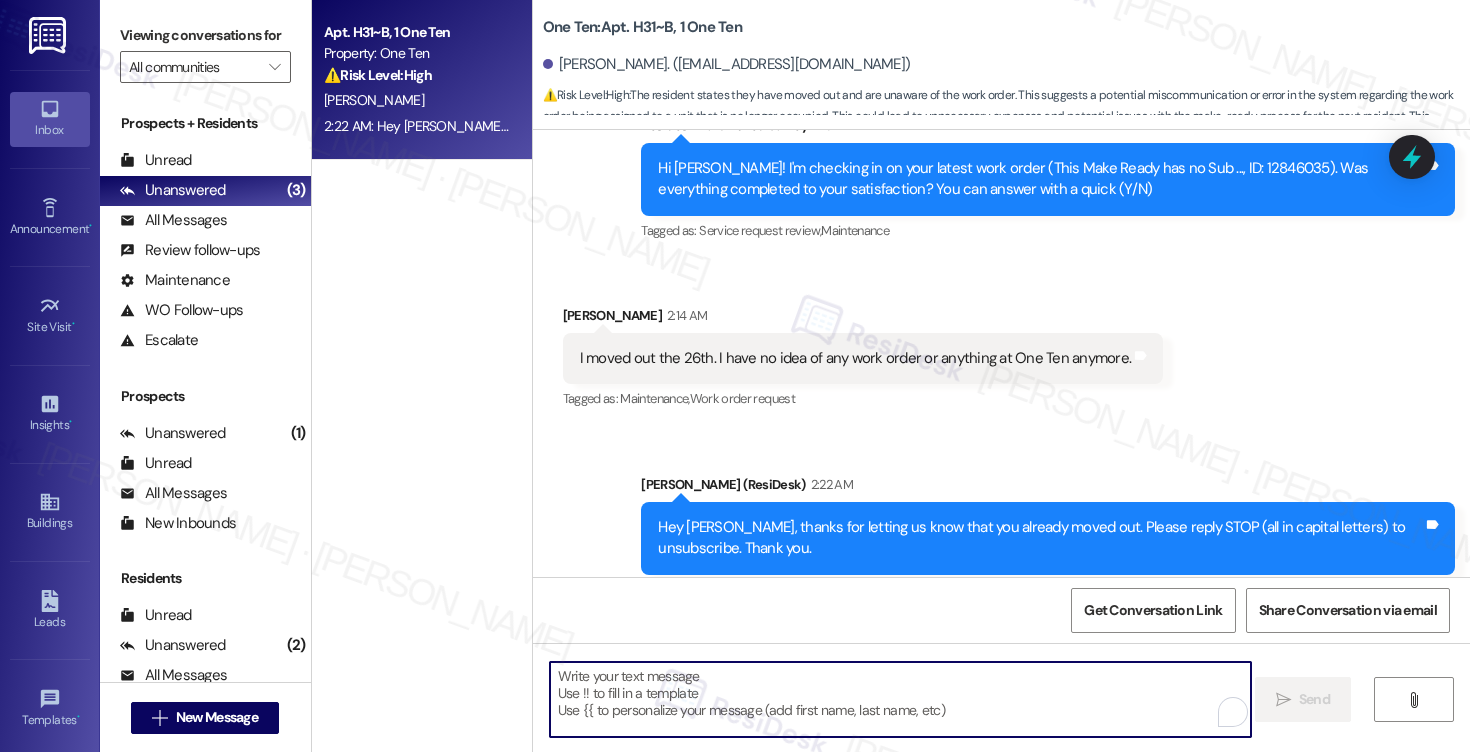 click at bounding box center (900, 699) 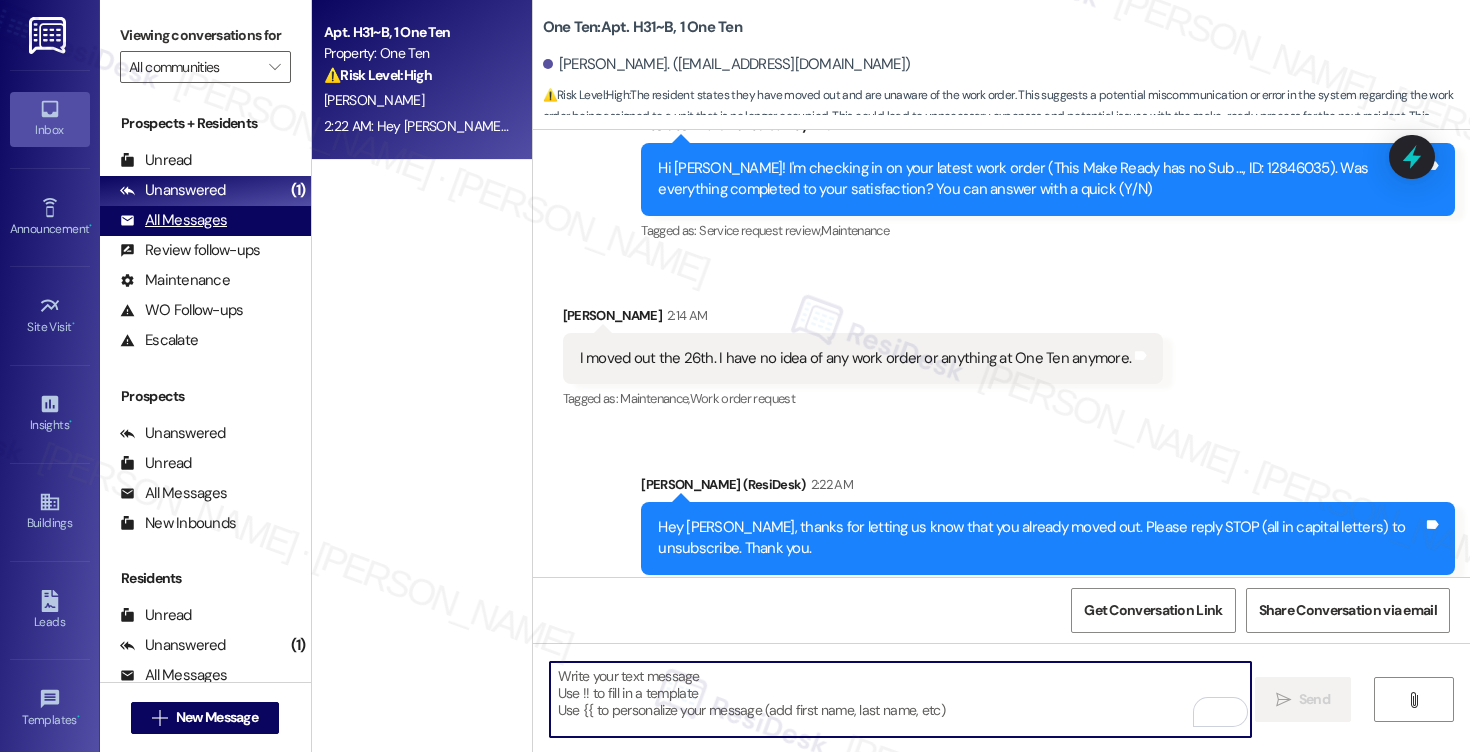 click on "All Messages" at bounding box center (173, 220) 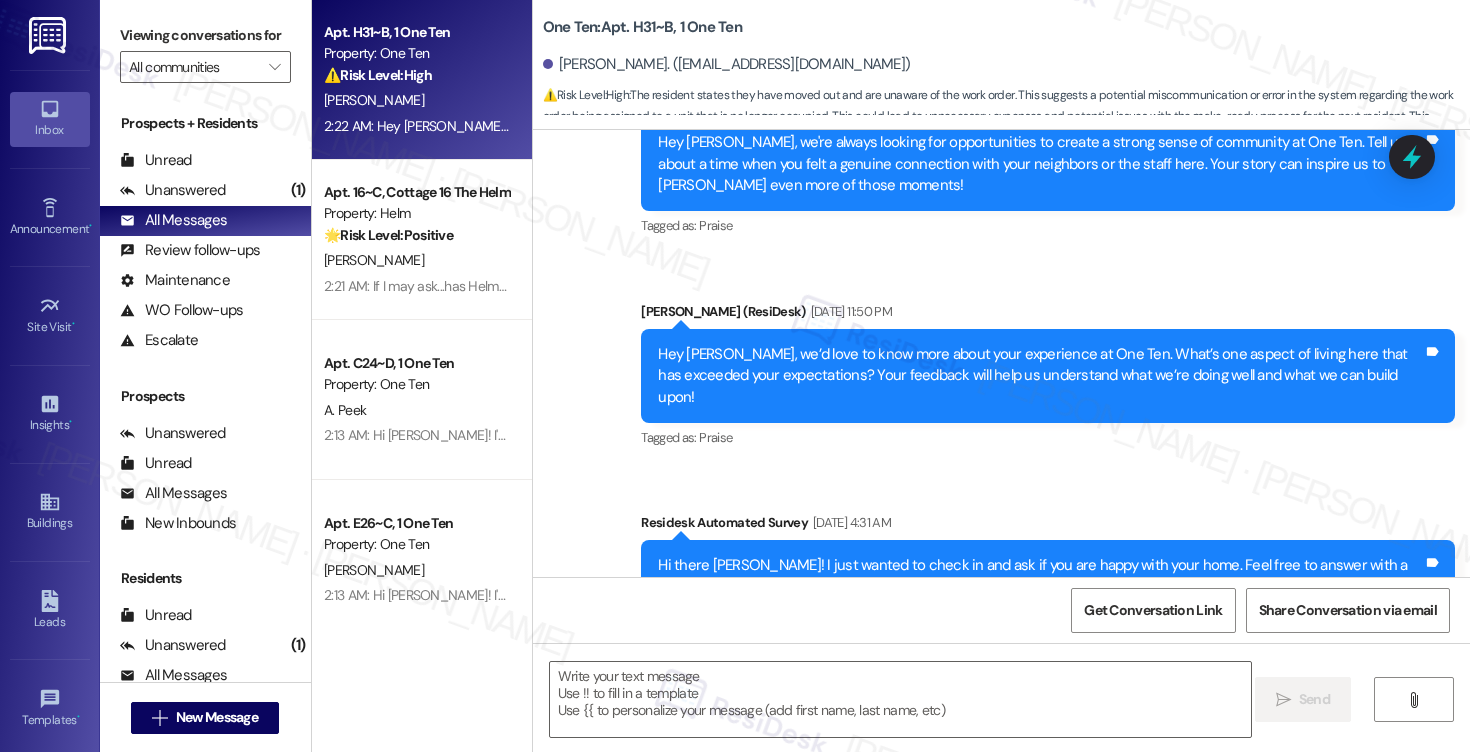 type on "Fetching suggested responses. Please feel free to read through the conversation in the meantime." 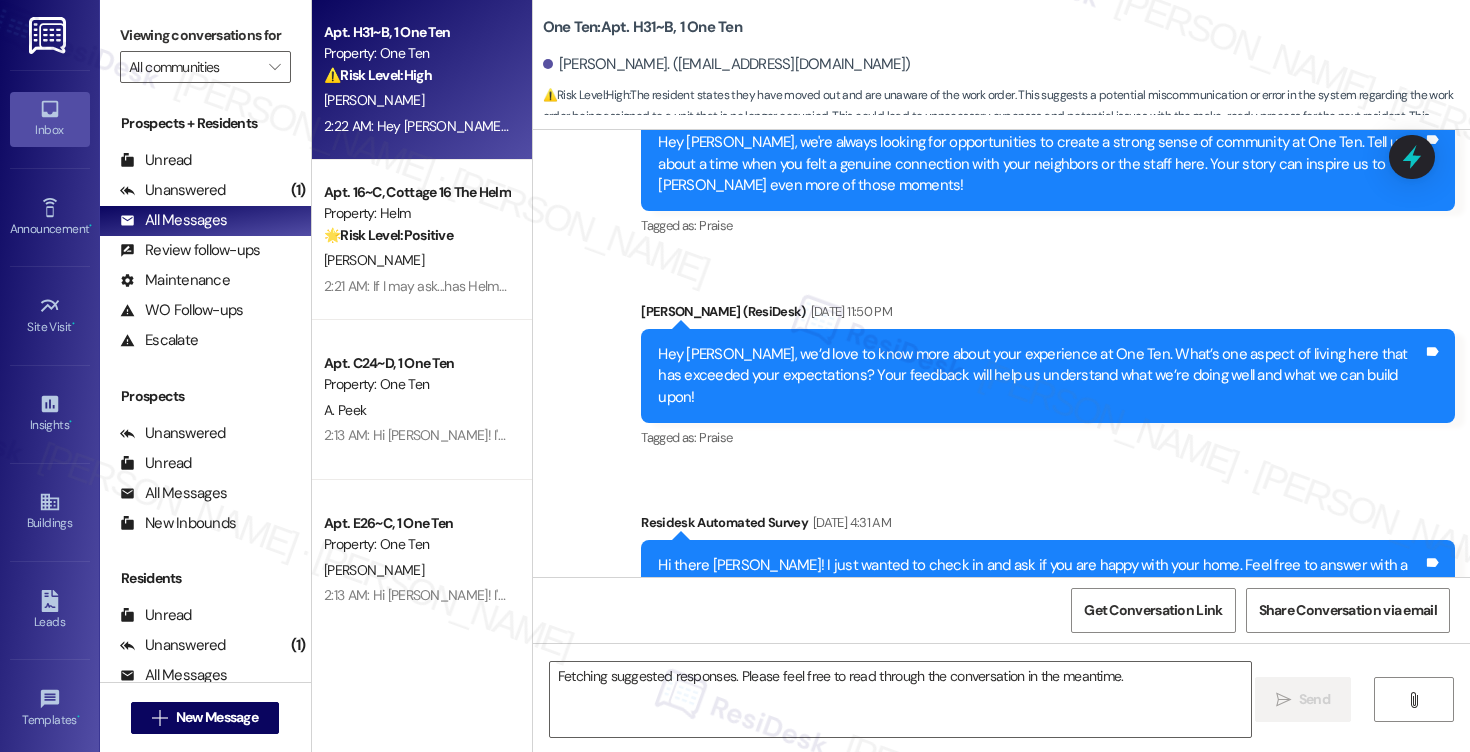 scroll, scrollTop: 900, scrollLeft: 0, axis: vertical 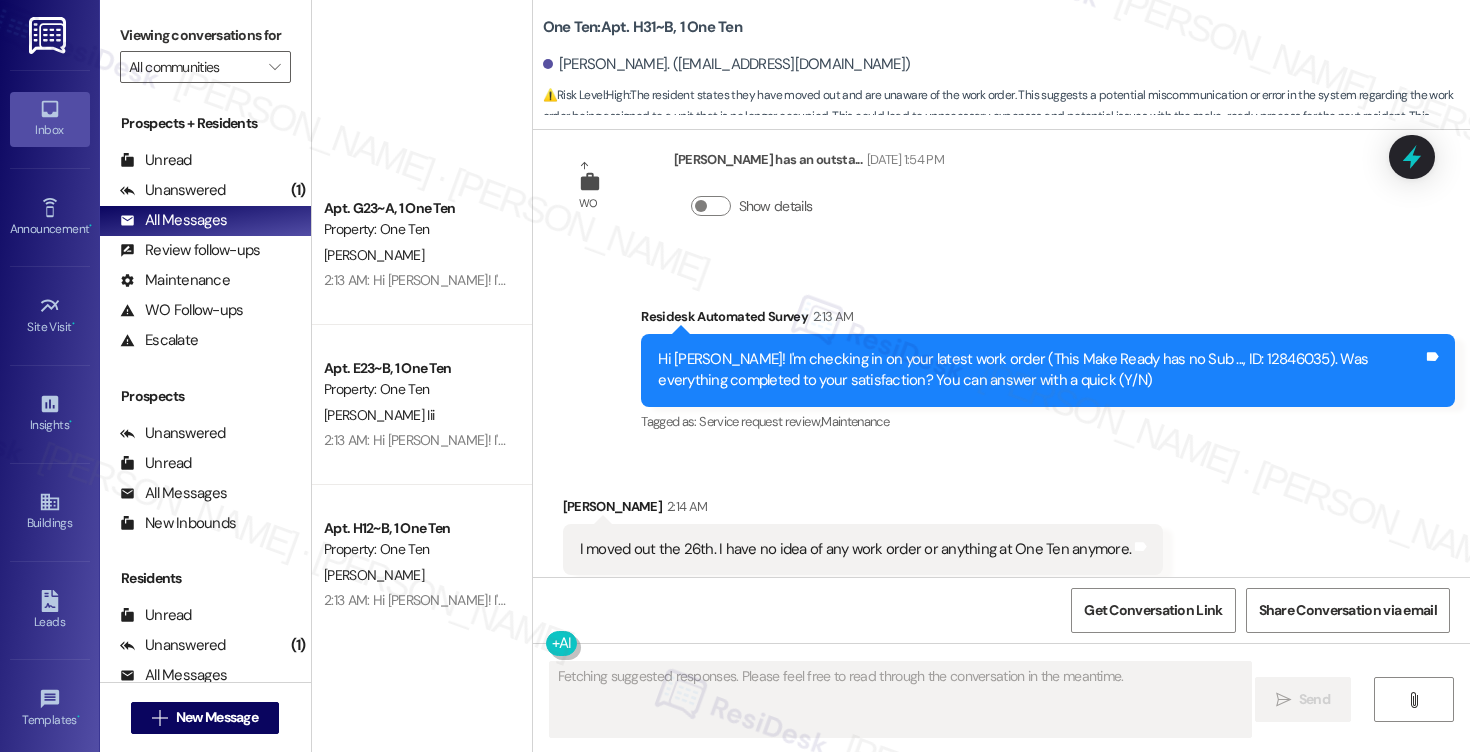 type 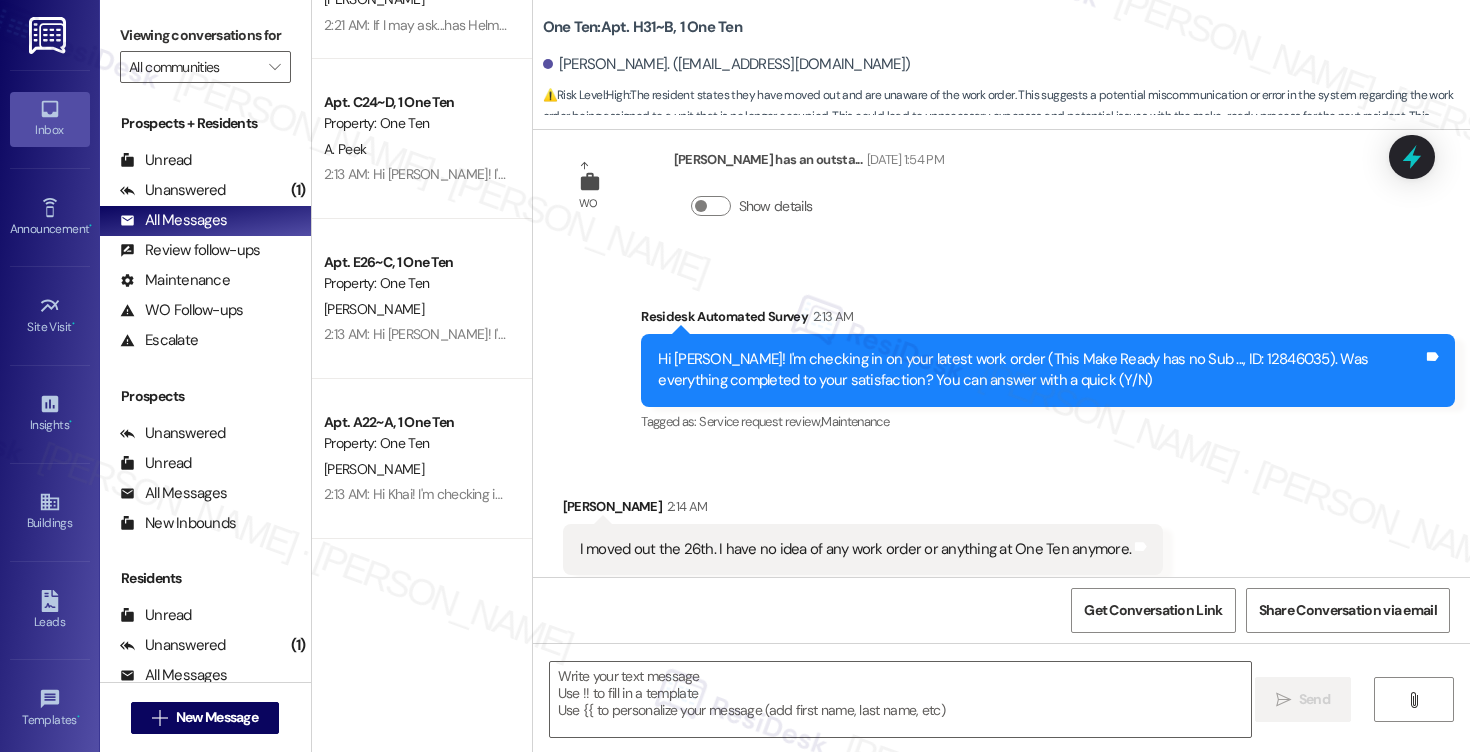 scroll, scrollTop: 0, scrollLeft: 0, axis: both 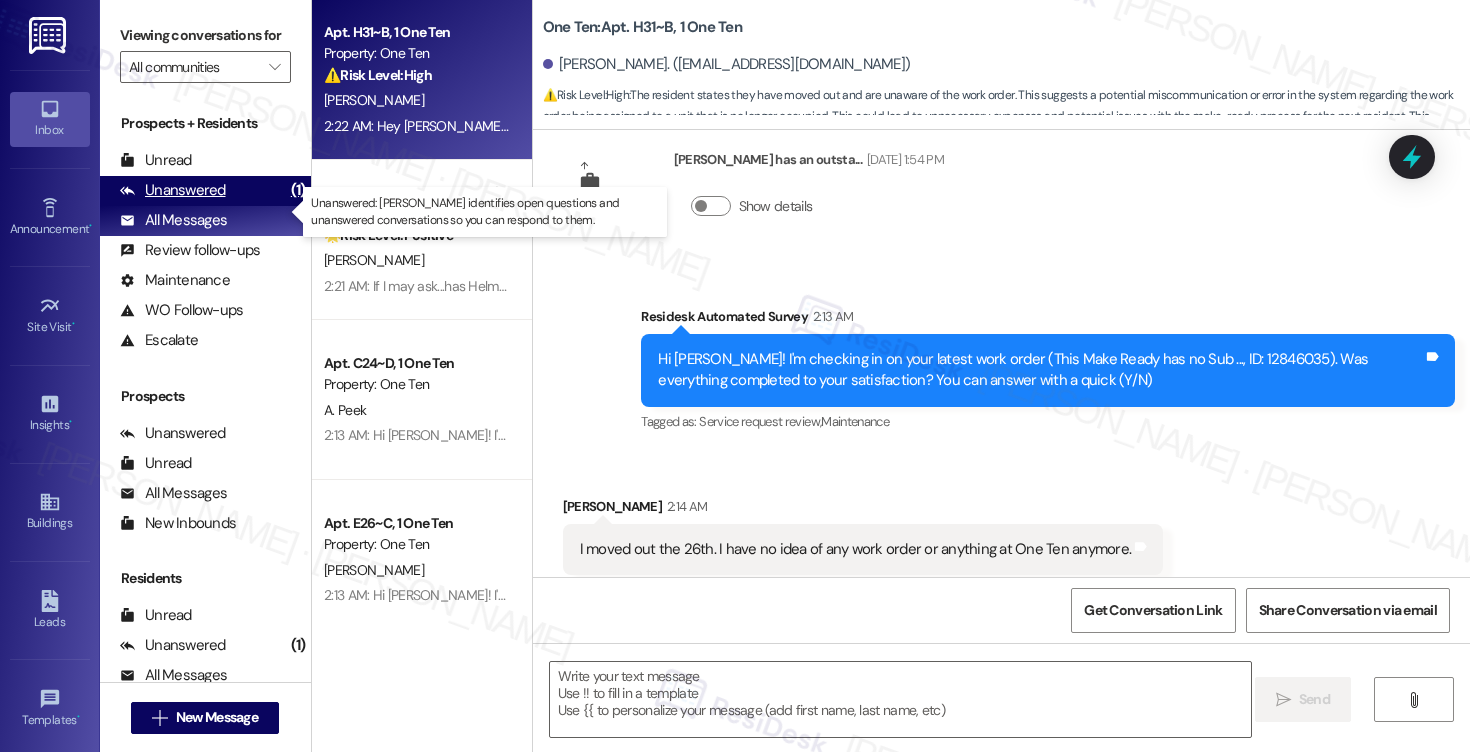 click on "Unanswered" at bounding box center [173, 190] 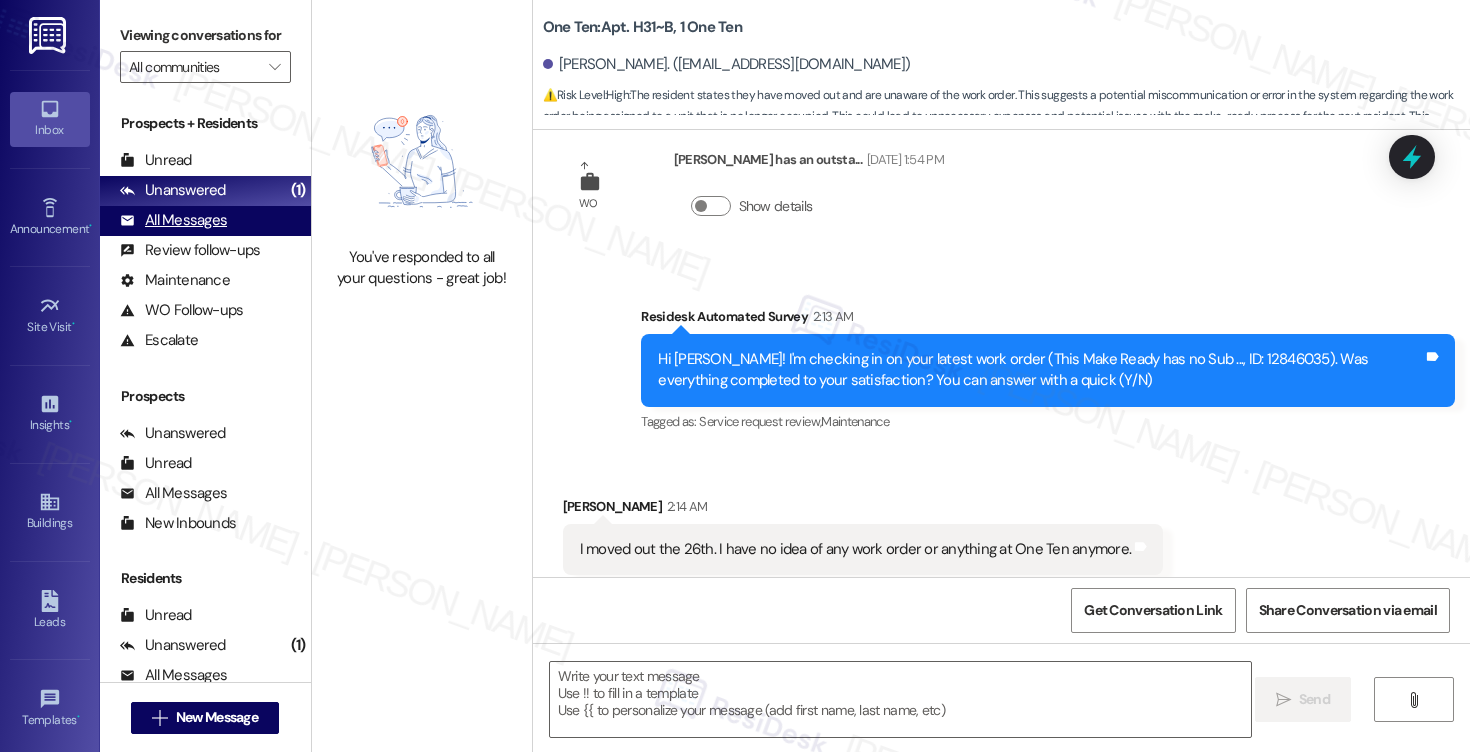 click on "All Messages" at bounding box center (173, 220) 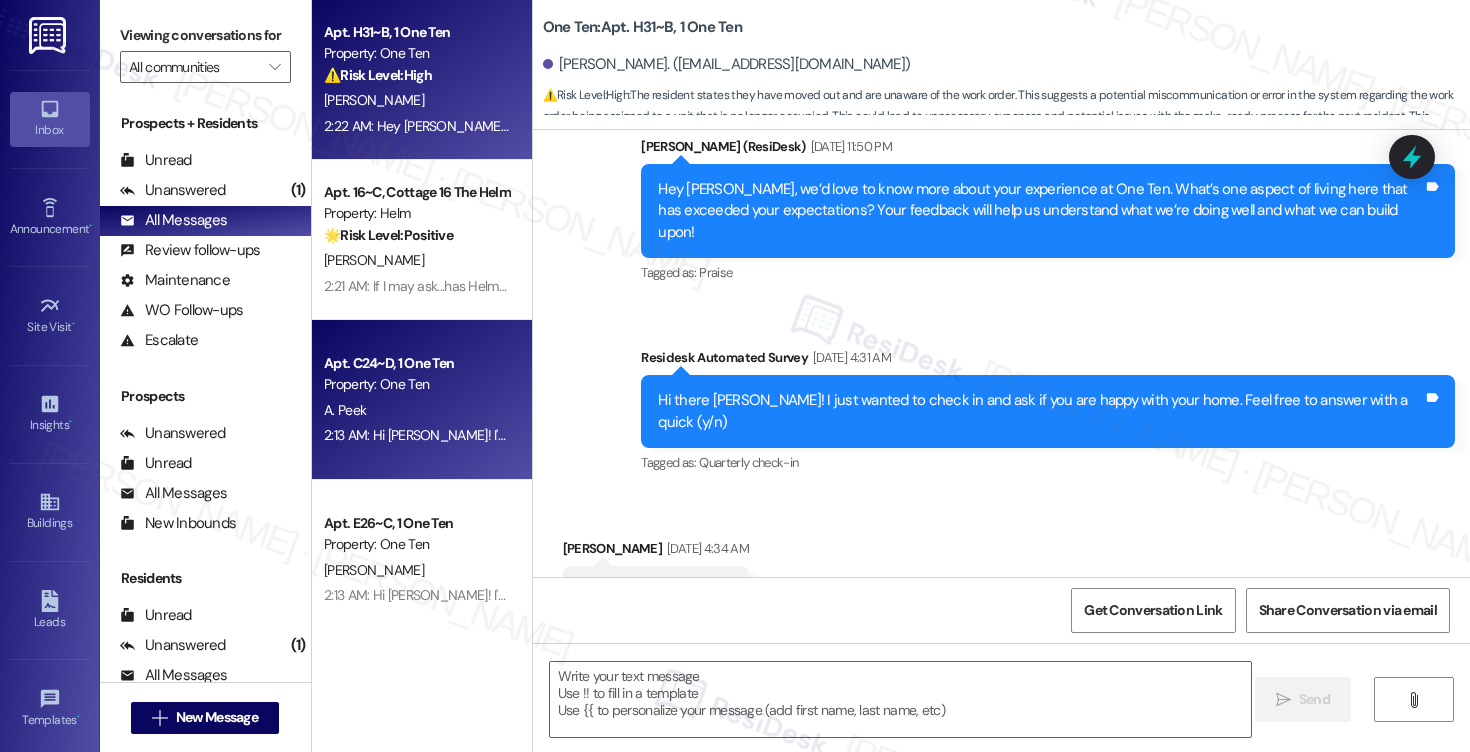 type on "Fetching suggested responses. Please feel free to read through the conversation in the meantime." 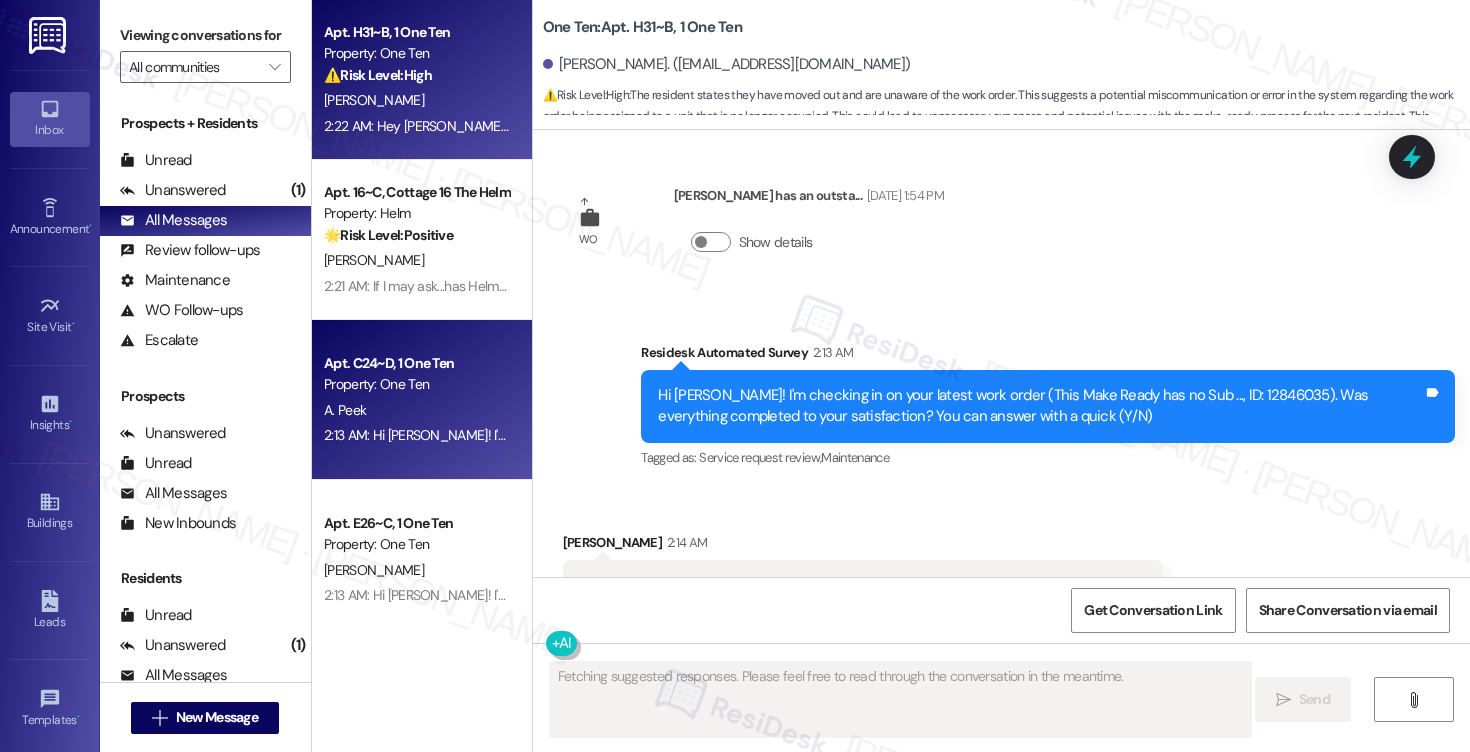 scroll, scrollTop: 1801, scrollLeft: 0, axis: vertical 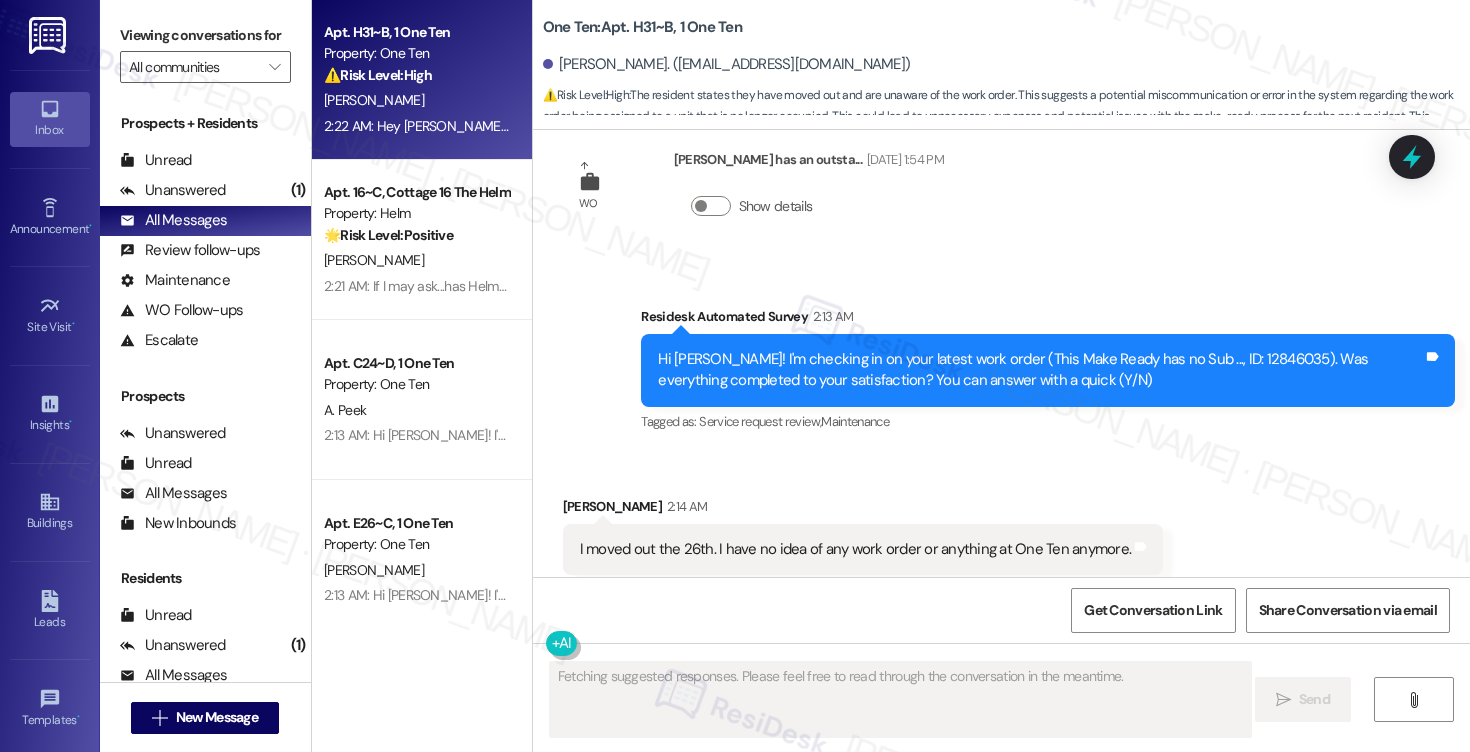 type 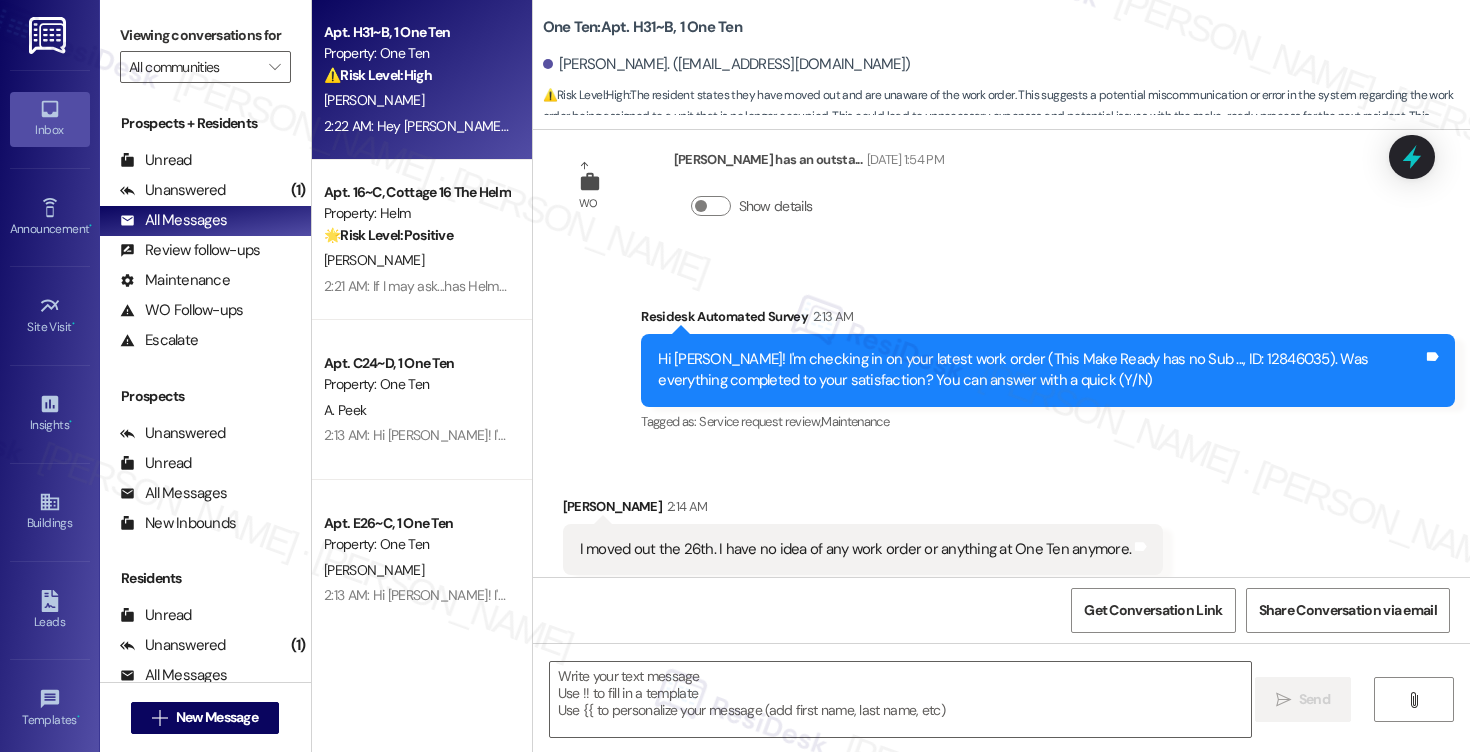 scroll, scrollTop: 4, scrollLeft: 0, axis: vertical 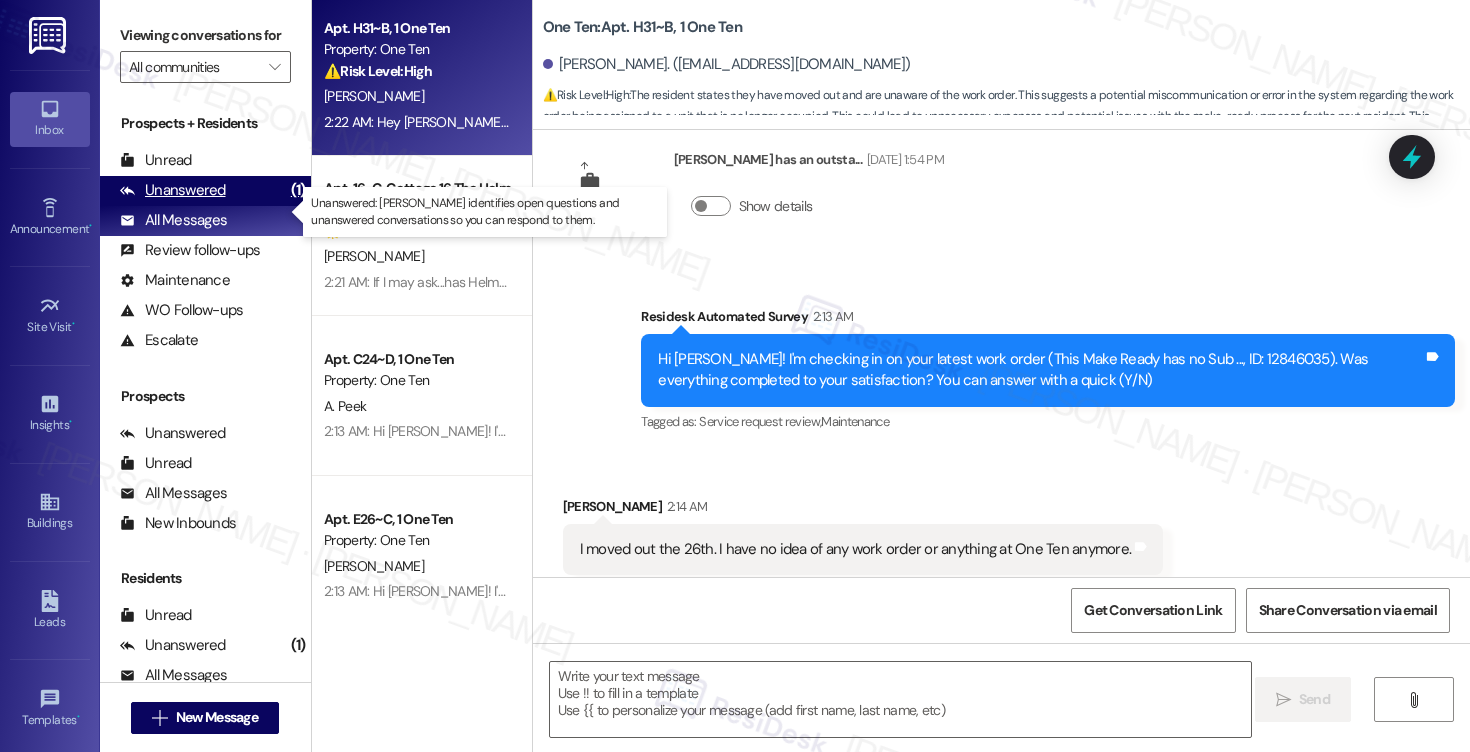 click on "Unanswered" at bounding box center (173, 190) 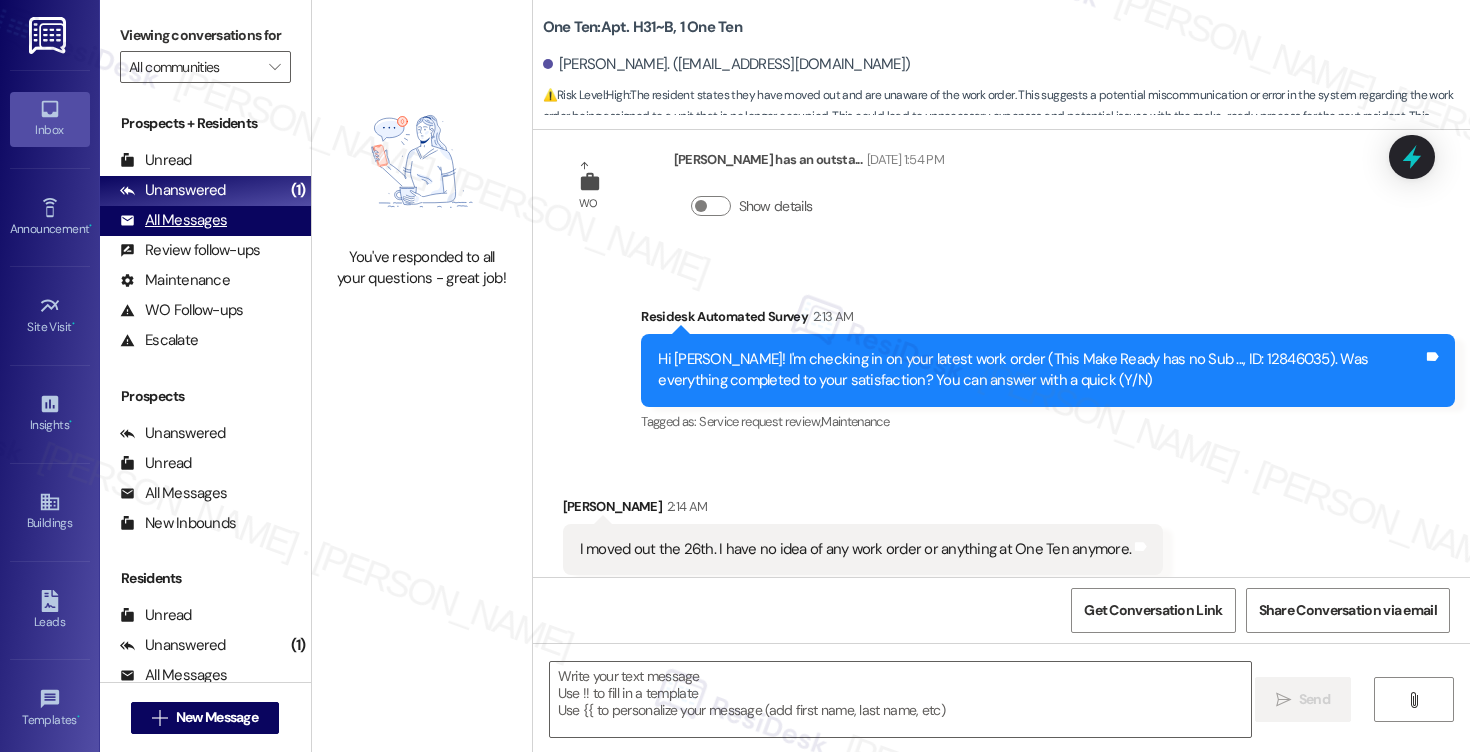 click on "All Messages" at bounding box center [173, 220] 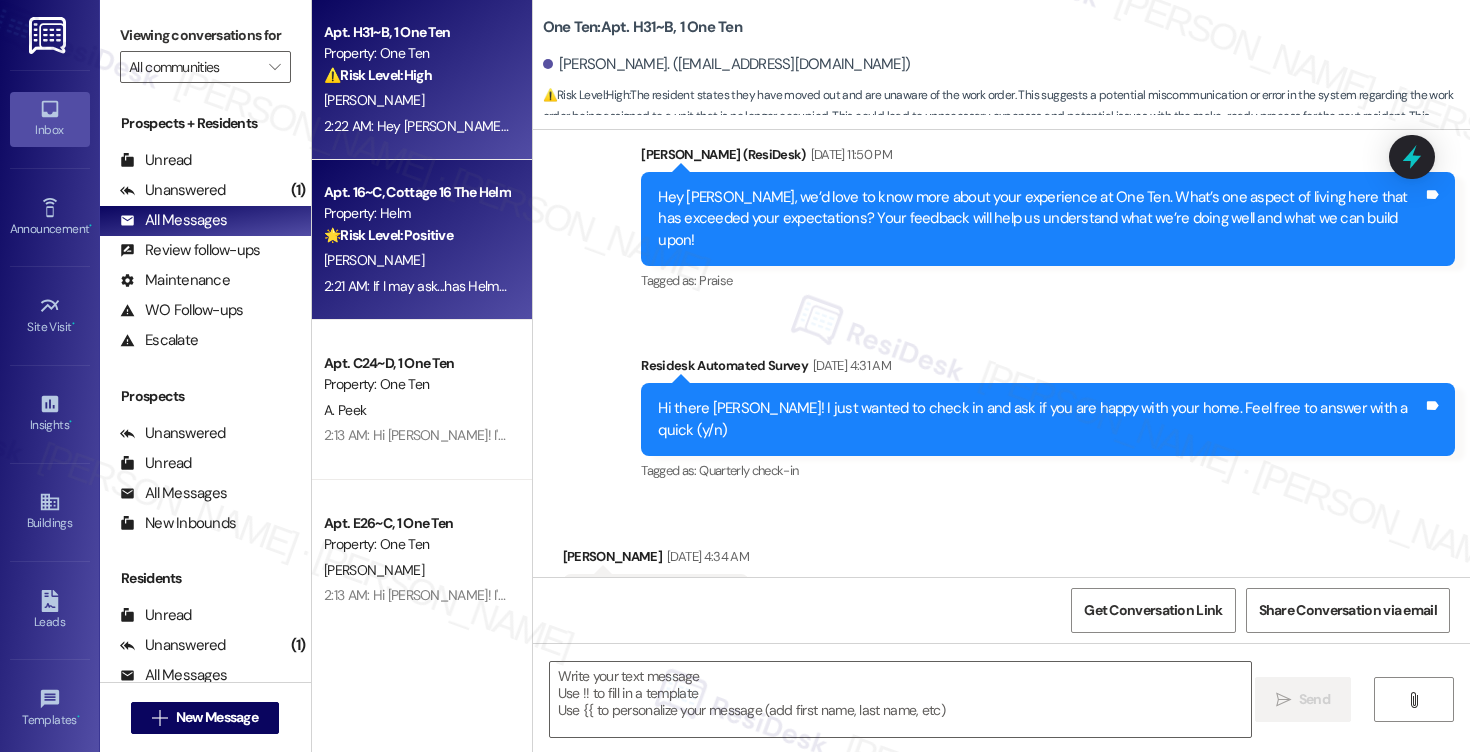 type on "Fetching suggested responses. Please feel free to read through the conversation in the meantime." 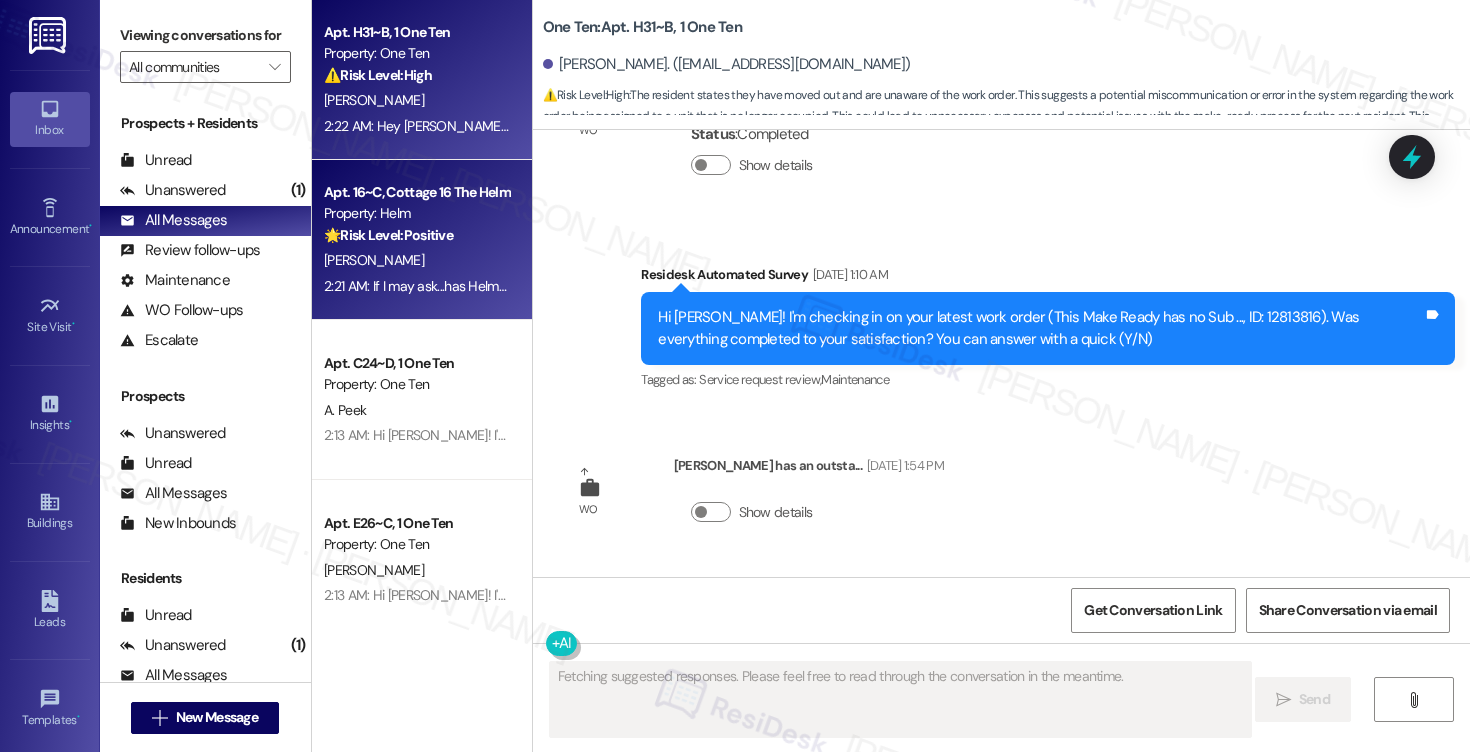 click on "🌟  Risk Level:  Positive" at bounding box center (388, 235) 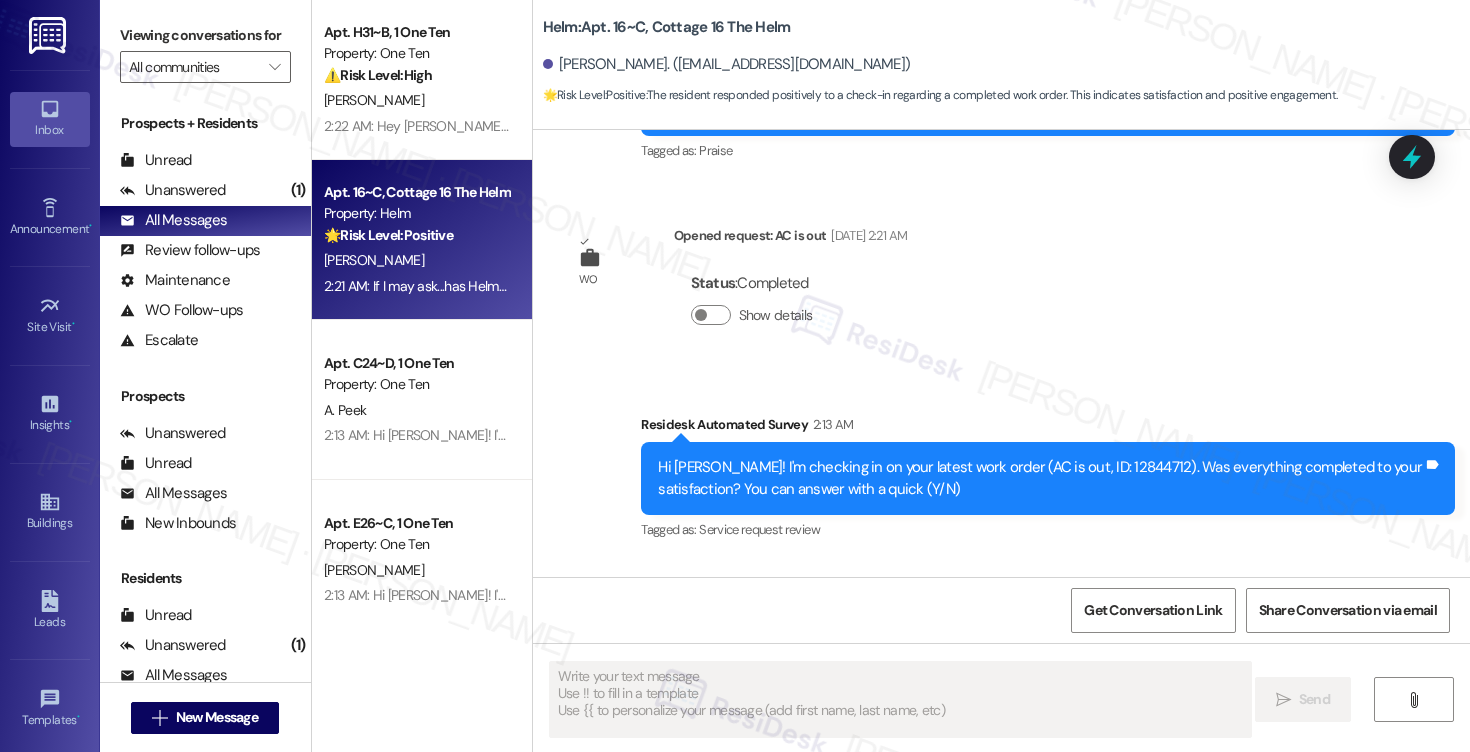 scroll, scrollTop: 4620, scrollLeft: 0, axis: vertical 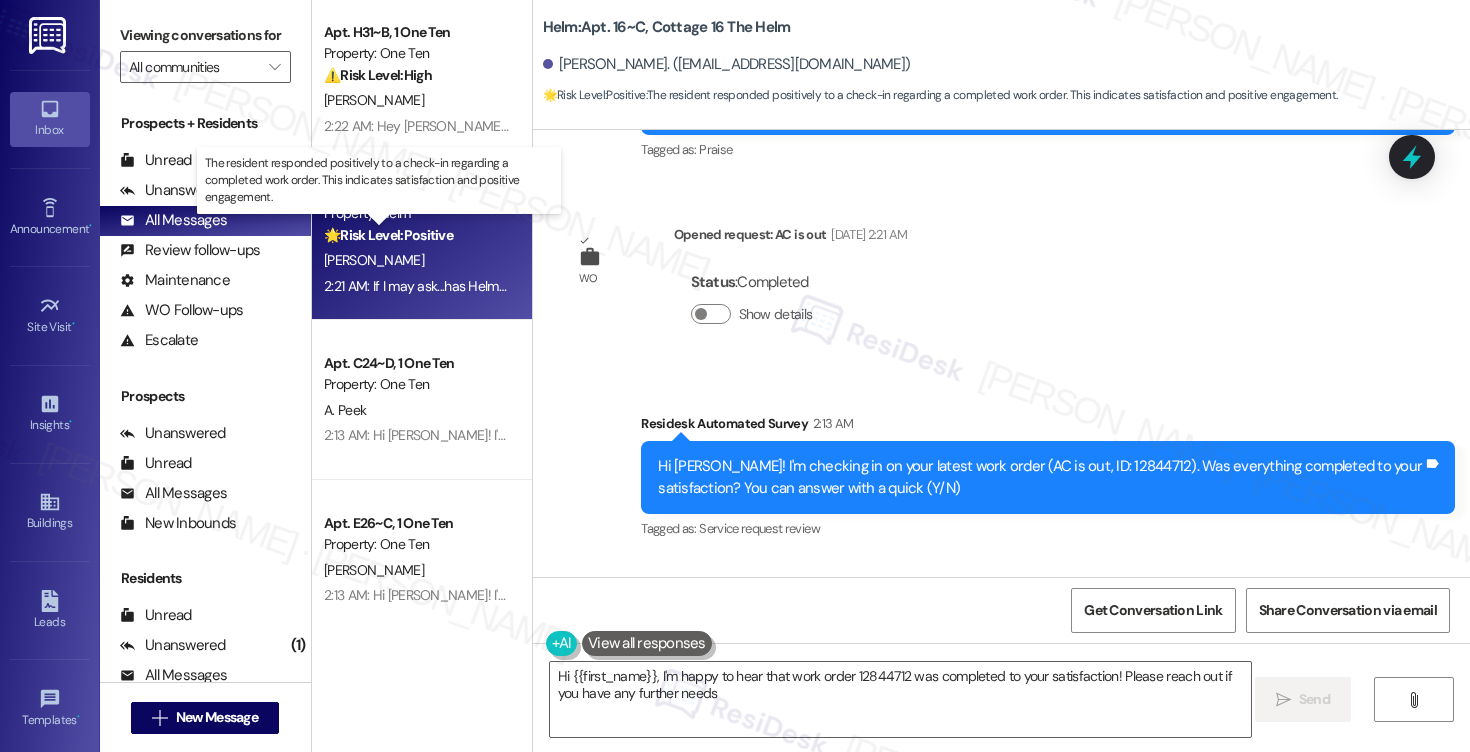 type on "Hi {{first_name}}, I'm happy to hear that work order 12844712 was completed to your satisfaction! Please reach out if you have any further needs." 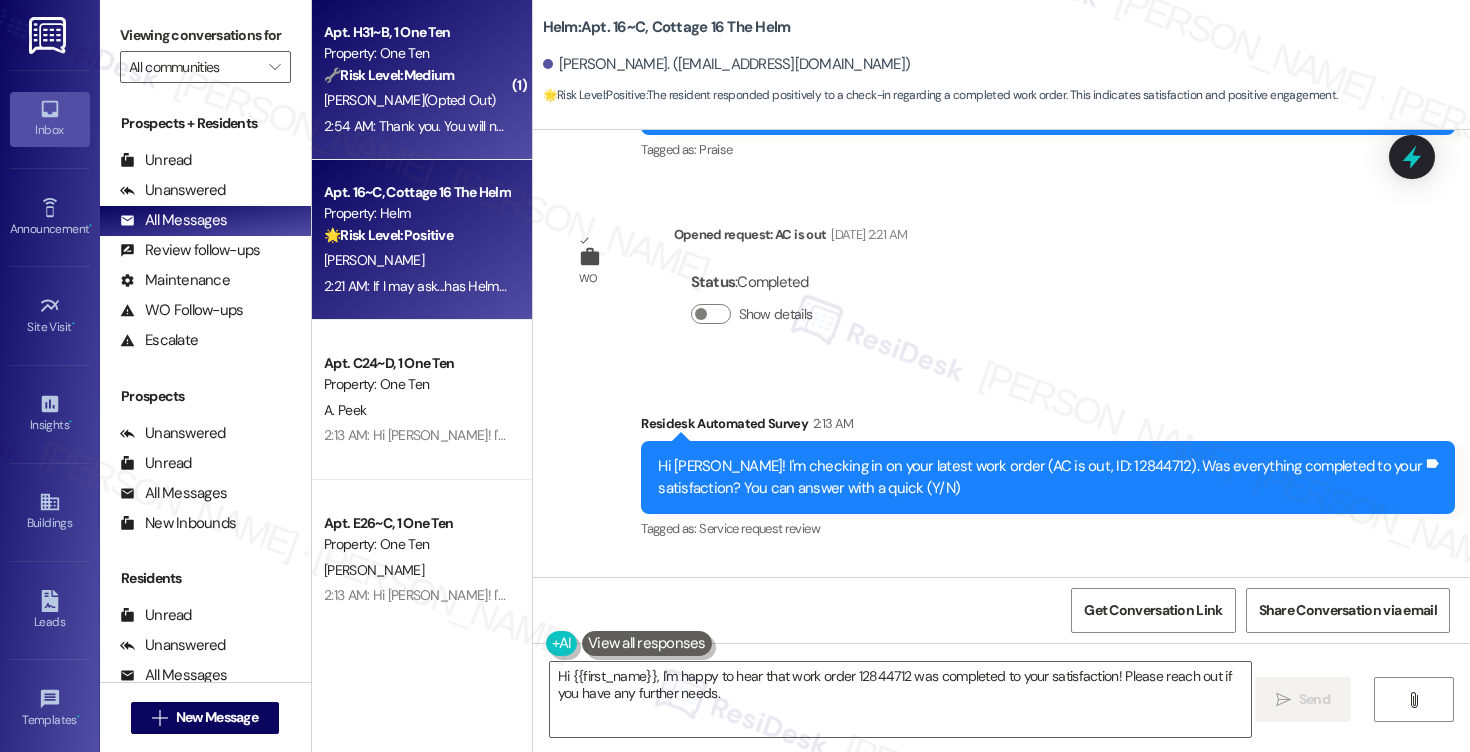 click on "Apt. H31~B, 1 One Ten" at bounding box center [416, 32] 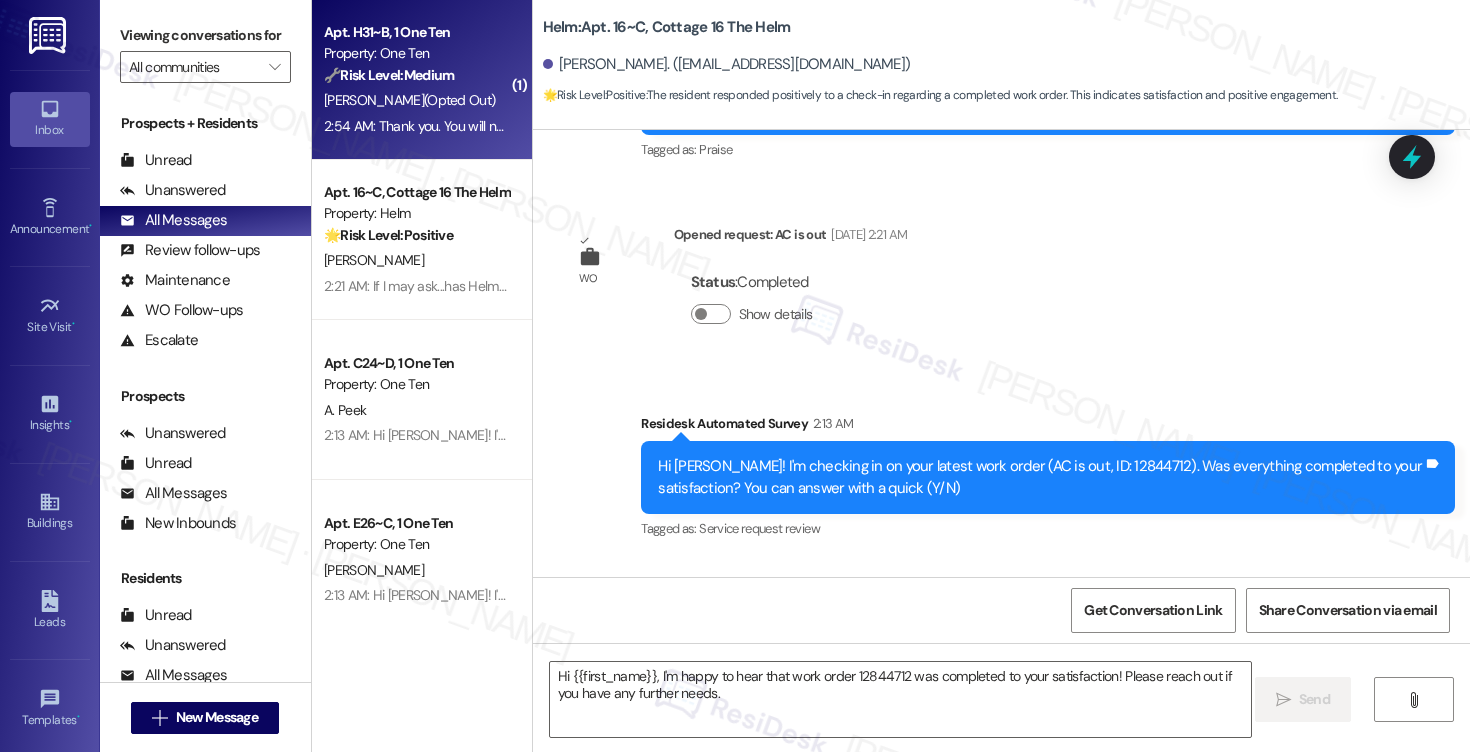 click on "Apt. H31~B, 1 One Ten" at bounding box center [416, 32] 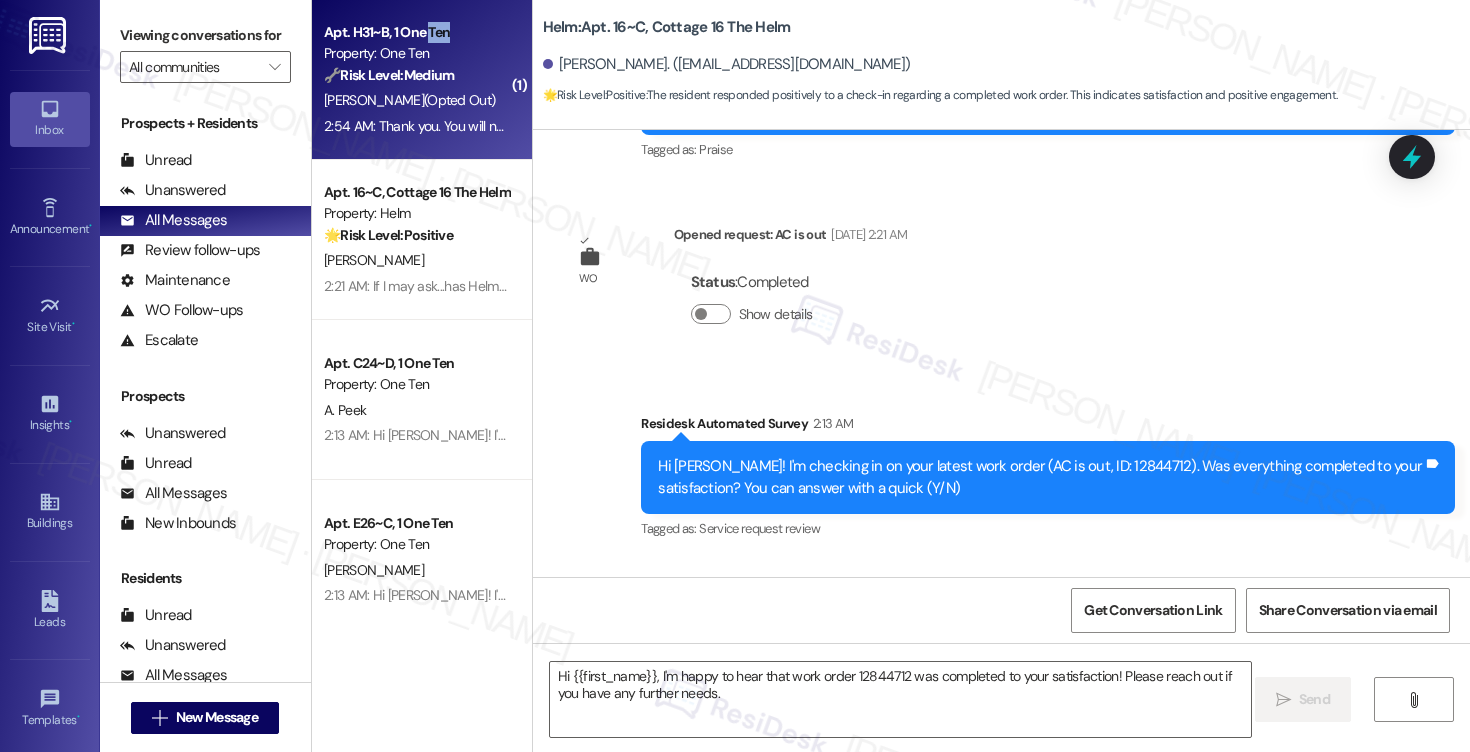 click on "Apt. H31~B, 1 One Ten" at bounding box center [416, 32] 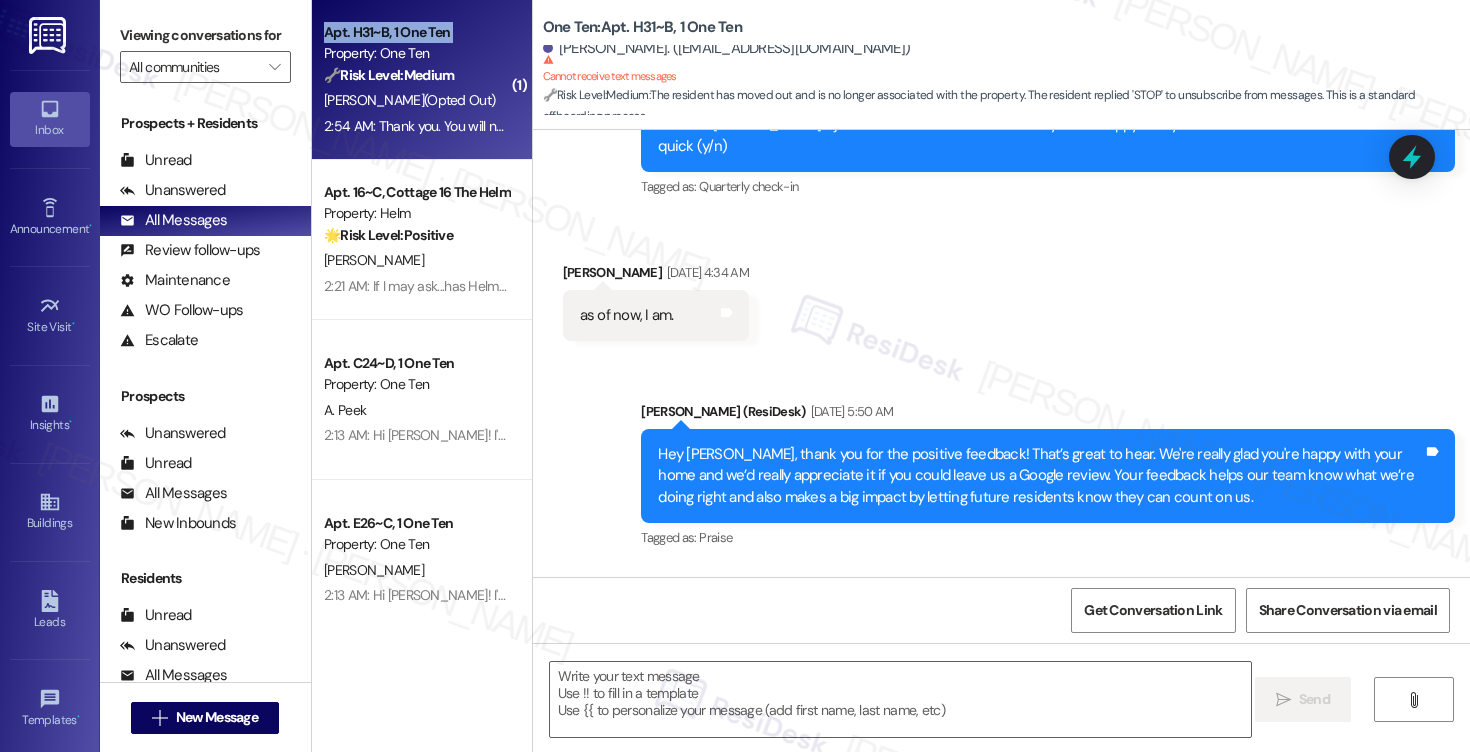 type on "Fetching suggested responses. Please feel free to read through the conversation in the meantime." 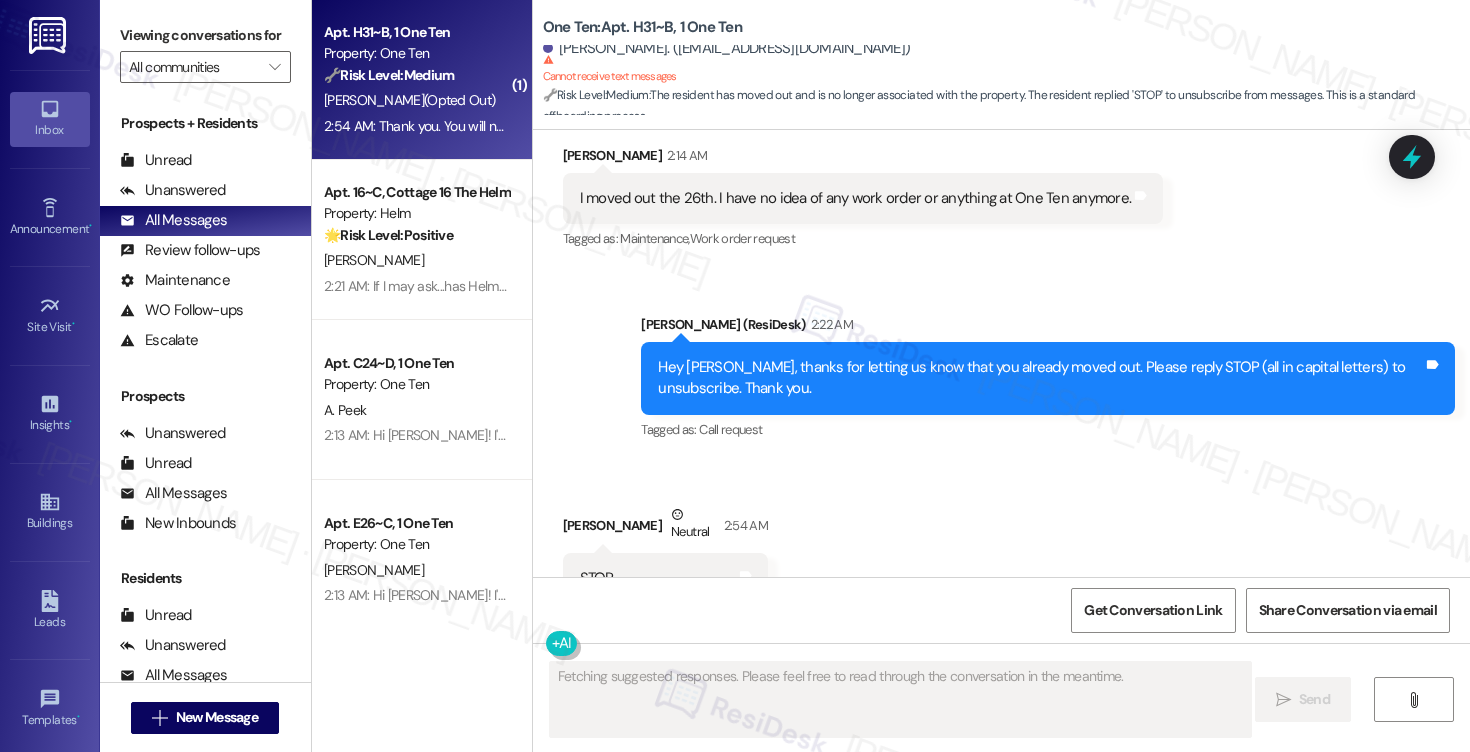 type 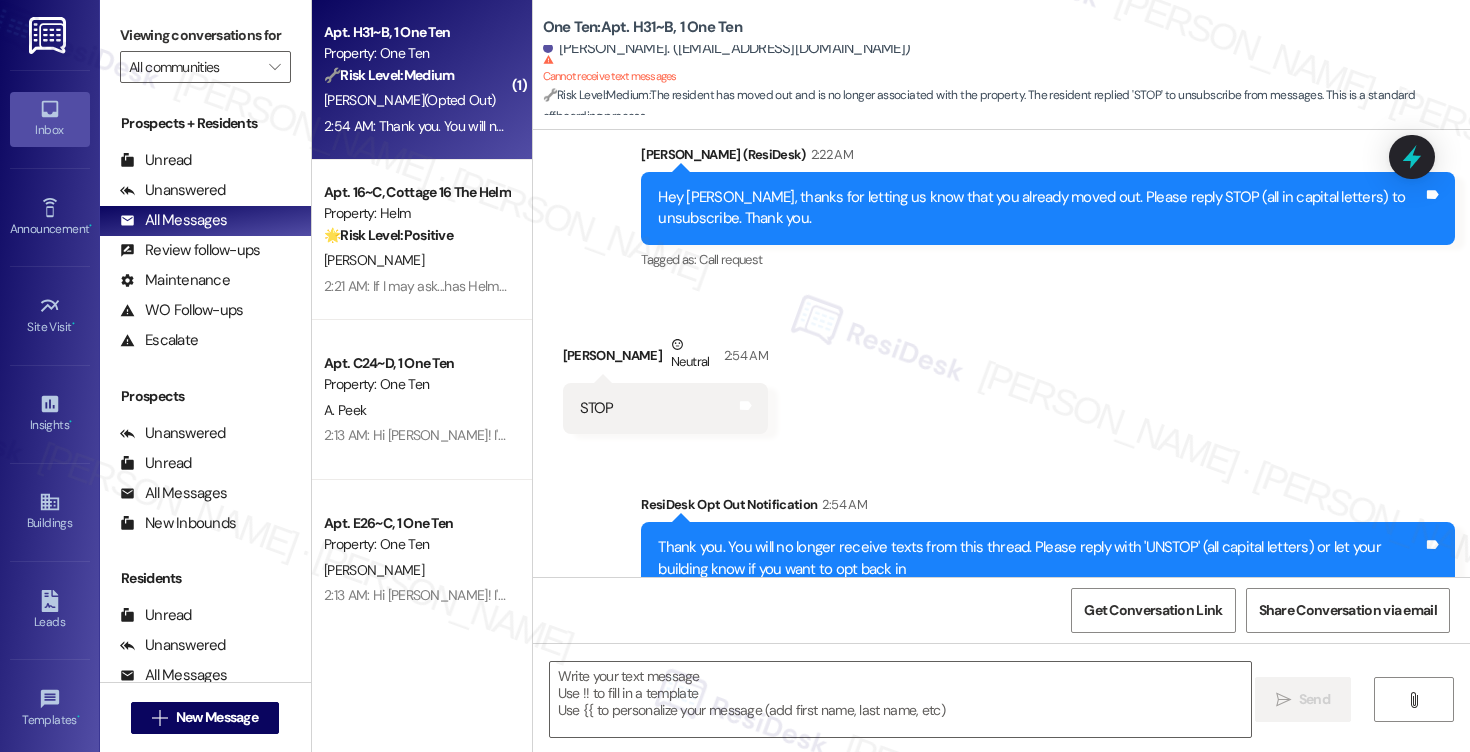 scroll, scrollTop: 2343, scrollLeft: 0, axis: vertical 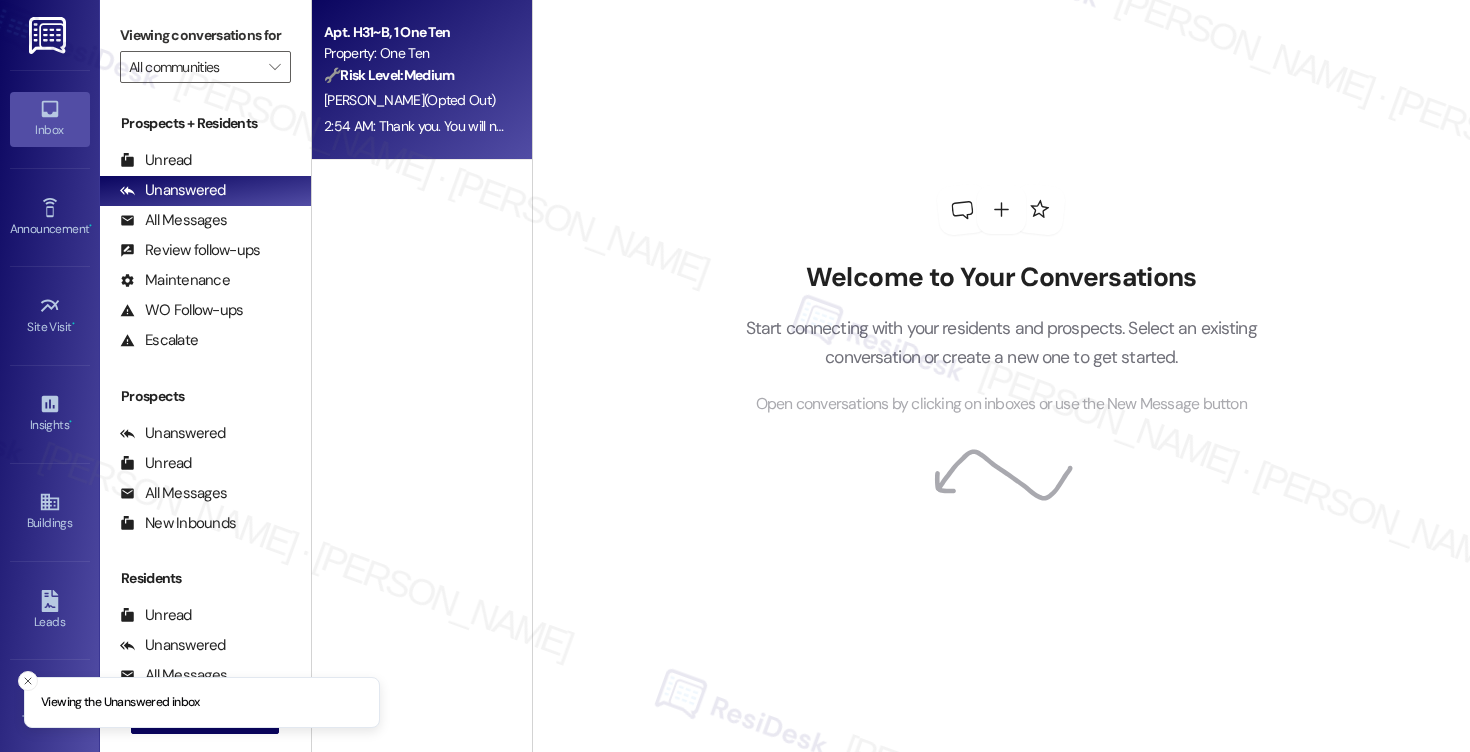 click on "[PERSON_NAME]  (Opted Out)" at bounding box center (416, 100) 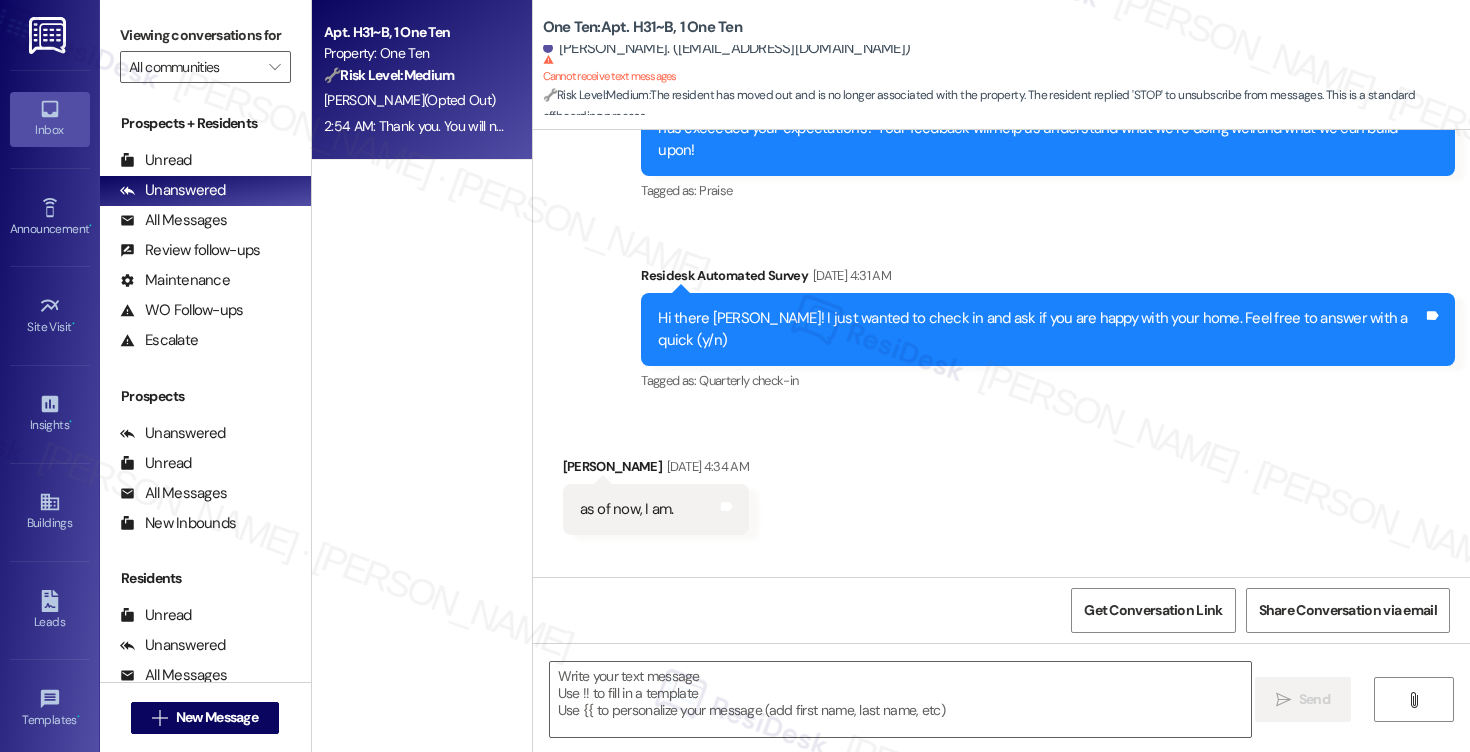 type on "Fetching suggested responses. Please feel free to read through the conversation in the meantime." 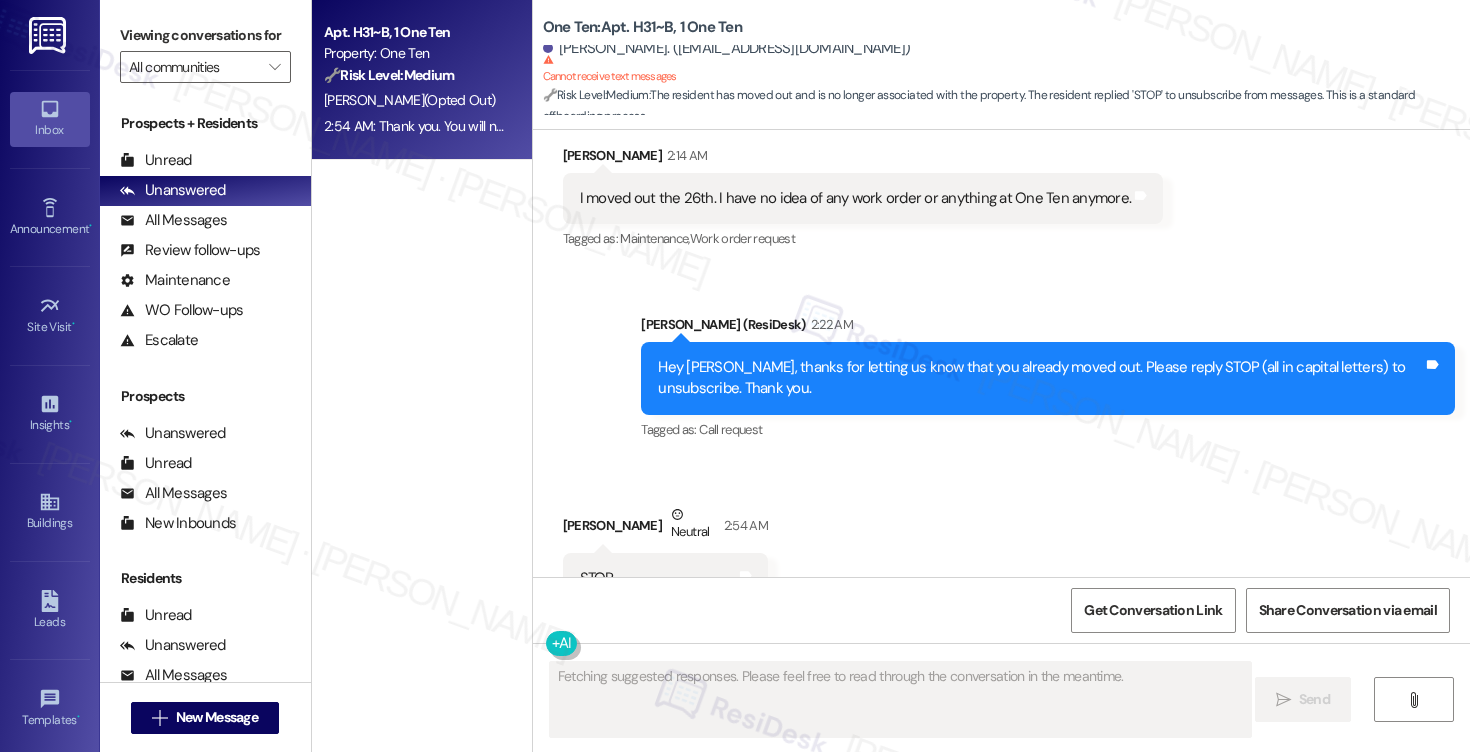 type 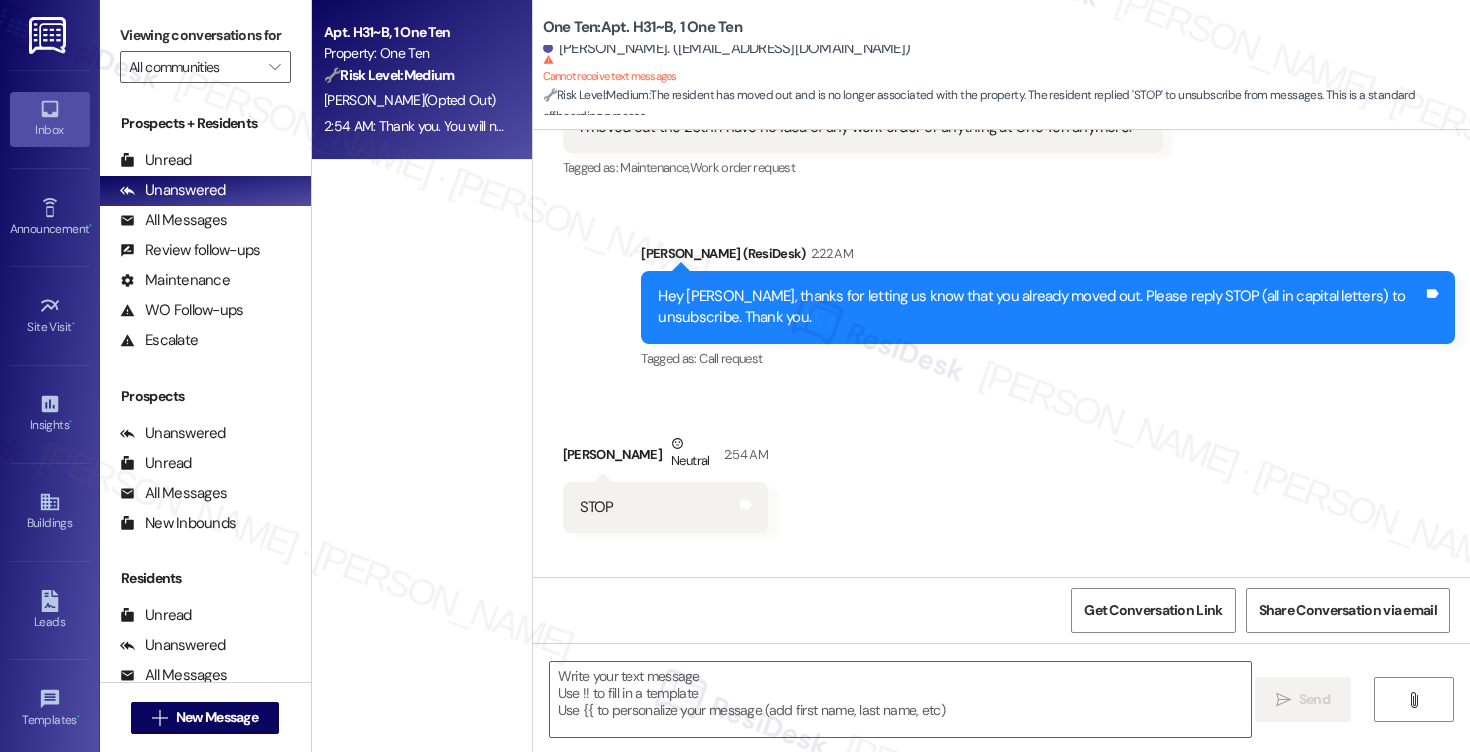 scroll, scrollTop: 2343, scrollLeft: 0, axis: vertical 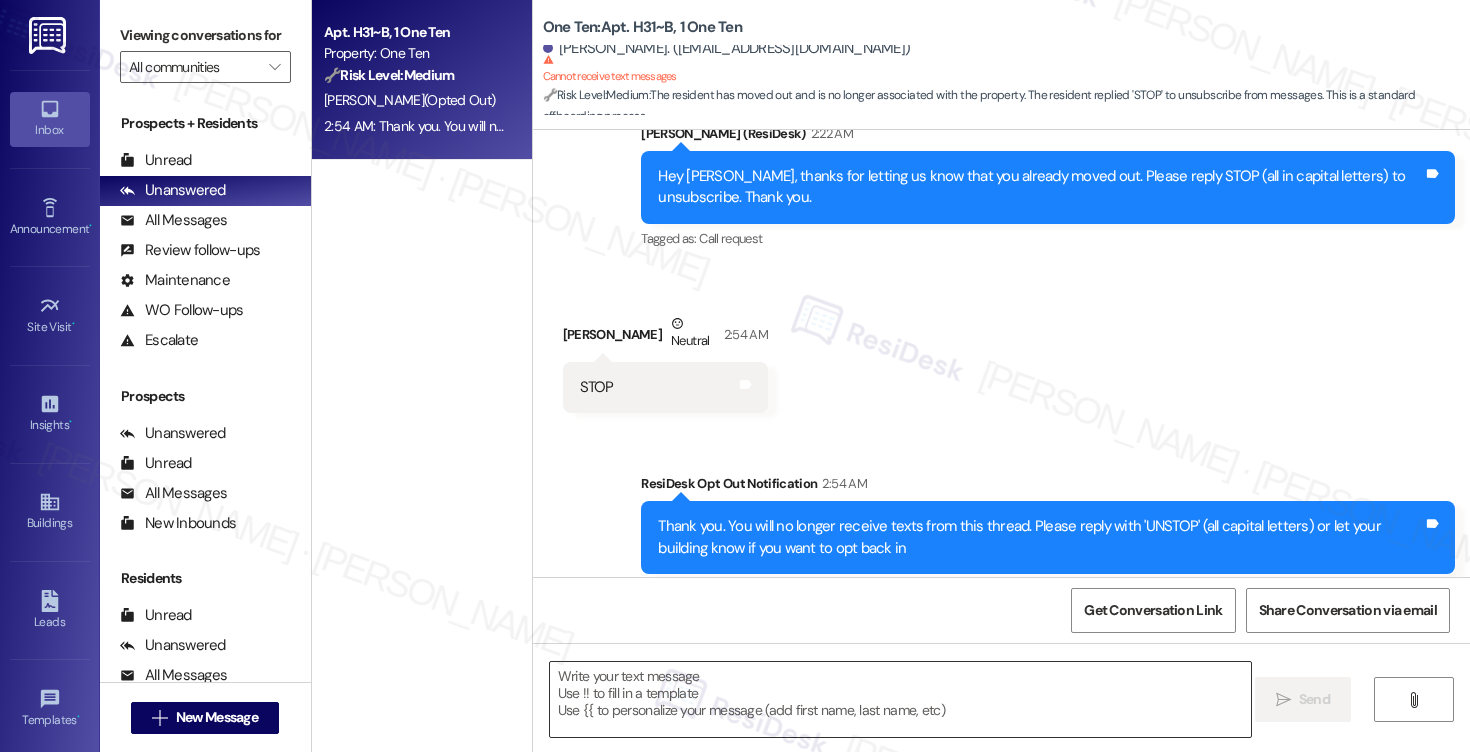 click at bounding box center (900, 699) 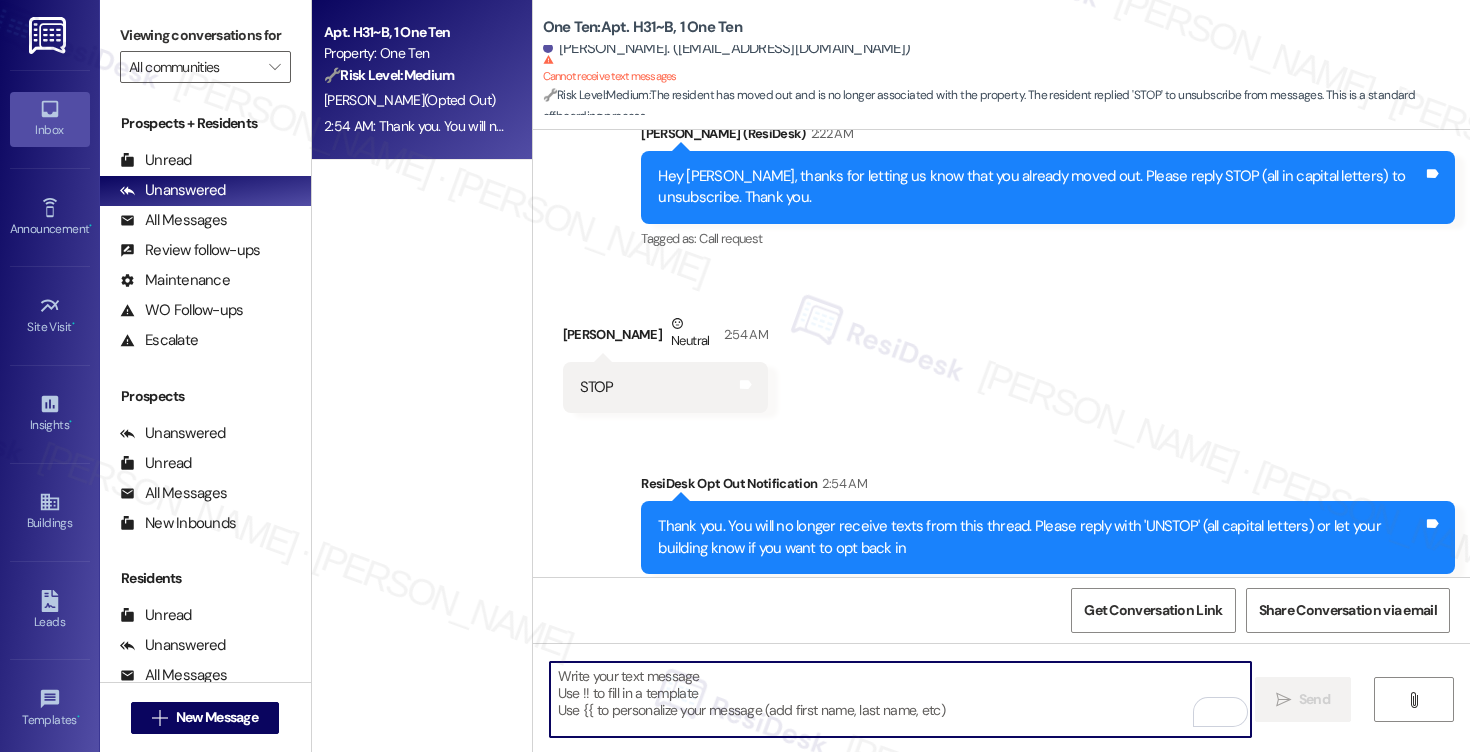 click at bounding box center (900, 699) 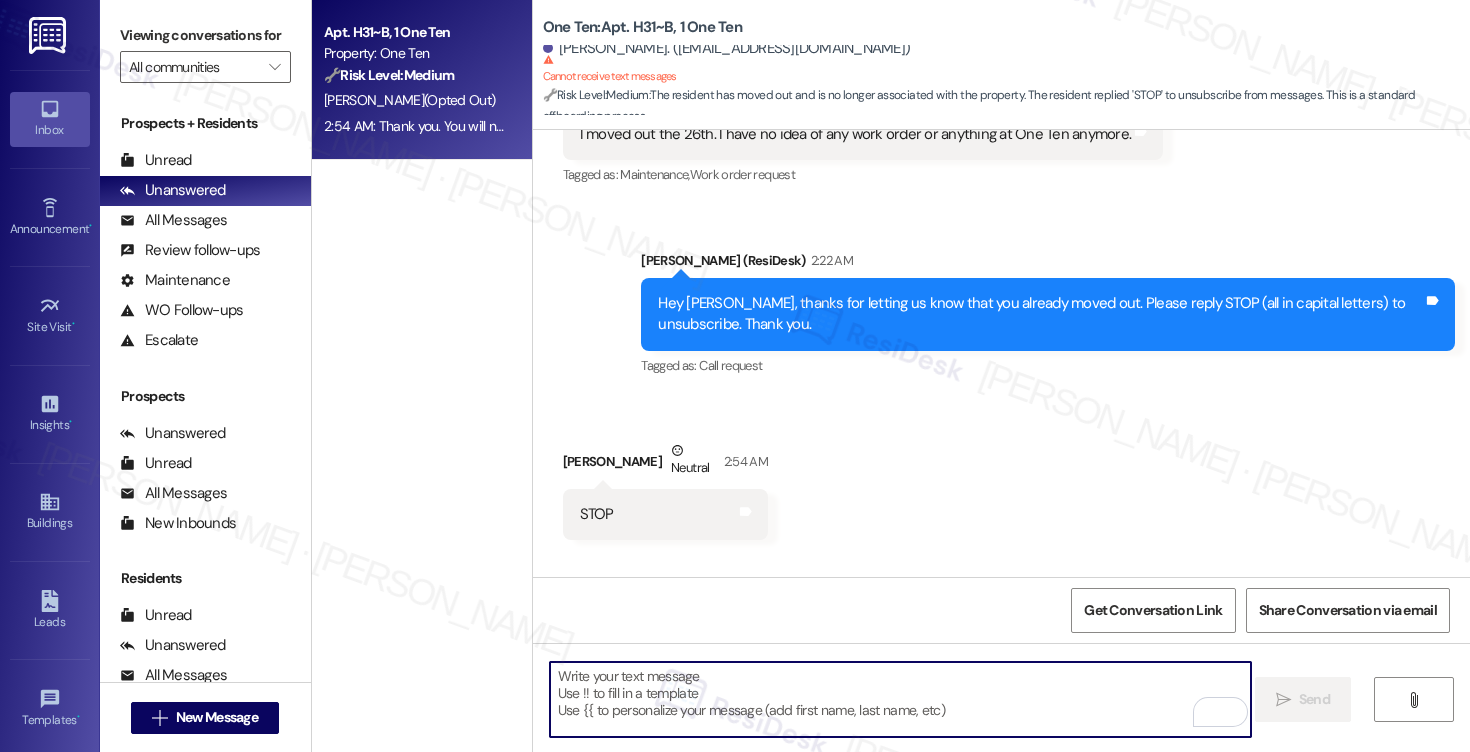 scroll, scrollTop: 2343, scrollLeft: 0, axis: vertical 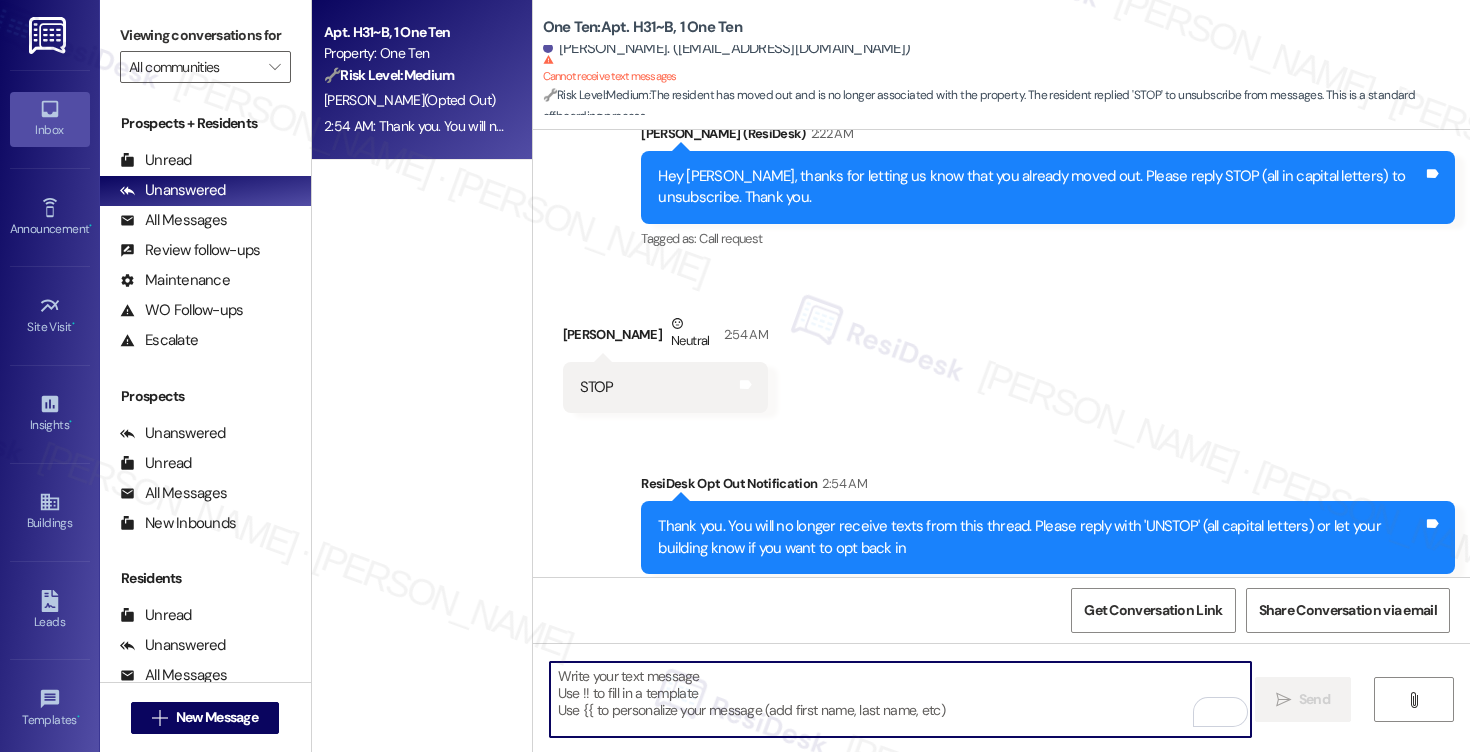 click at bounding box center [900, 699] 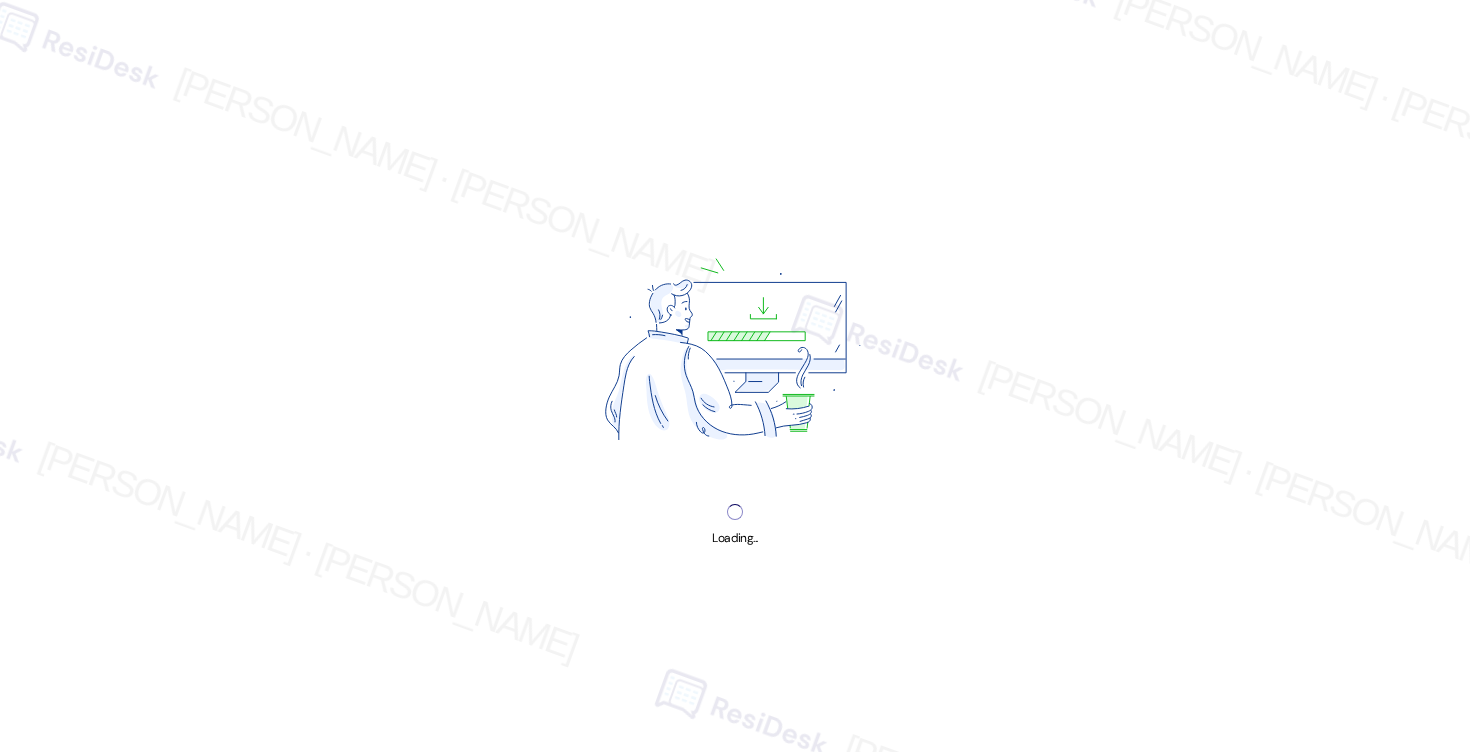 scroll, scrollTop: 0, scrollLeft: 0, axis: both 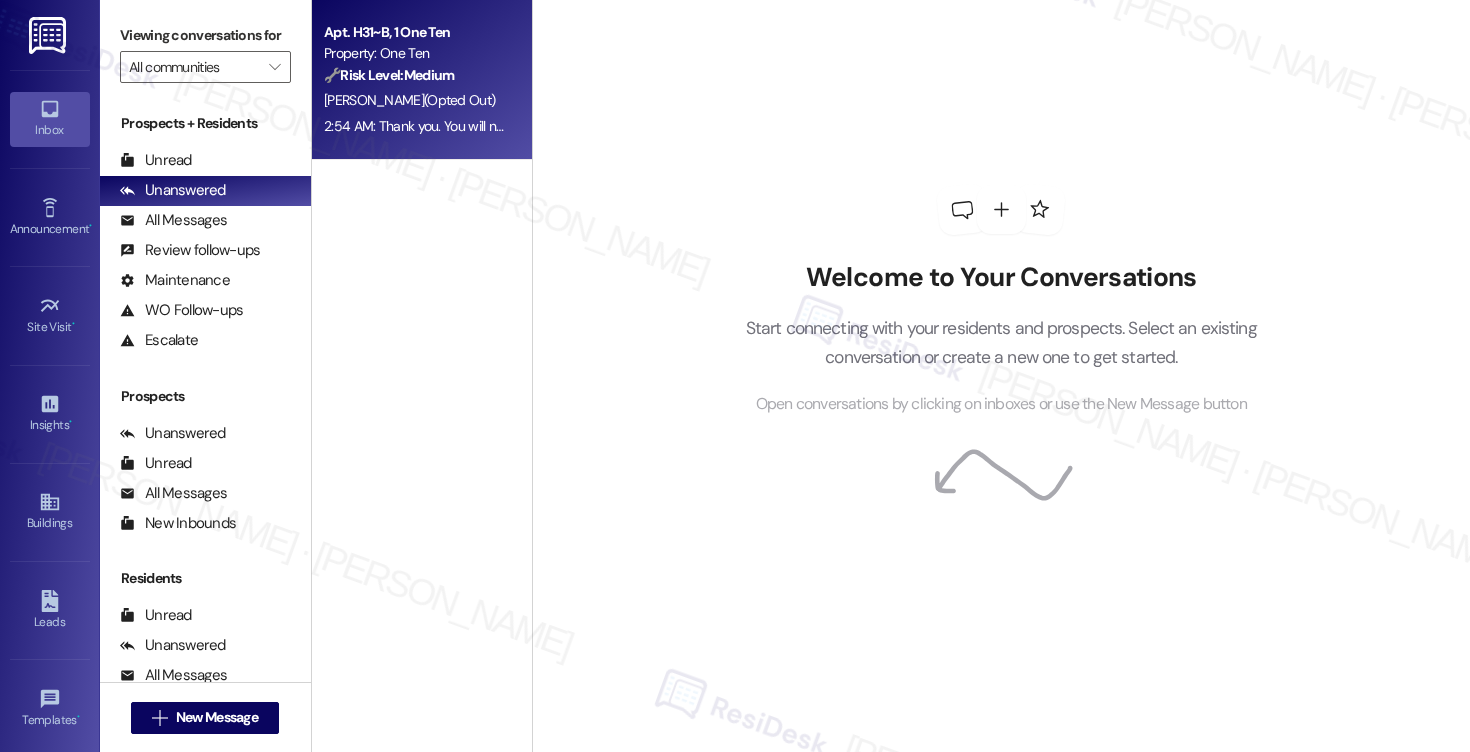 click on "🔧  Risk Level:  Medium" at bounding box center [389, 75] 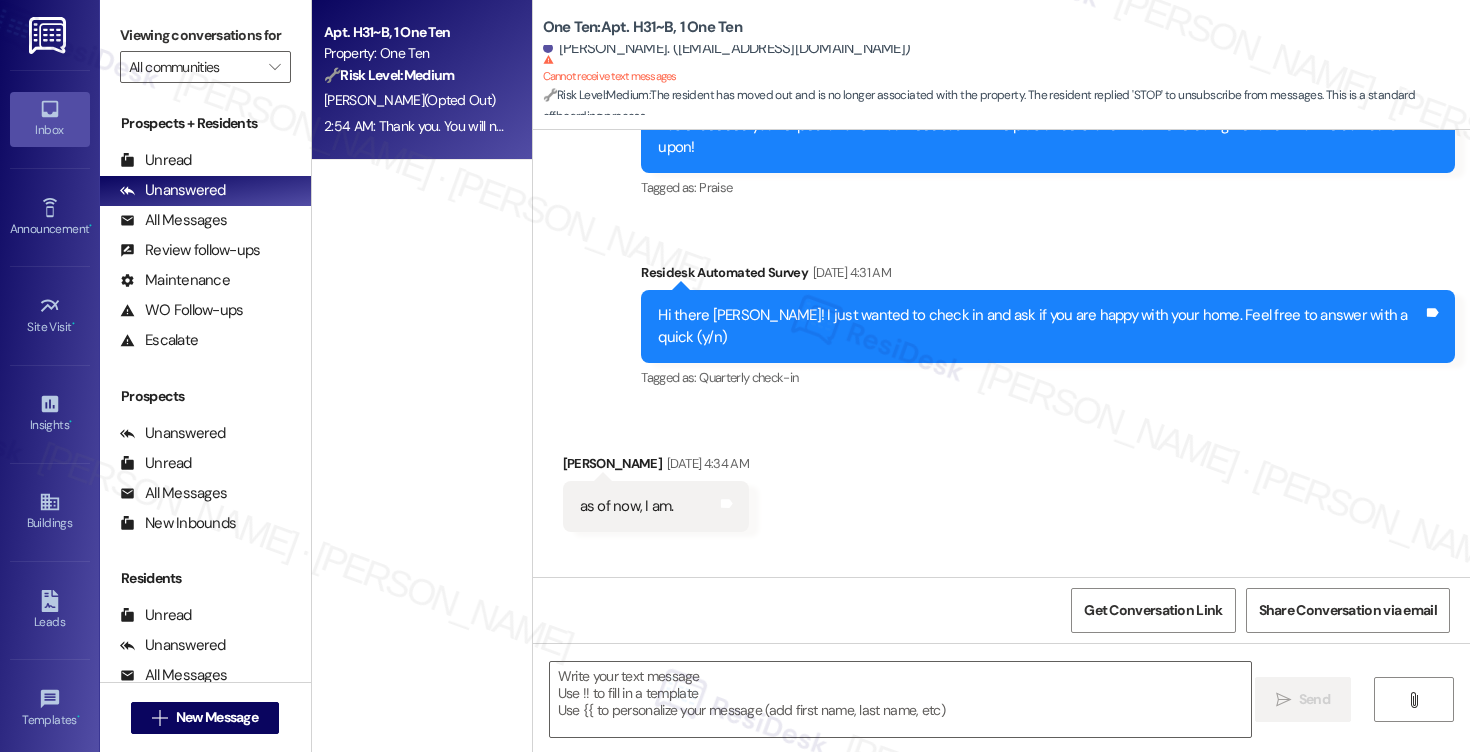 type on "Fetching suggested responses. Please feel free to read through the conversation in the meantime." 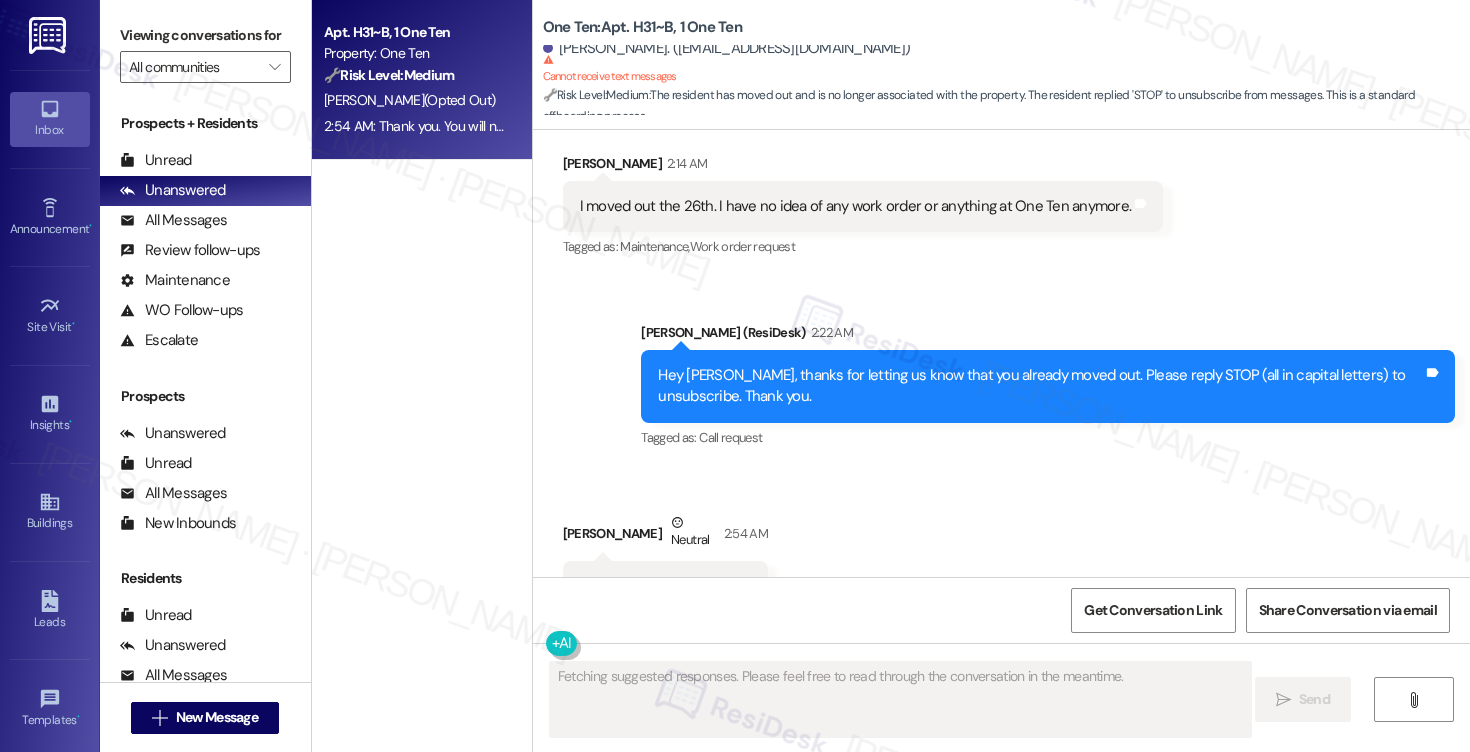 scroll, scrollTop: 2152, scrollLeft: 0, axis: vertical 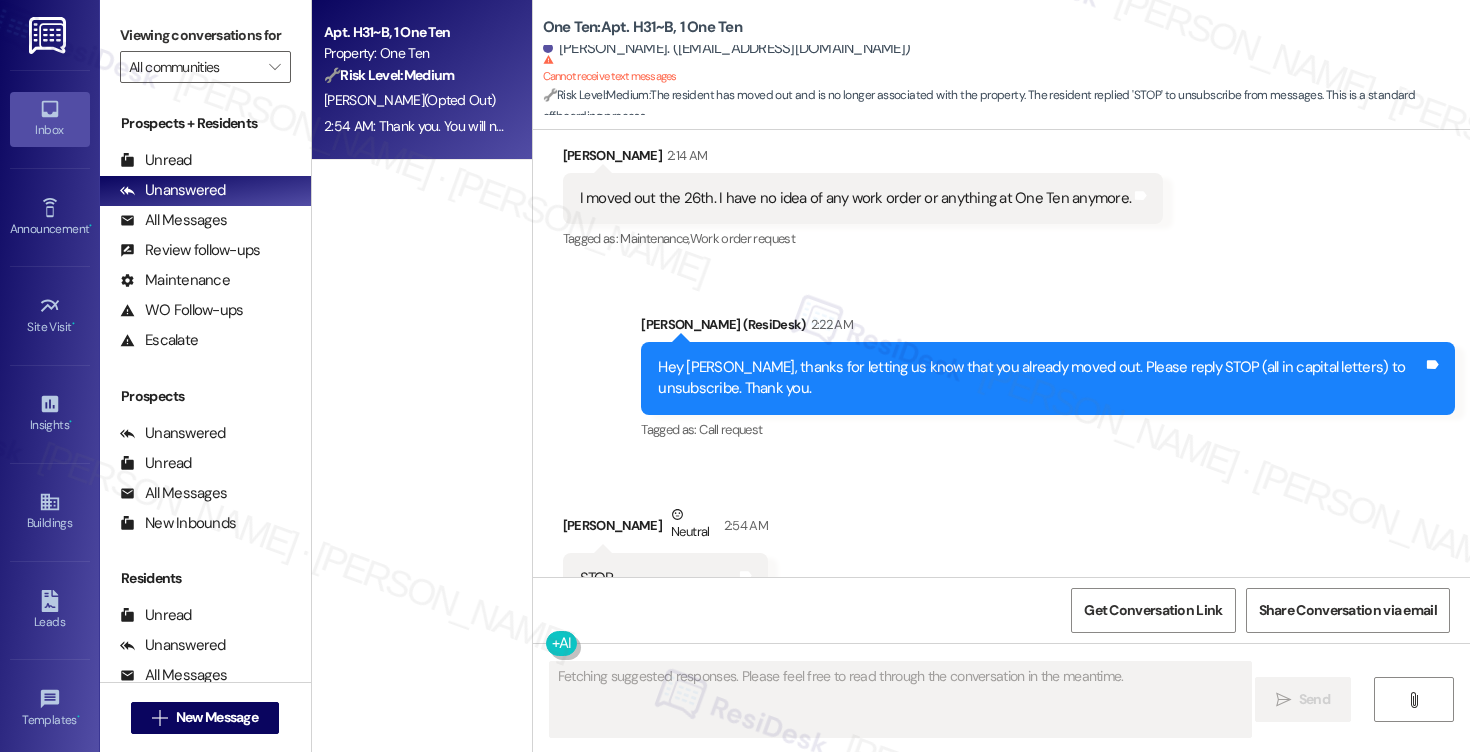 type 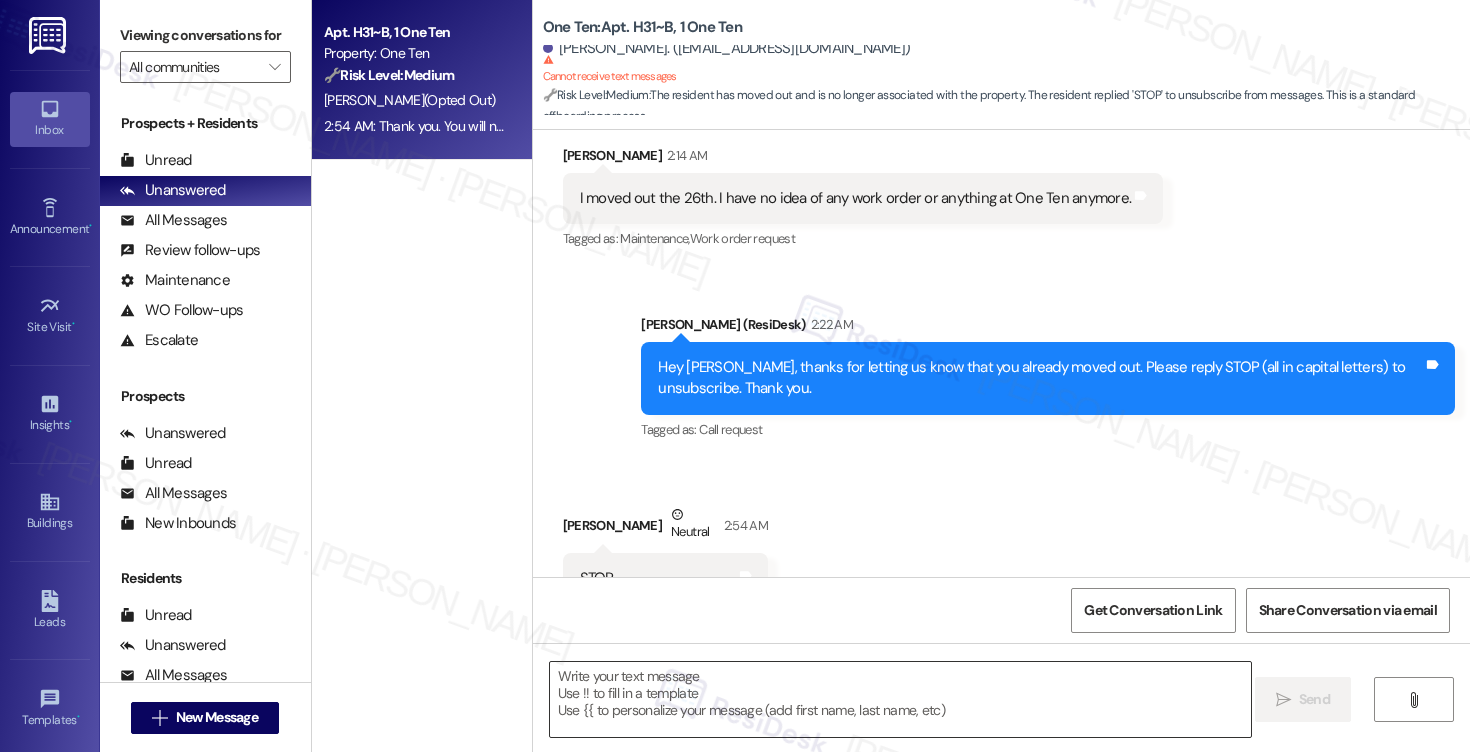 click at bounding box center (900, 699) 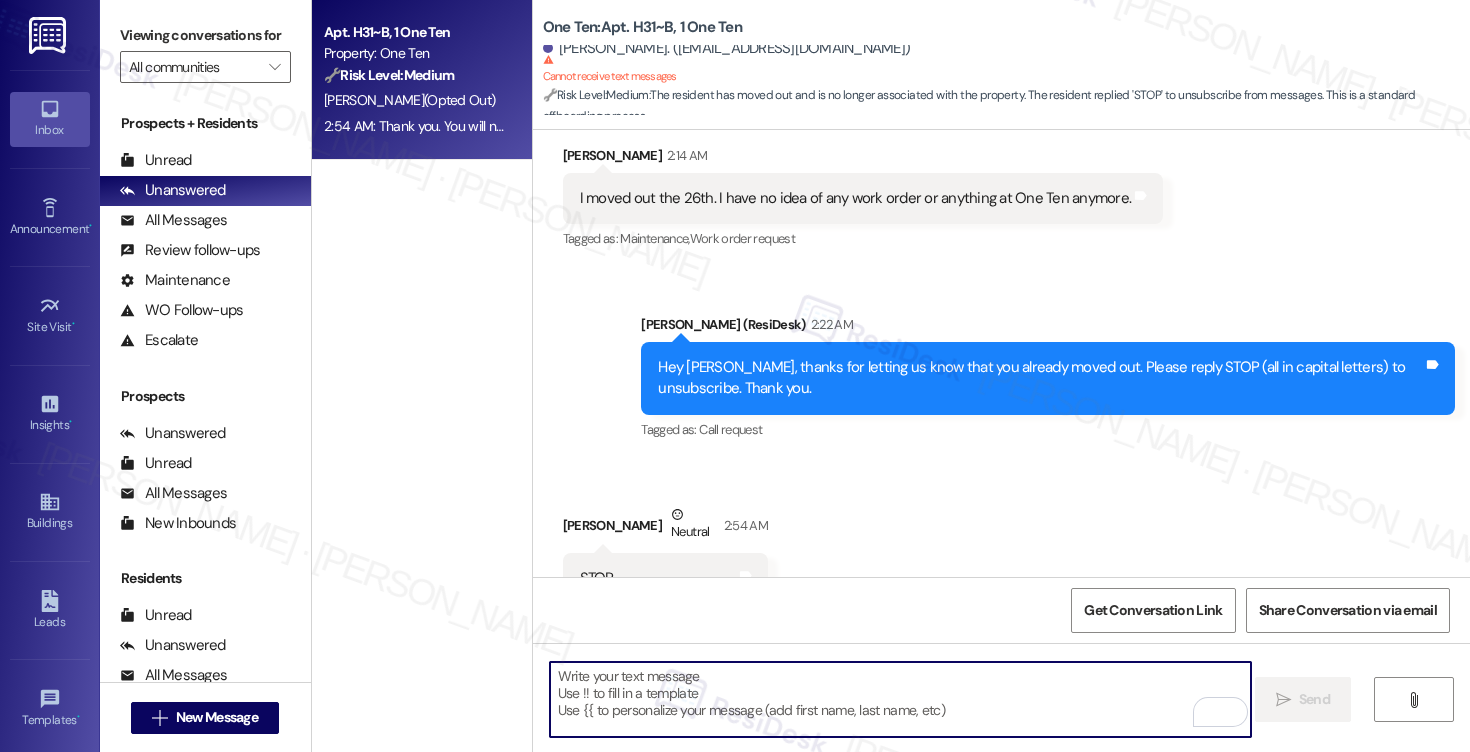 click at bounding box center [900, 699] 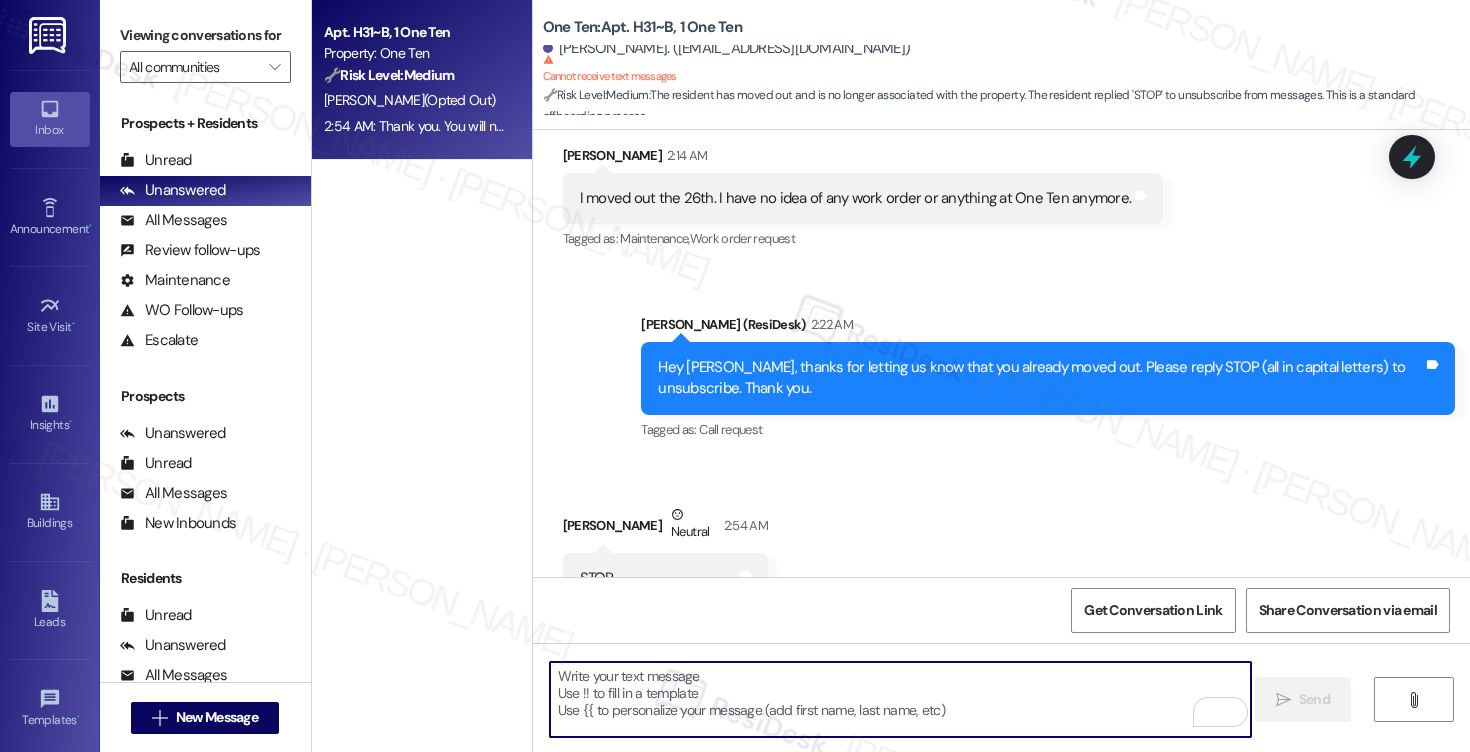 click at bounding box center (900, 699) 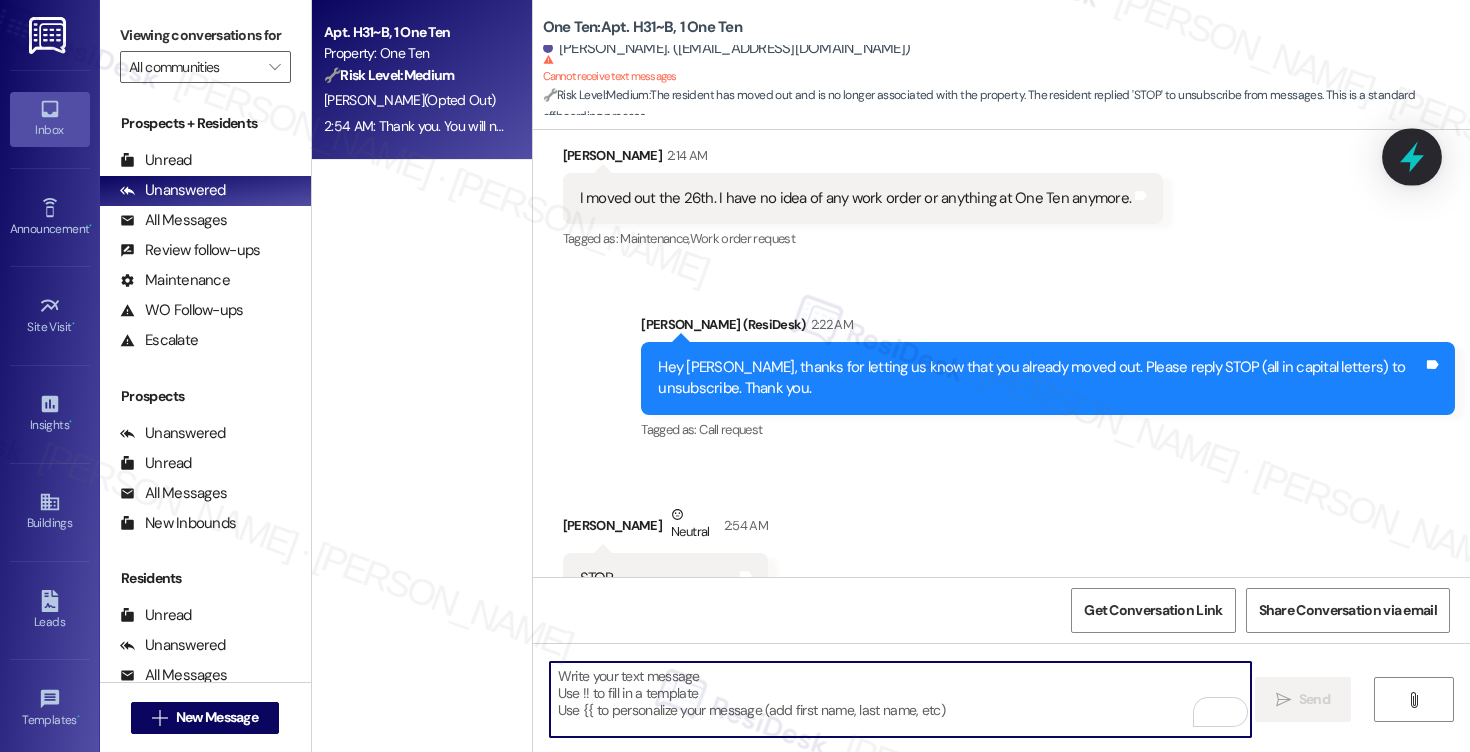 click 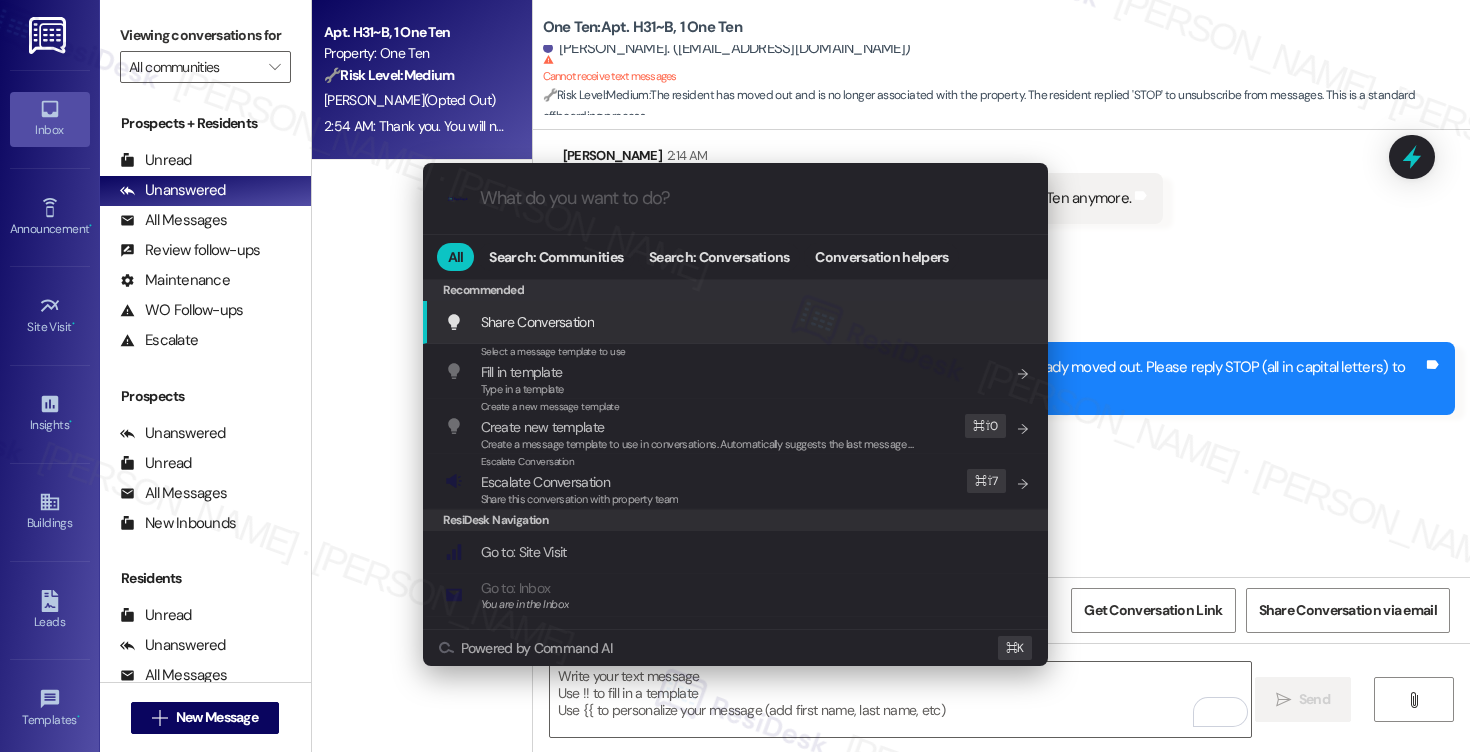 click on ".cls-1{fill:#0a055f;}.cls-2{fill:#0cc4c4;} resideskLogoBlueOrange" at bounding box center [735, 198] 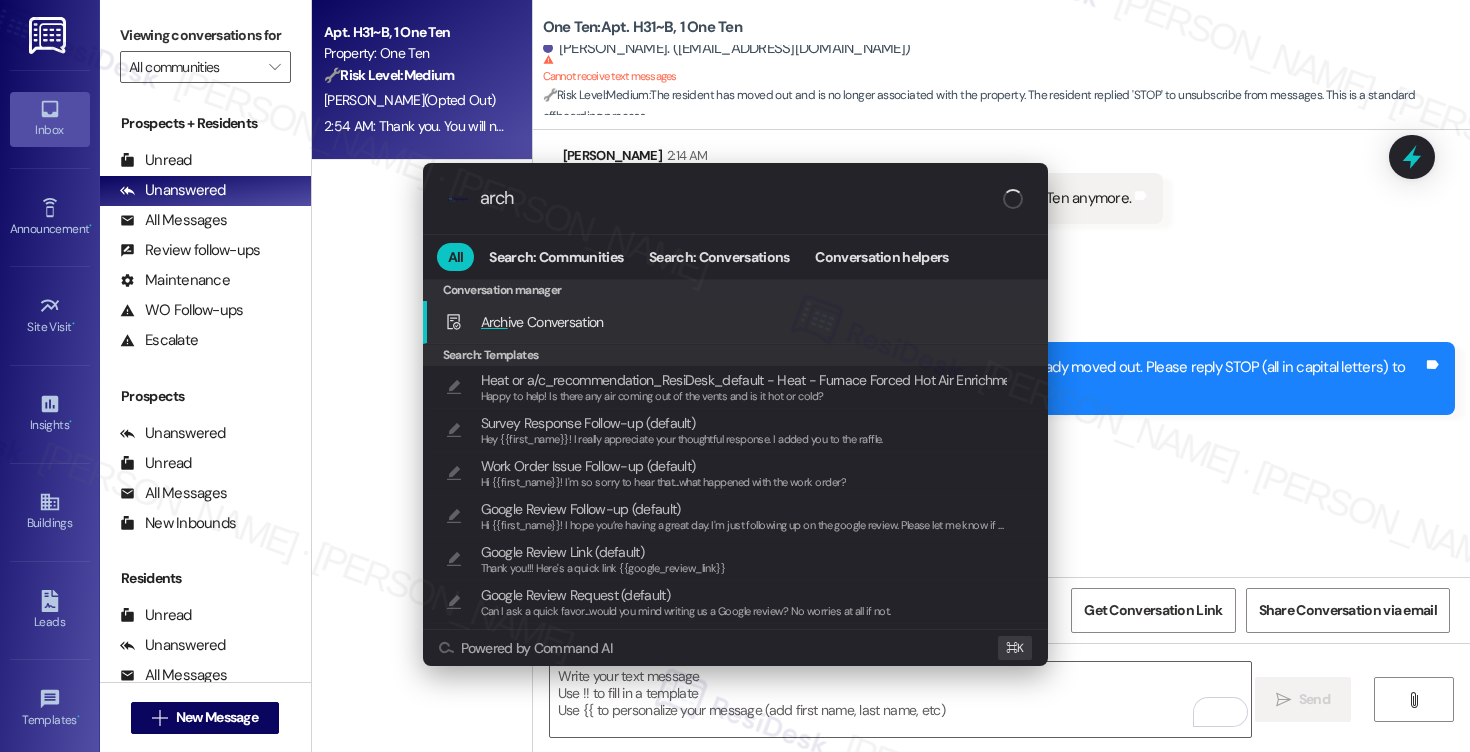 type on "archi" 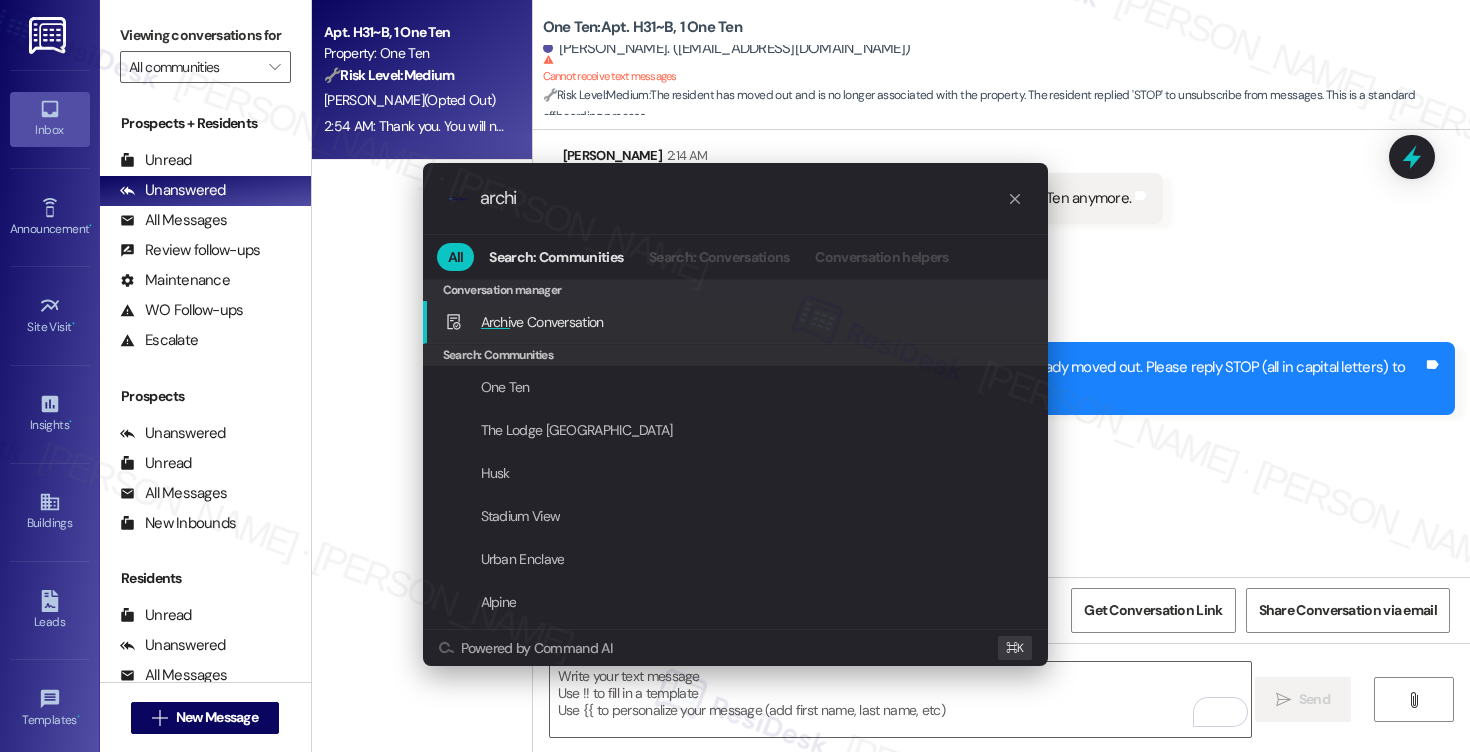 click on "Archi ve Conversation Add shortcut" at bounding box center (737, 322) 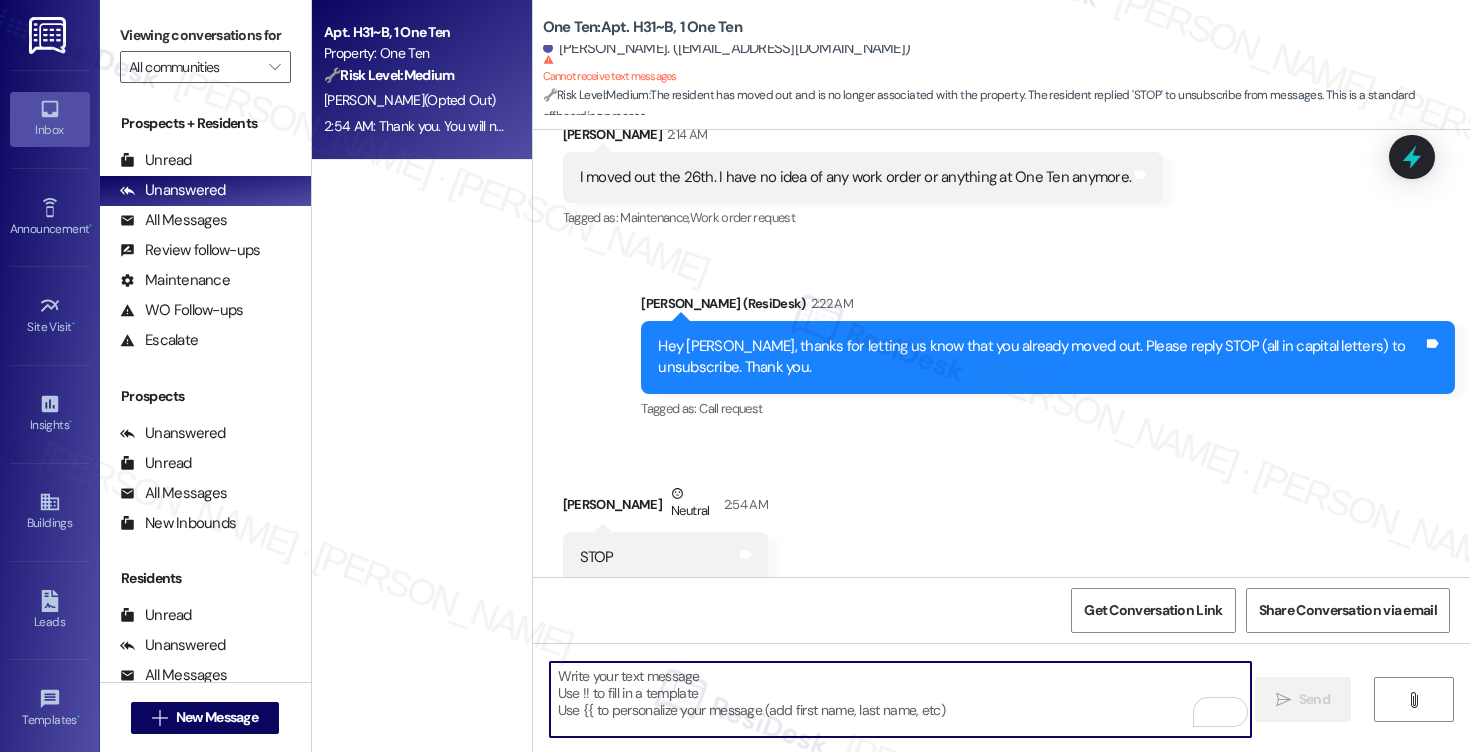 scroll, scrollTop: 2343, scrollLeft: 0, axis: vertical 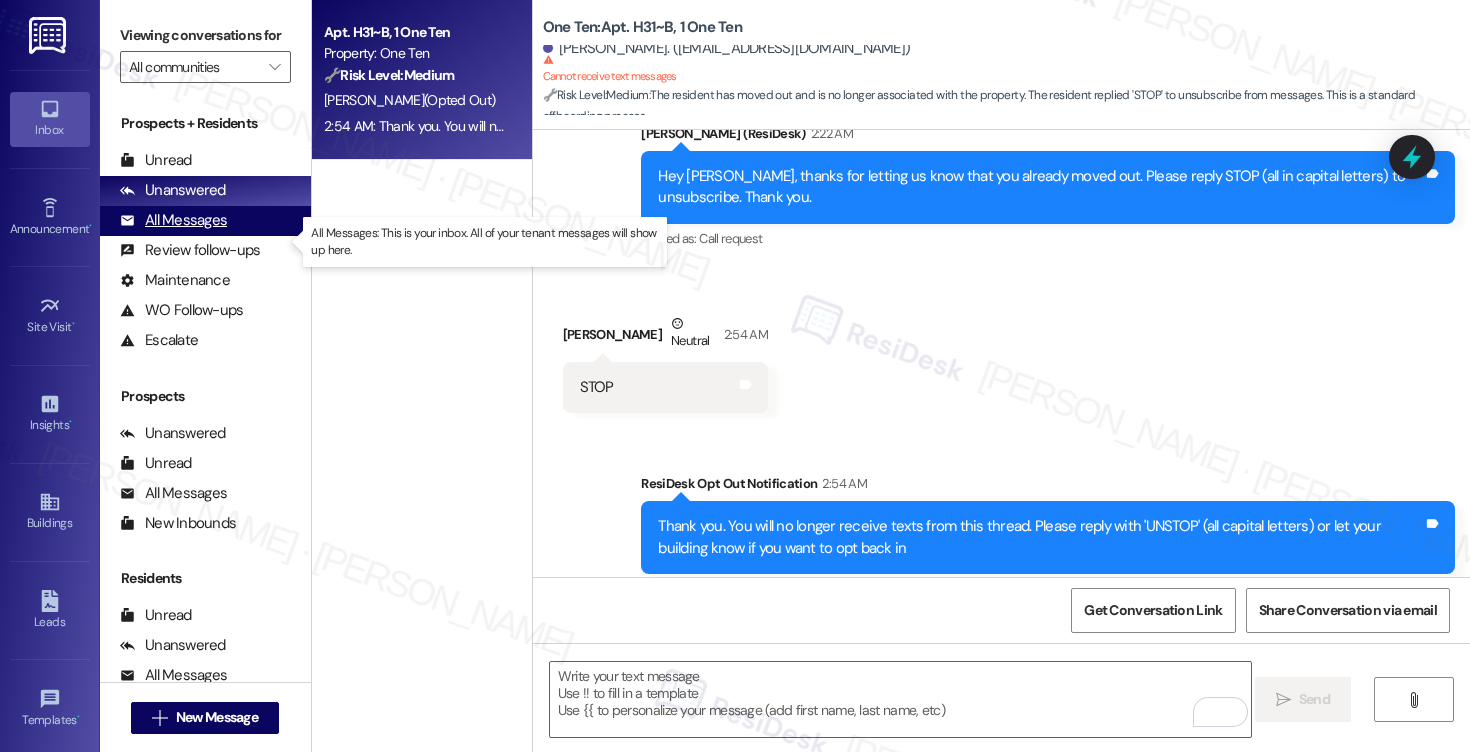 click on "All Messages" at bounding box center (173, 220) 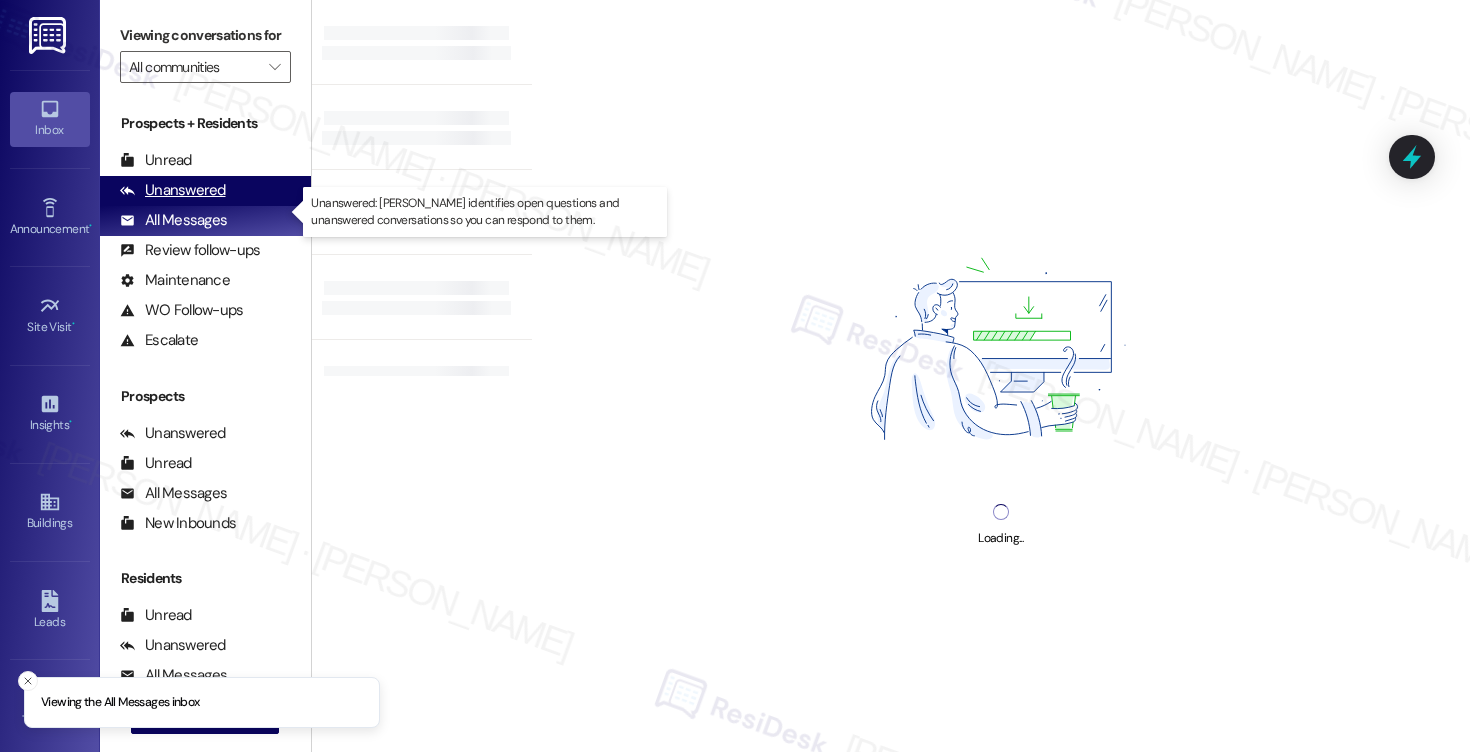 click on "Unanswered" at bounding box center (173, 190) 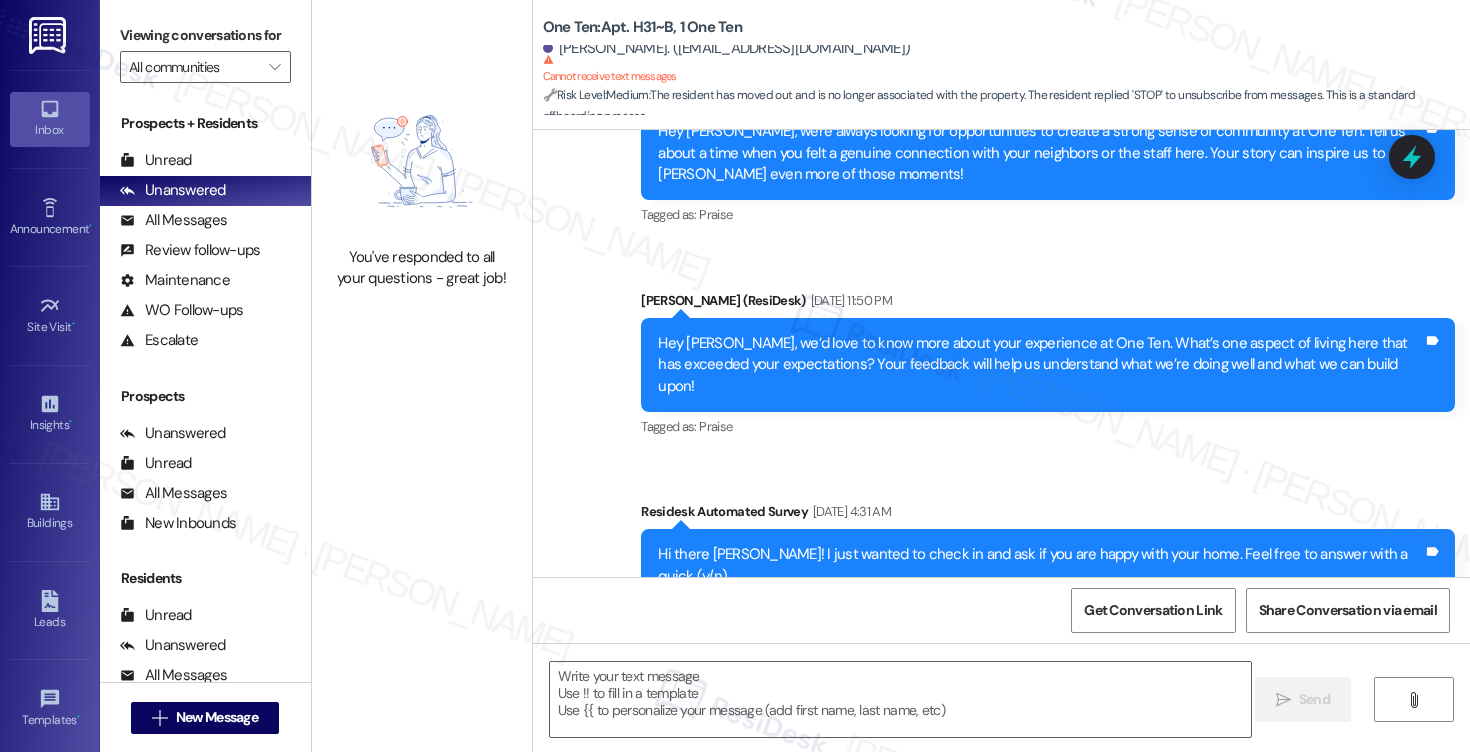 type on "Fetching suggested responses. Please feel free to read through the conversation in the meantime." 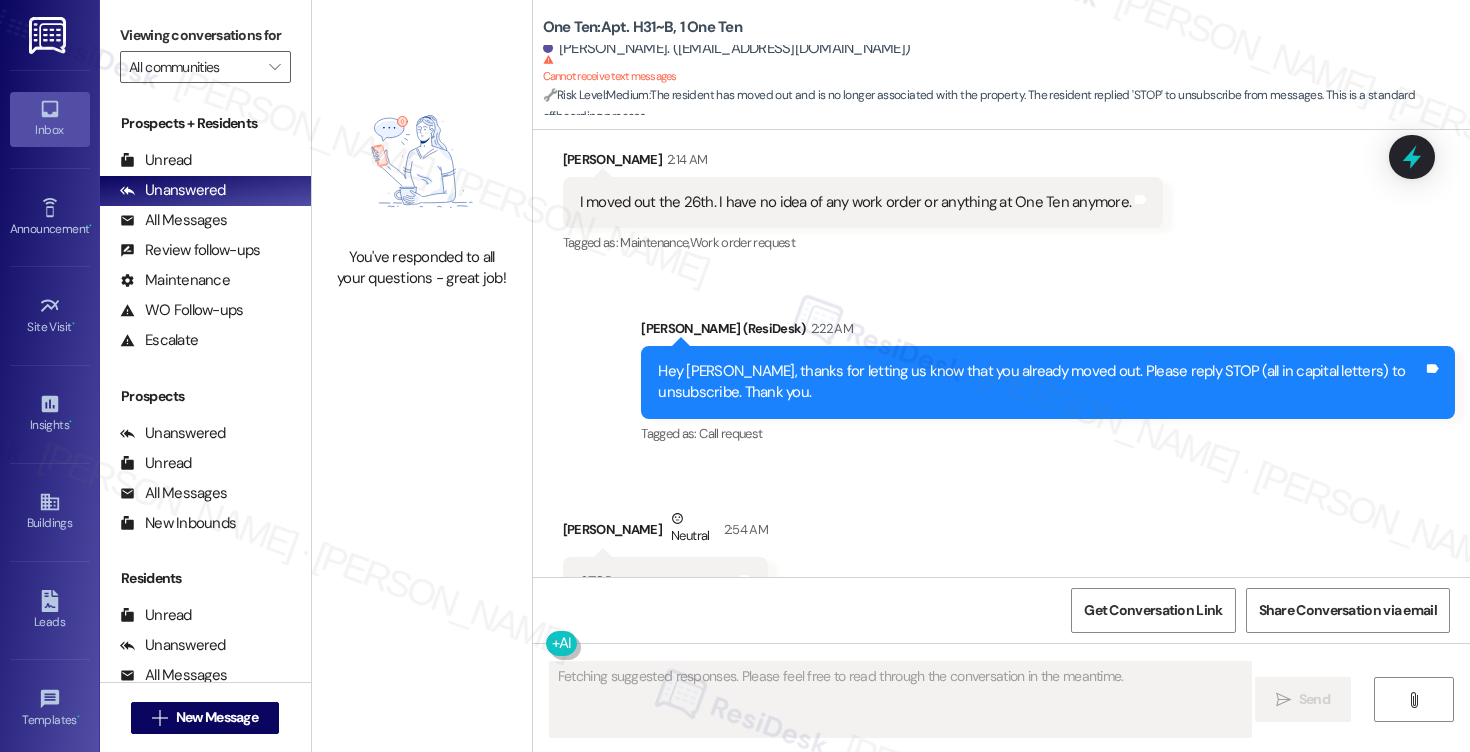 scroll, scrollTop: 2152, scrollLeft: 0, axis: vertical 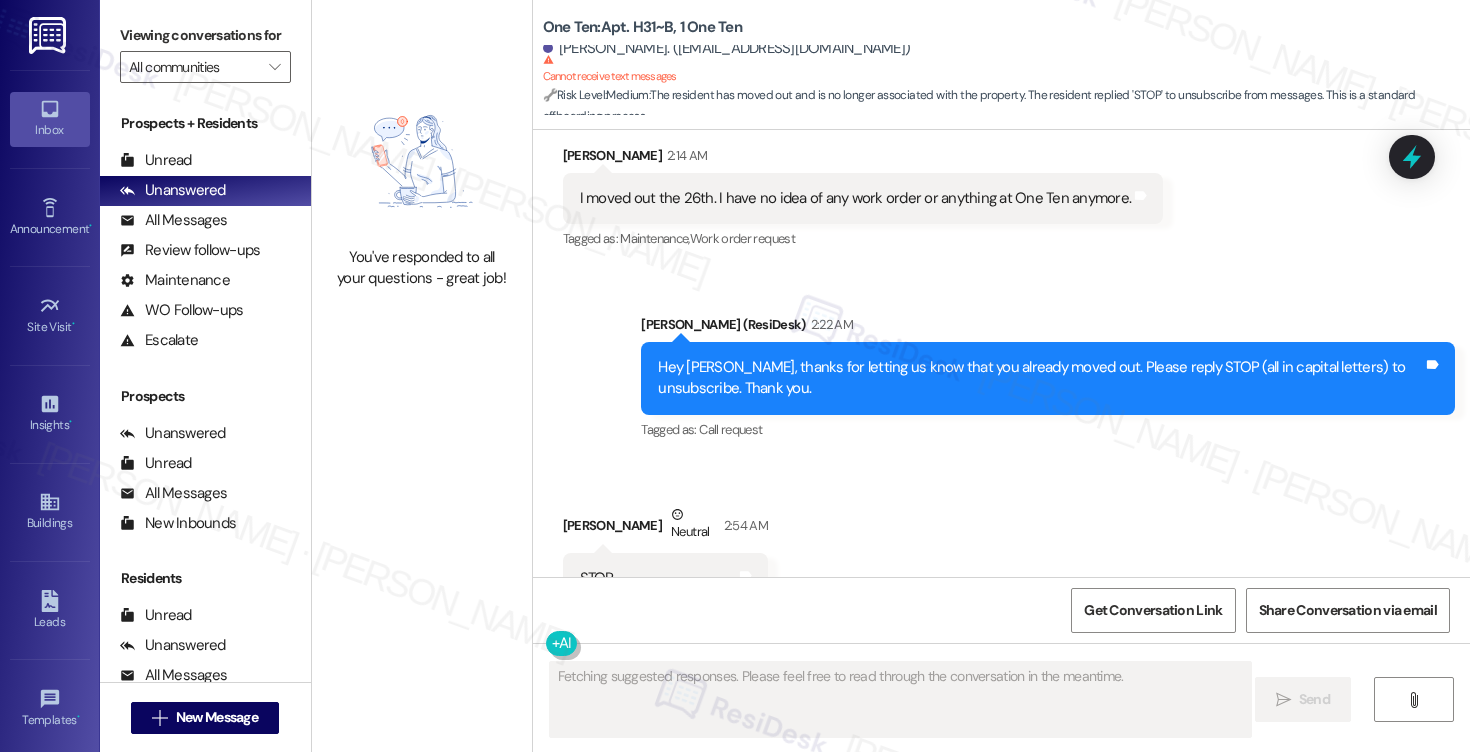 type 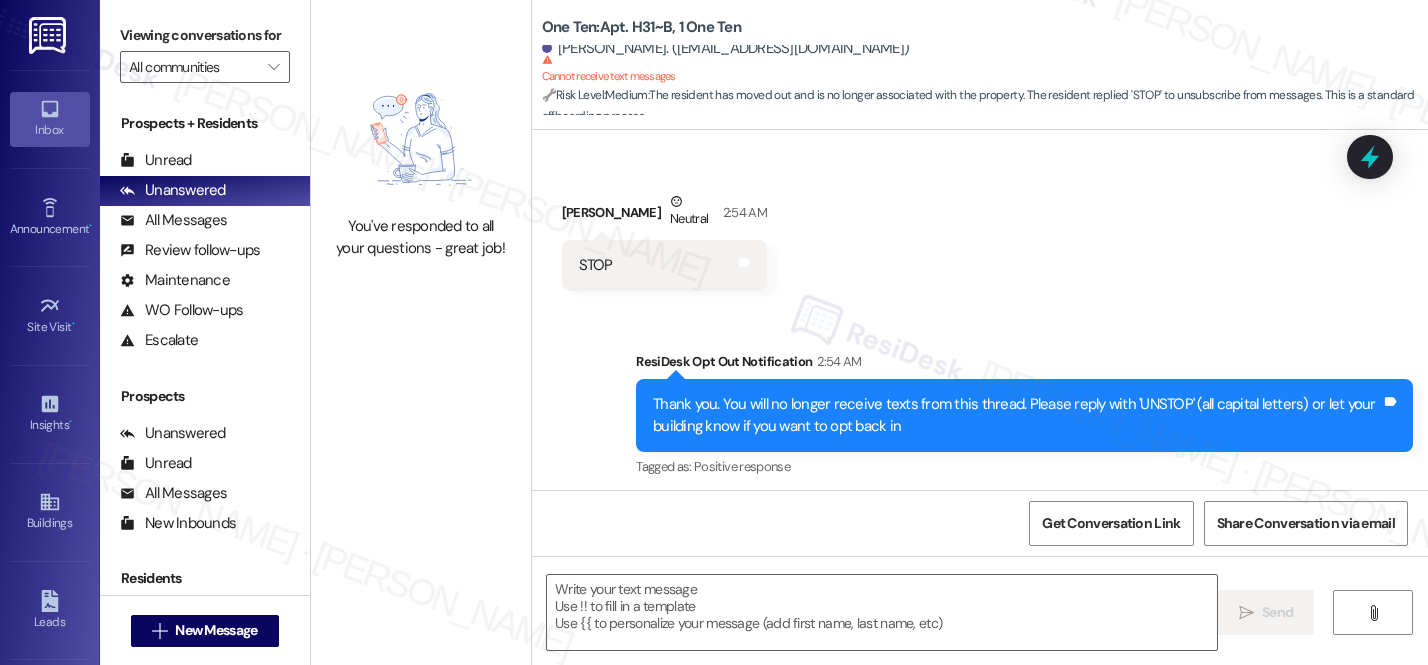 scroll, scrollTop: 2620, scrollLeft: 0, axis: vertical 